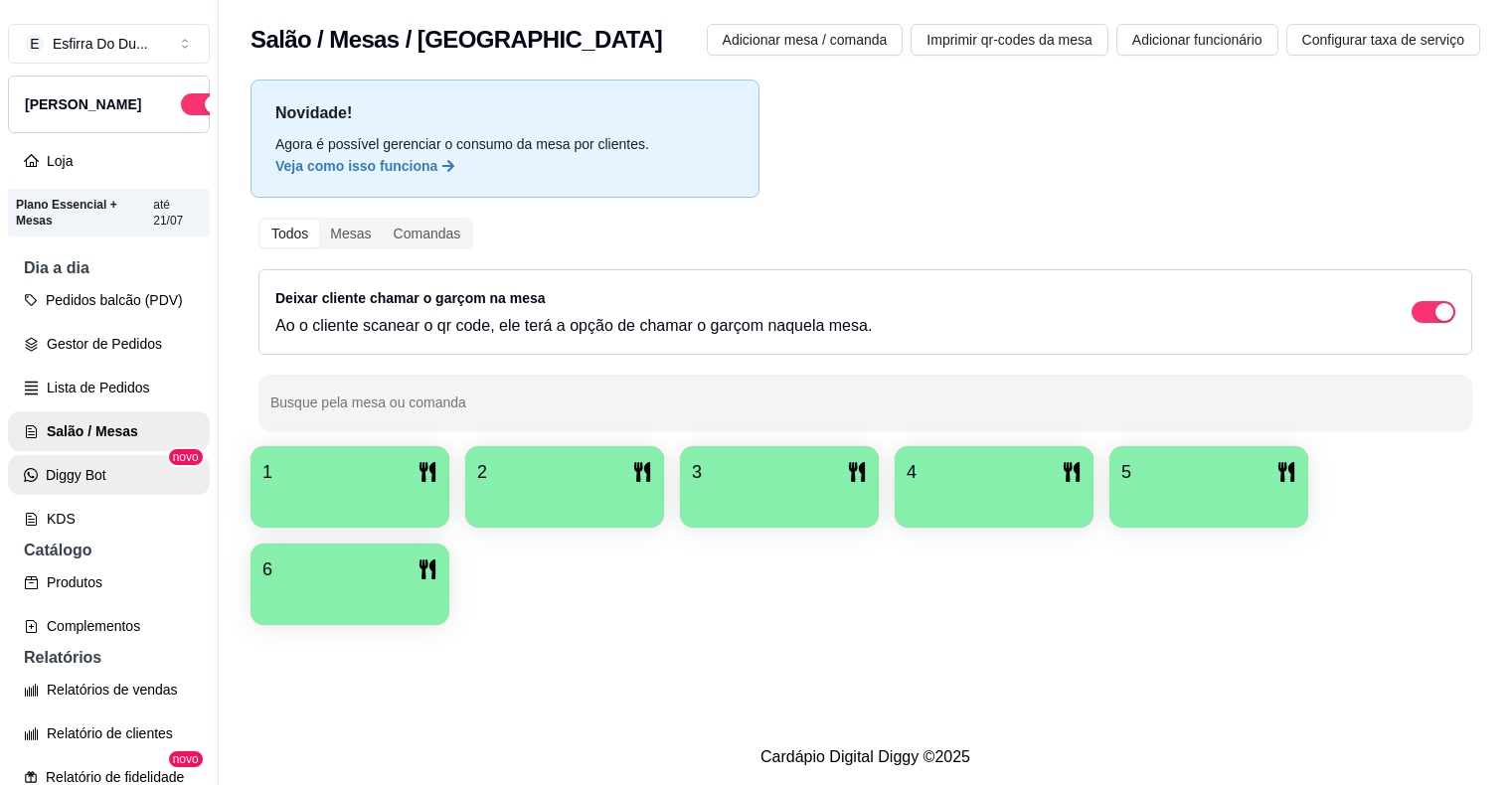 scroll, scrollTop: 0, scrollLeft: 0, axis: both 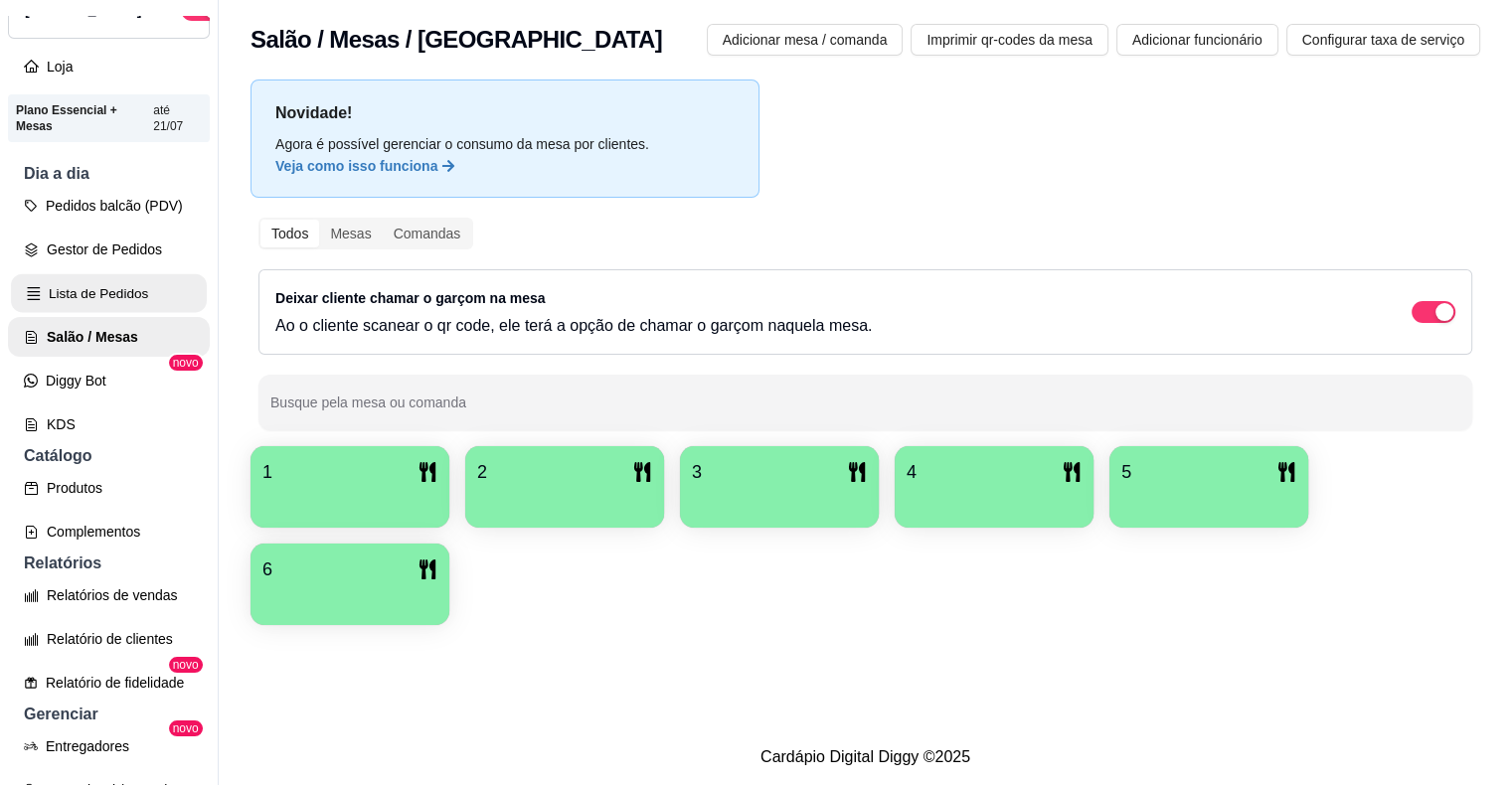 click on "Lista de Pedidos" at bounding box center (108, 293) 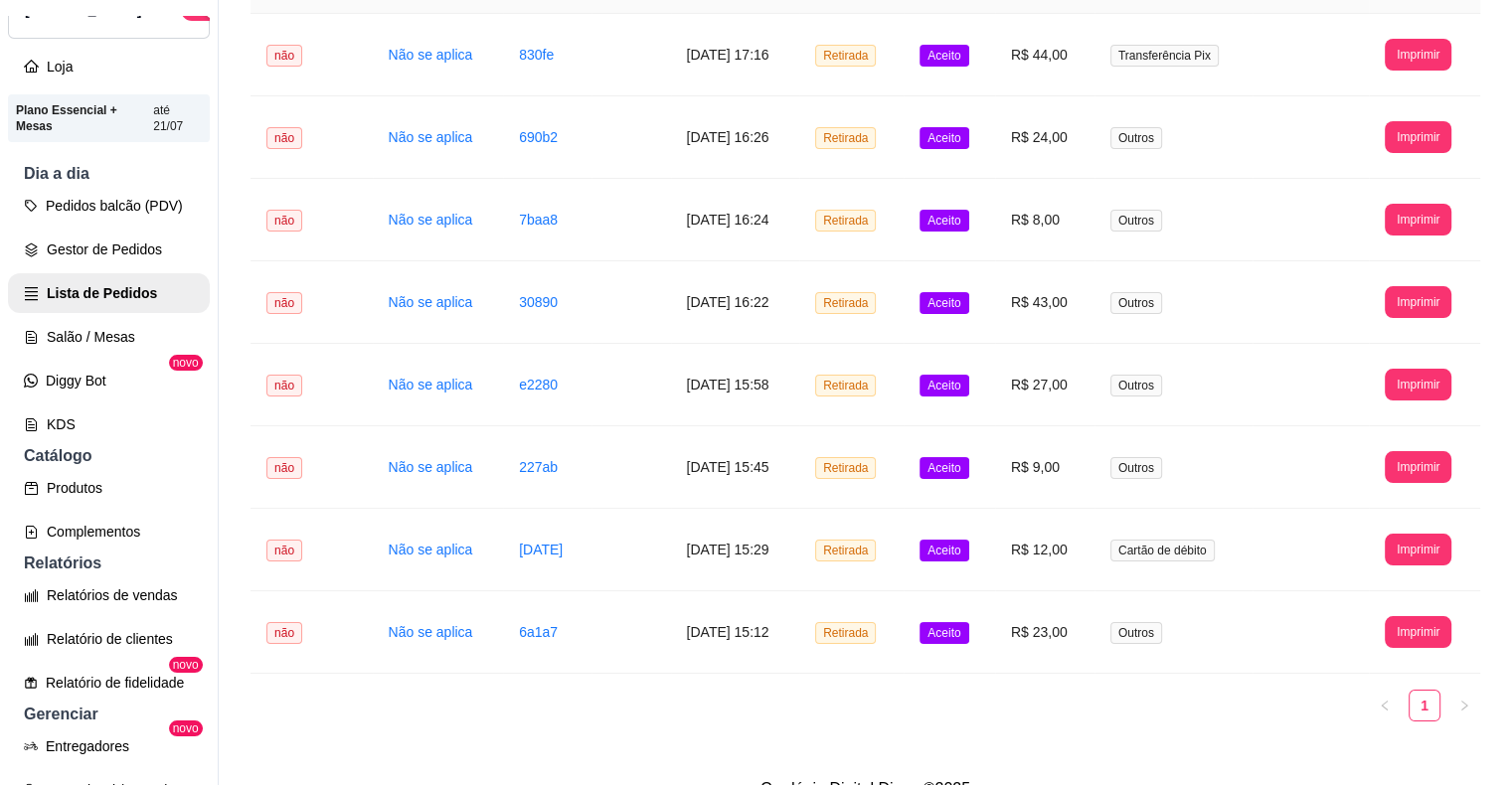 scroll, scrollTop: 1334, scrollLeft: 0, axis: vertical 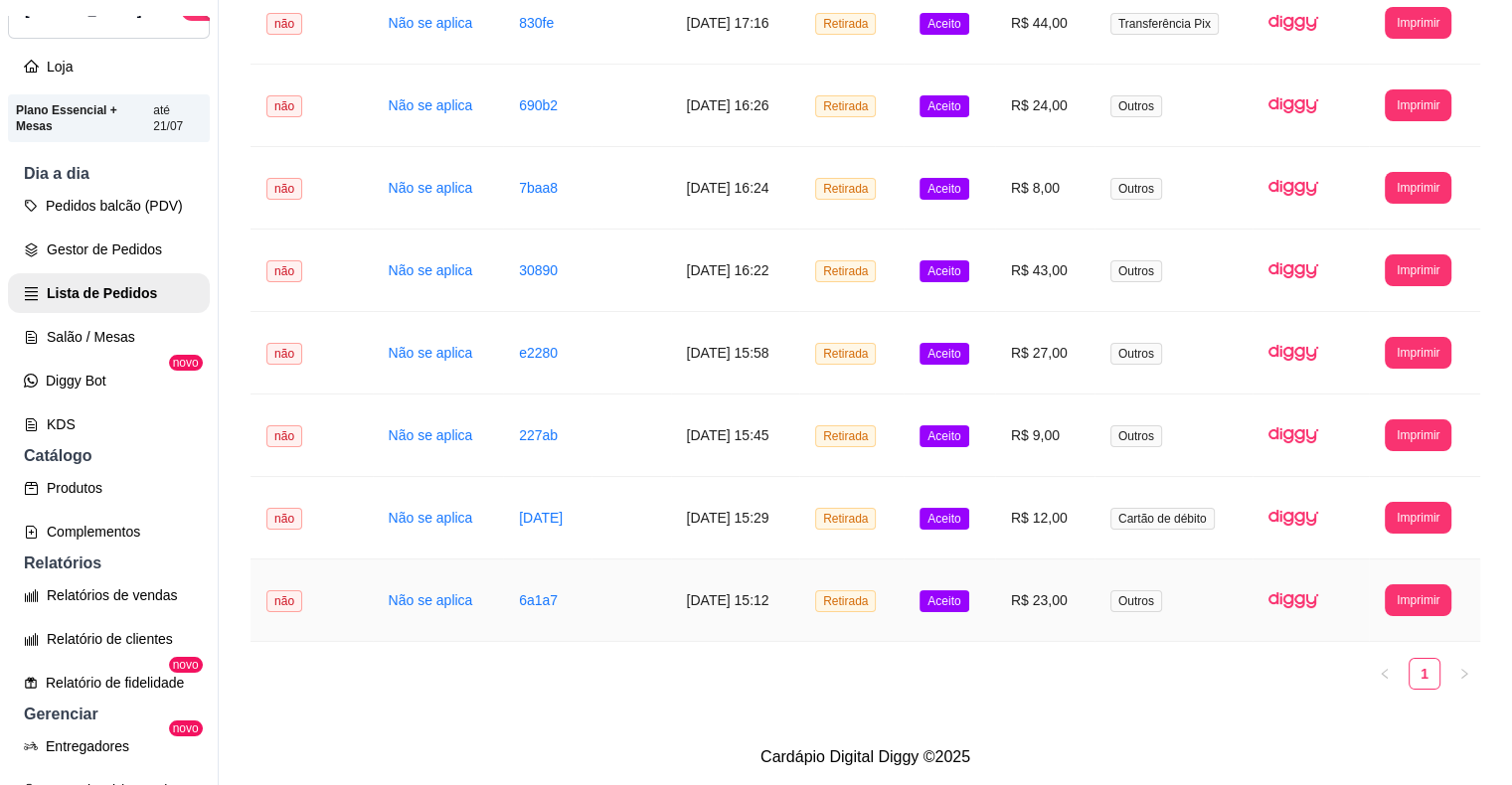 click on "Aceito" at bounding box center (943, 601) 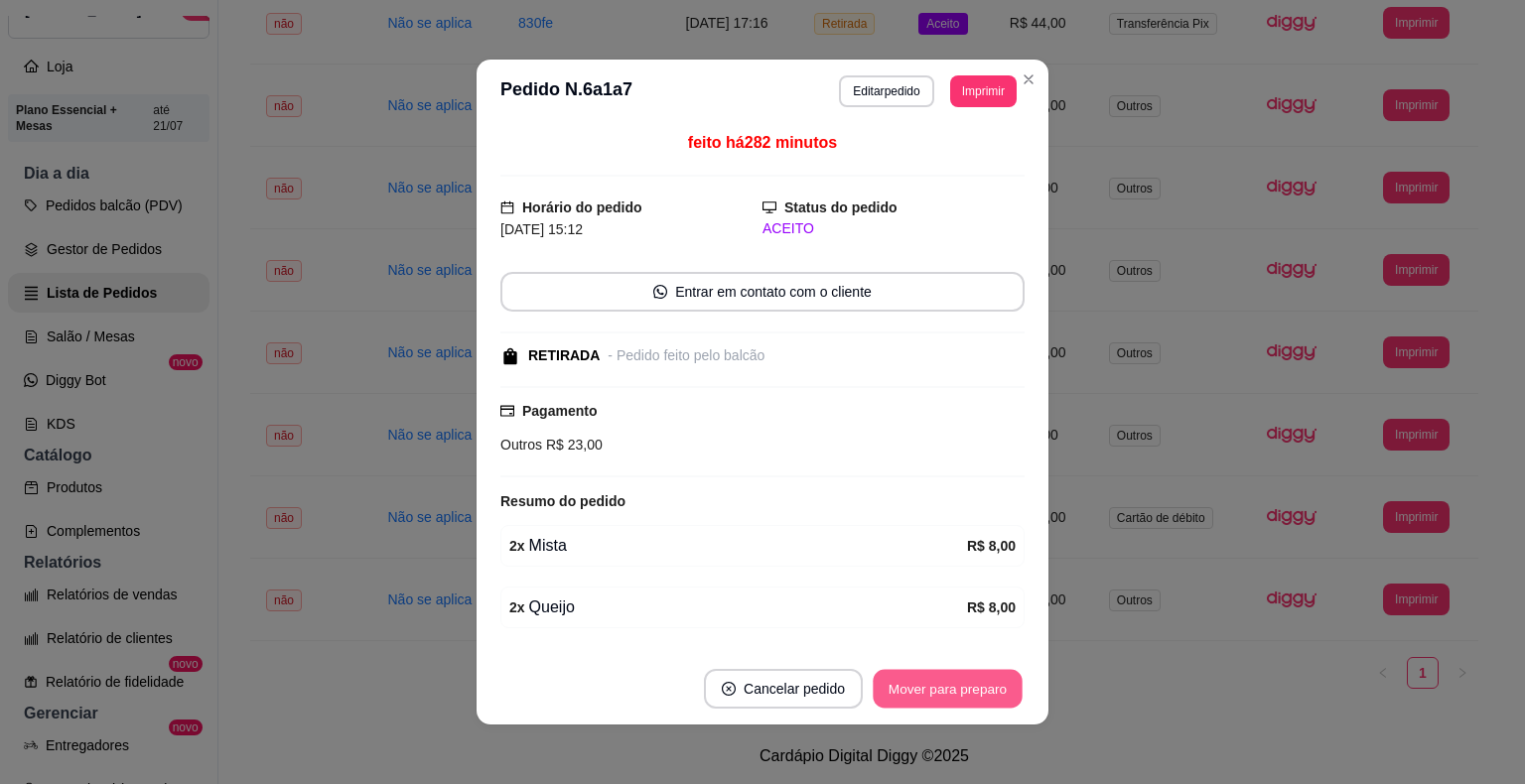 click on "Mover para preparo" at bounding box center (947, 689) 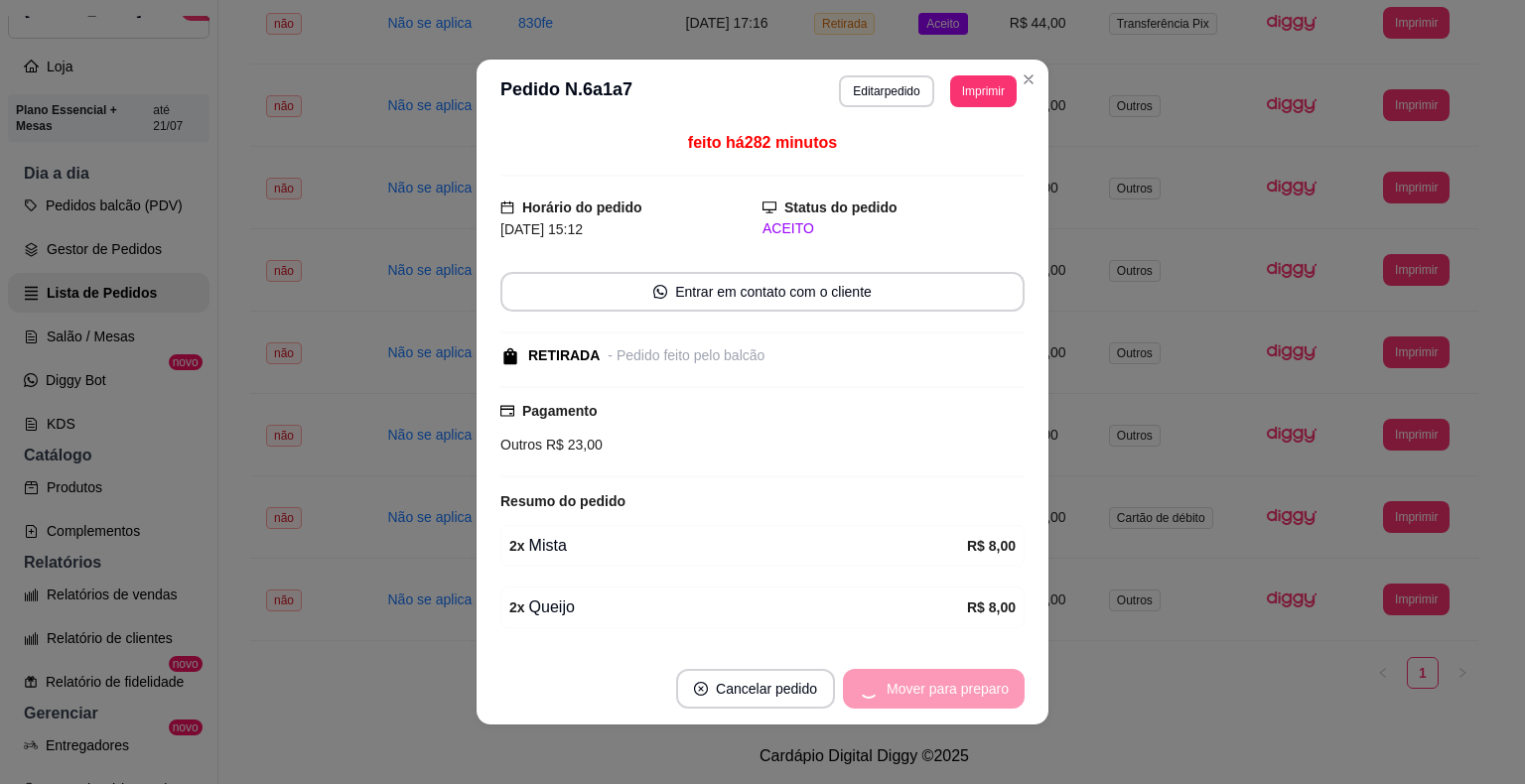 click on "Mover para preparo" at bounding box center [933, 689] 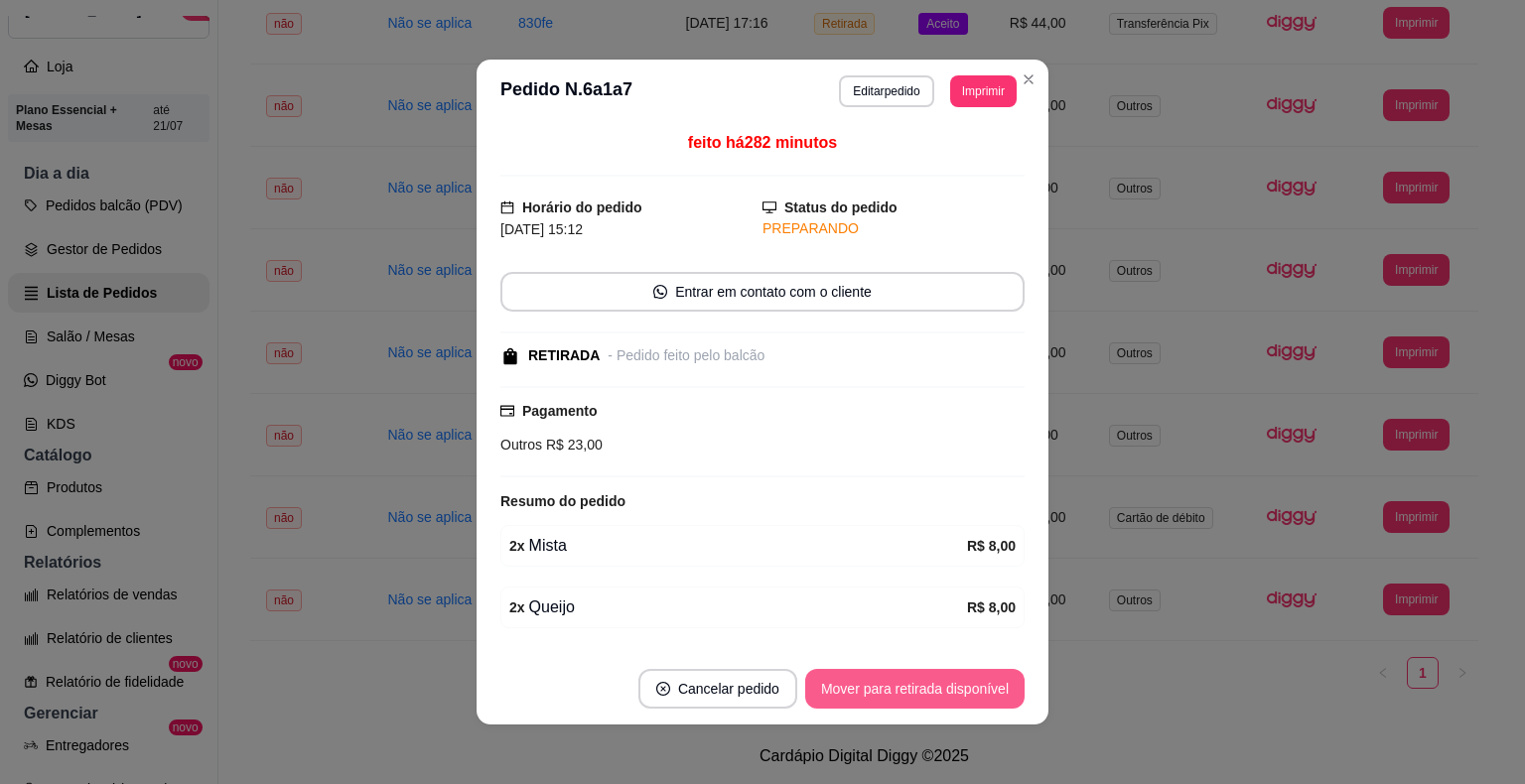click on "Mover para retirada disponível" at bounding box center [914, 689] 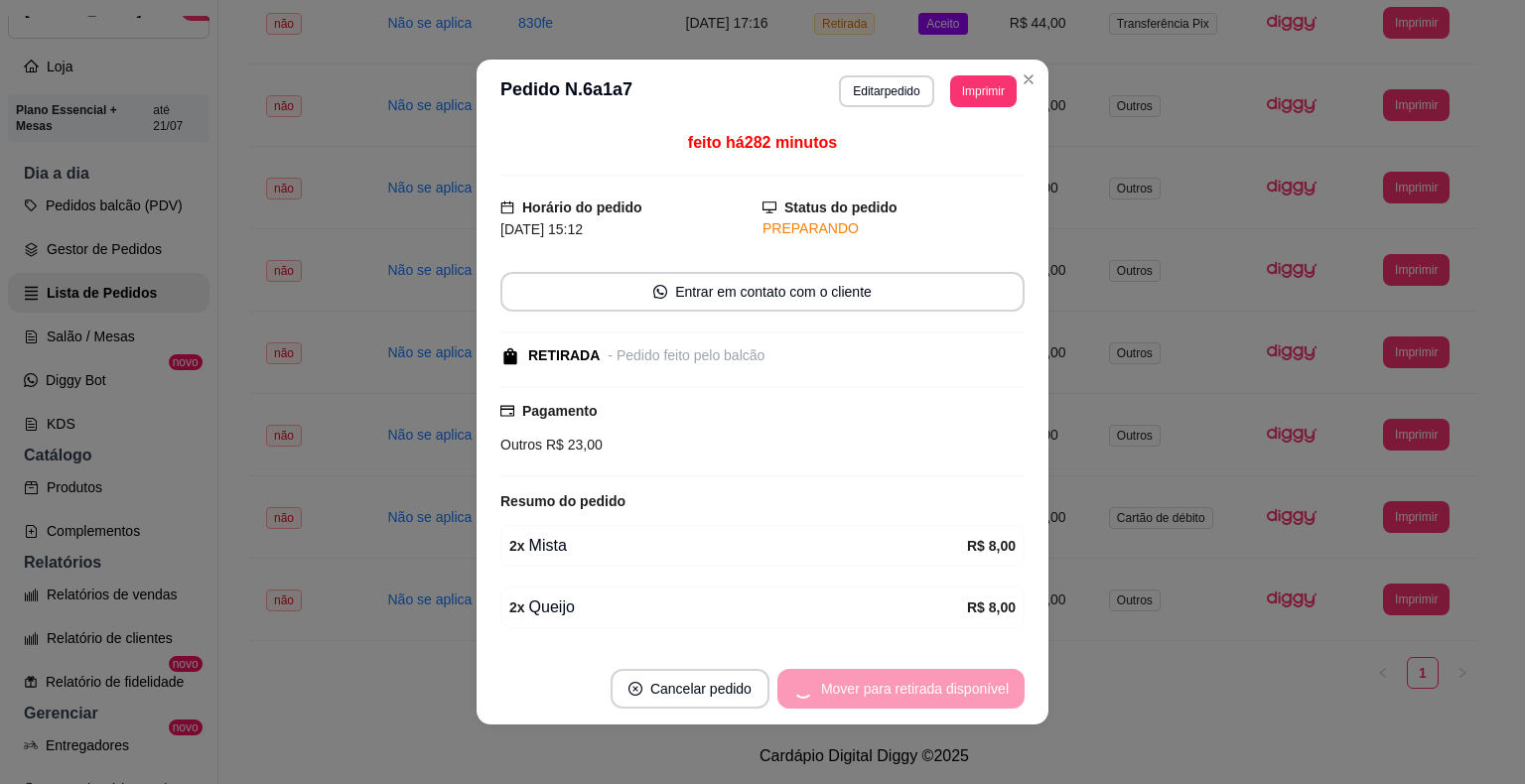 click on "Mover para retirada disponível" at bounding box center (901, 689) 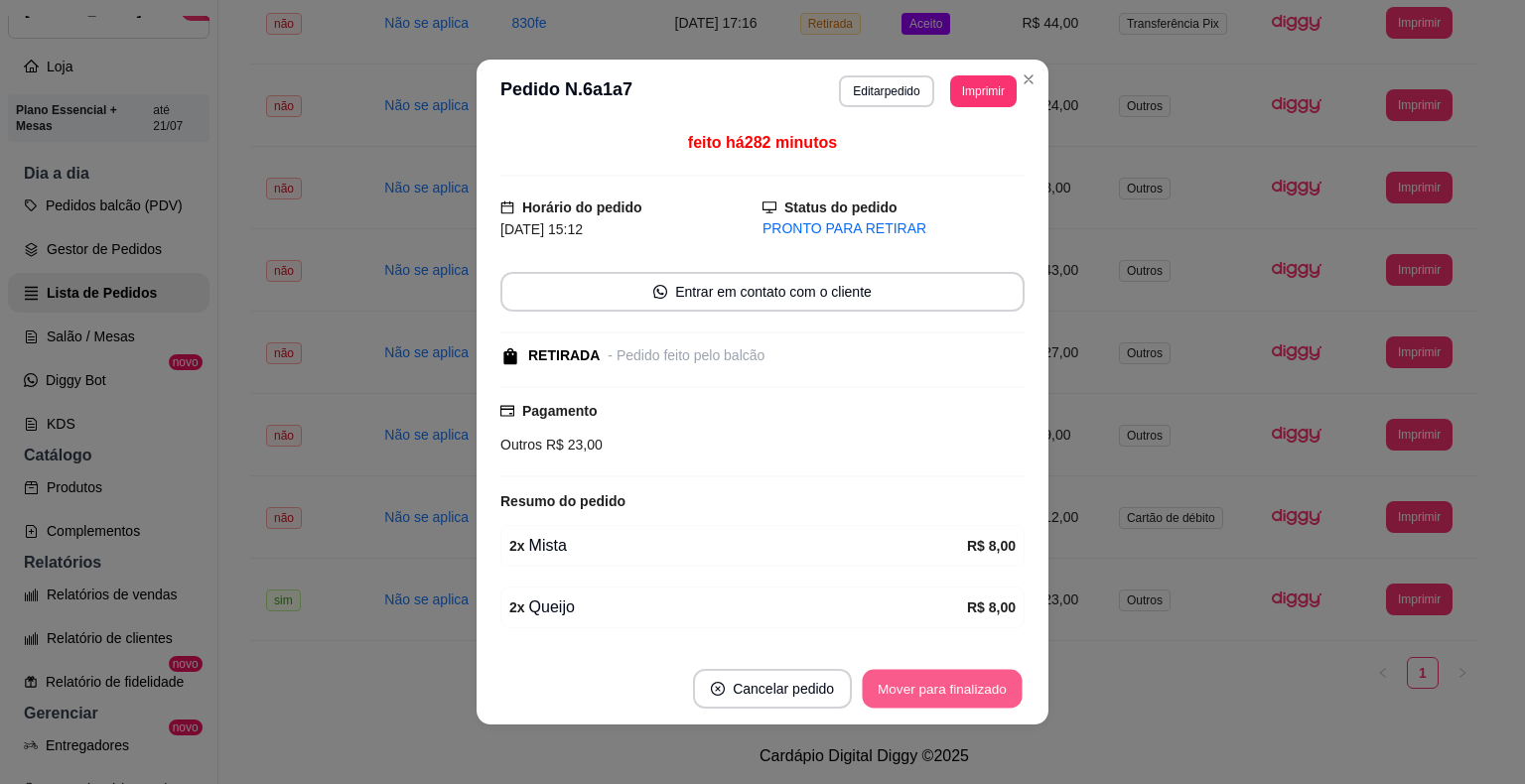 click on "Mover para finalizado" at bounding box center (942, 689) 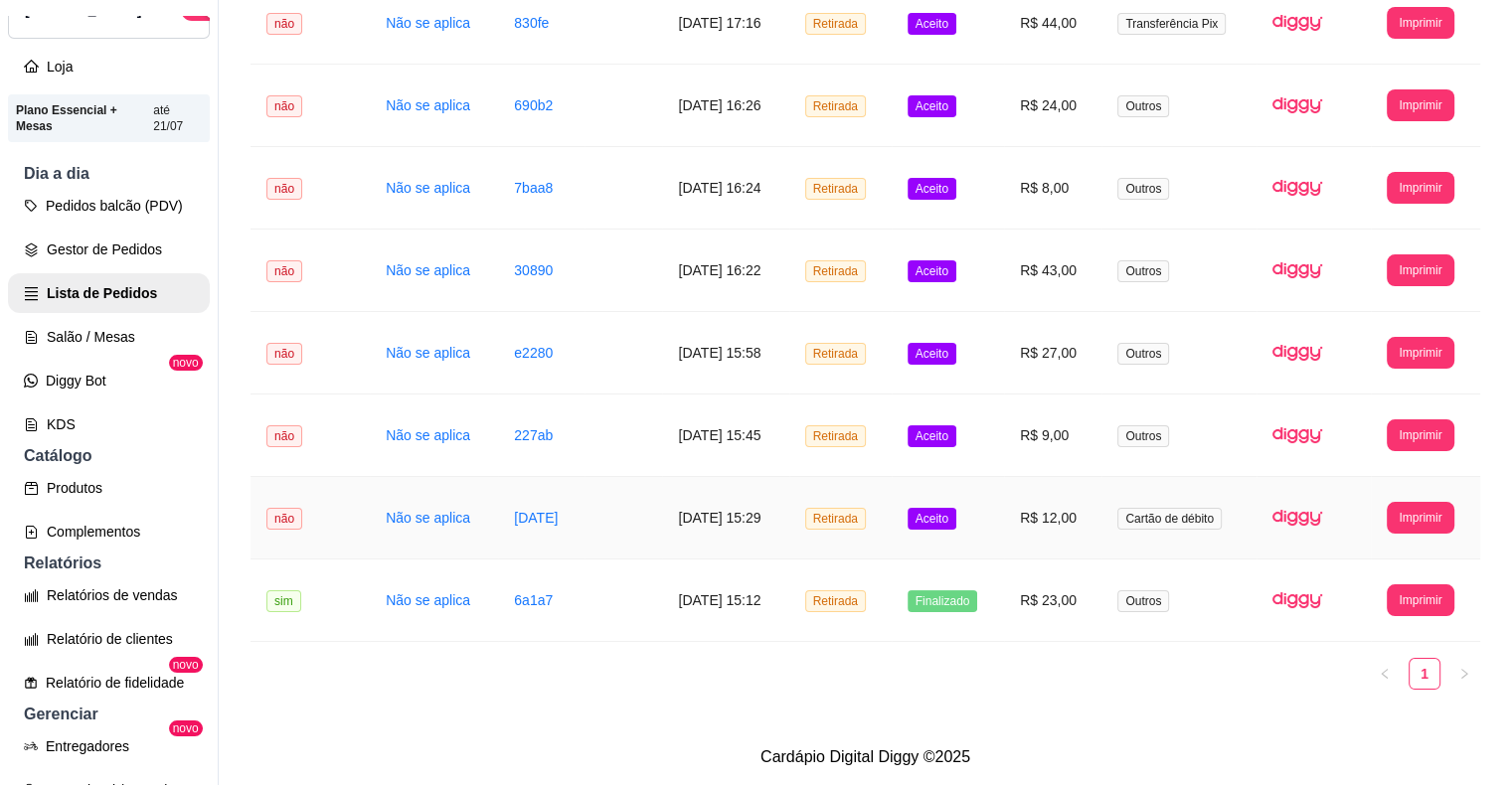 click on "Aceito" at bounding box center [931, 519] 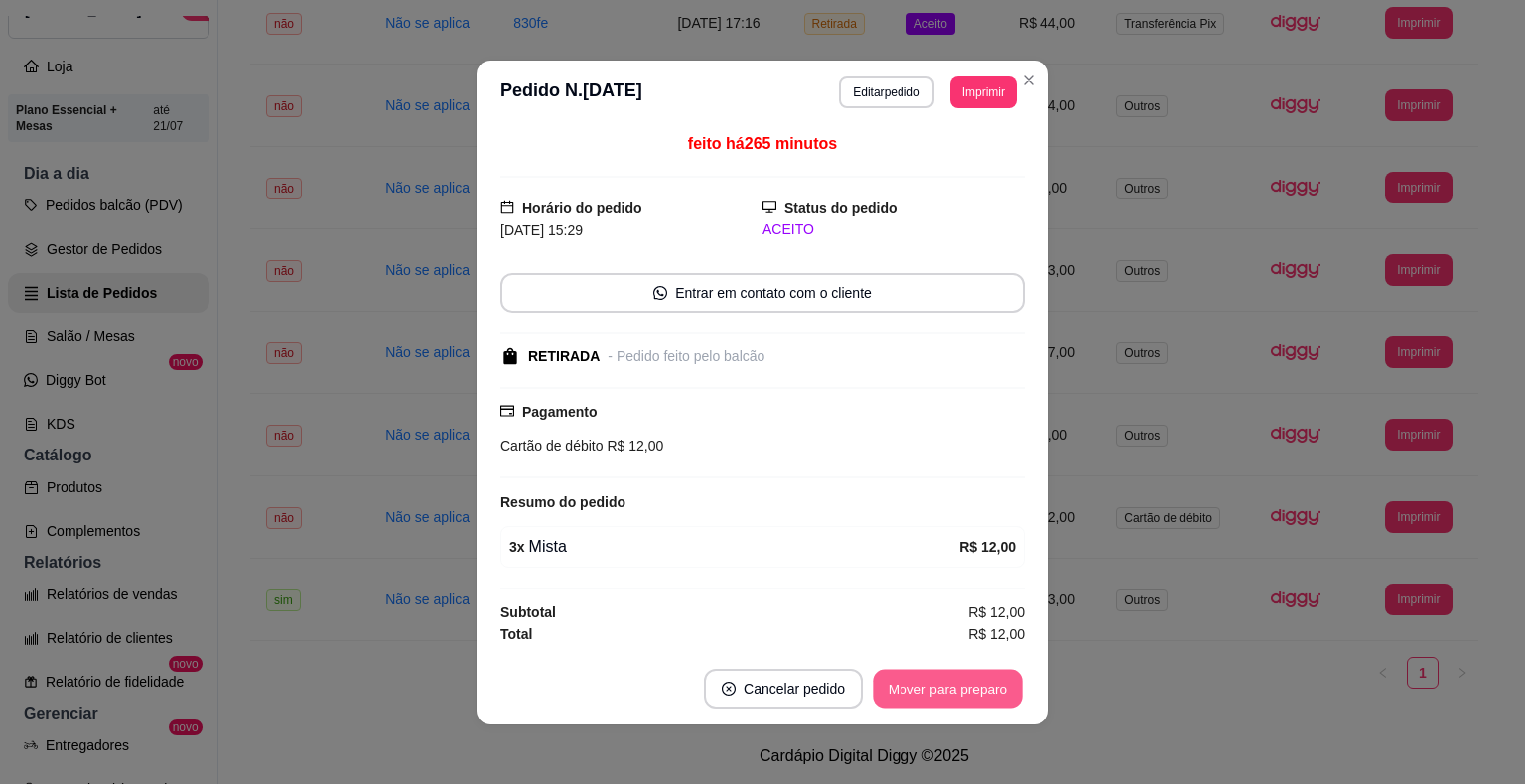 click on "Mover para preparo" at bounding box center (947, 688) 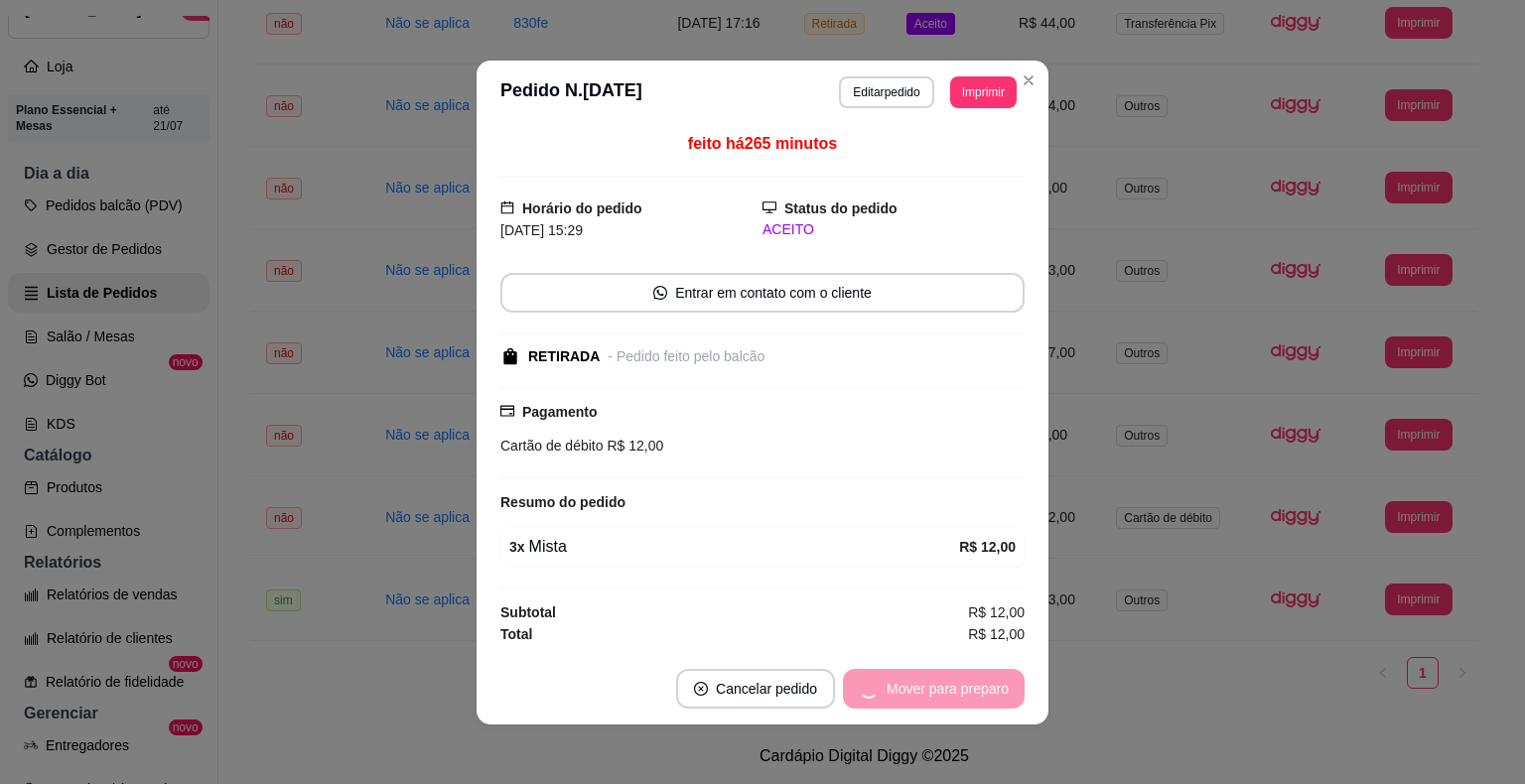click on "Mover para preparo" at bounding box center [933, 689] 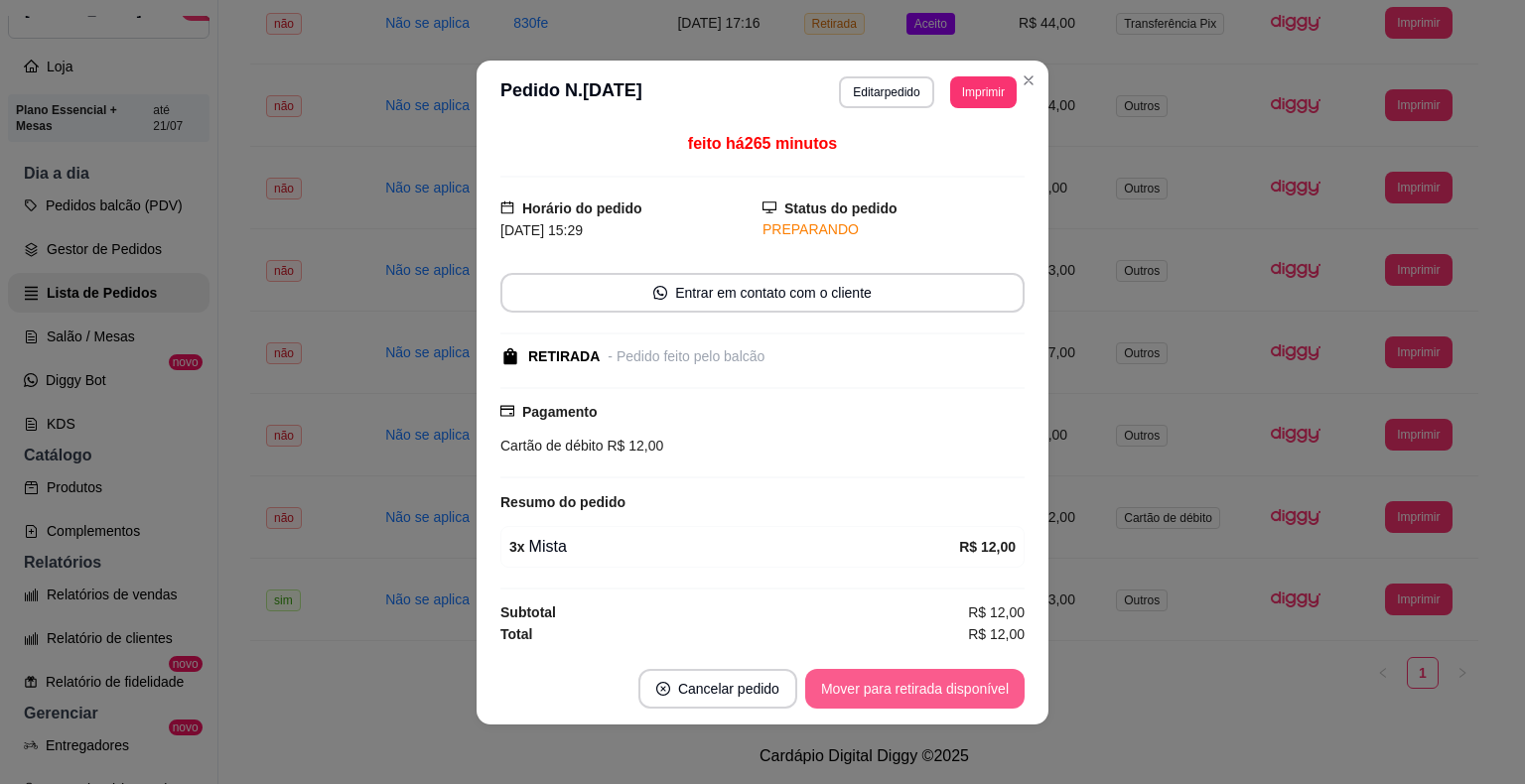 click on "Mover para retirada disponível" at bounding box center [914, 689] 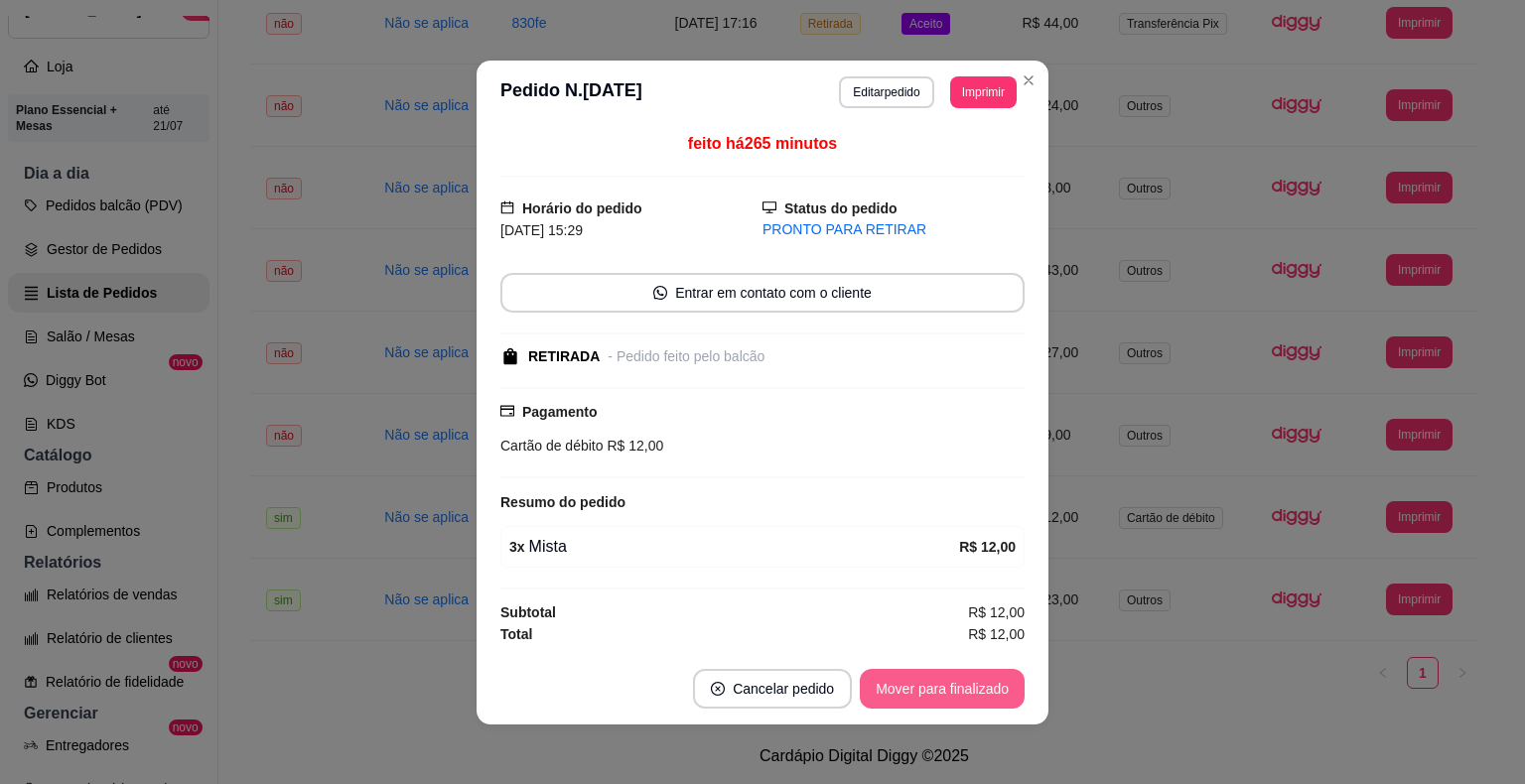 click on "Mover para finalizado" at bounding box center [942, 689] 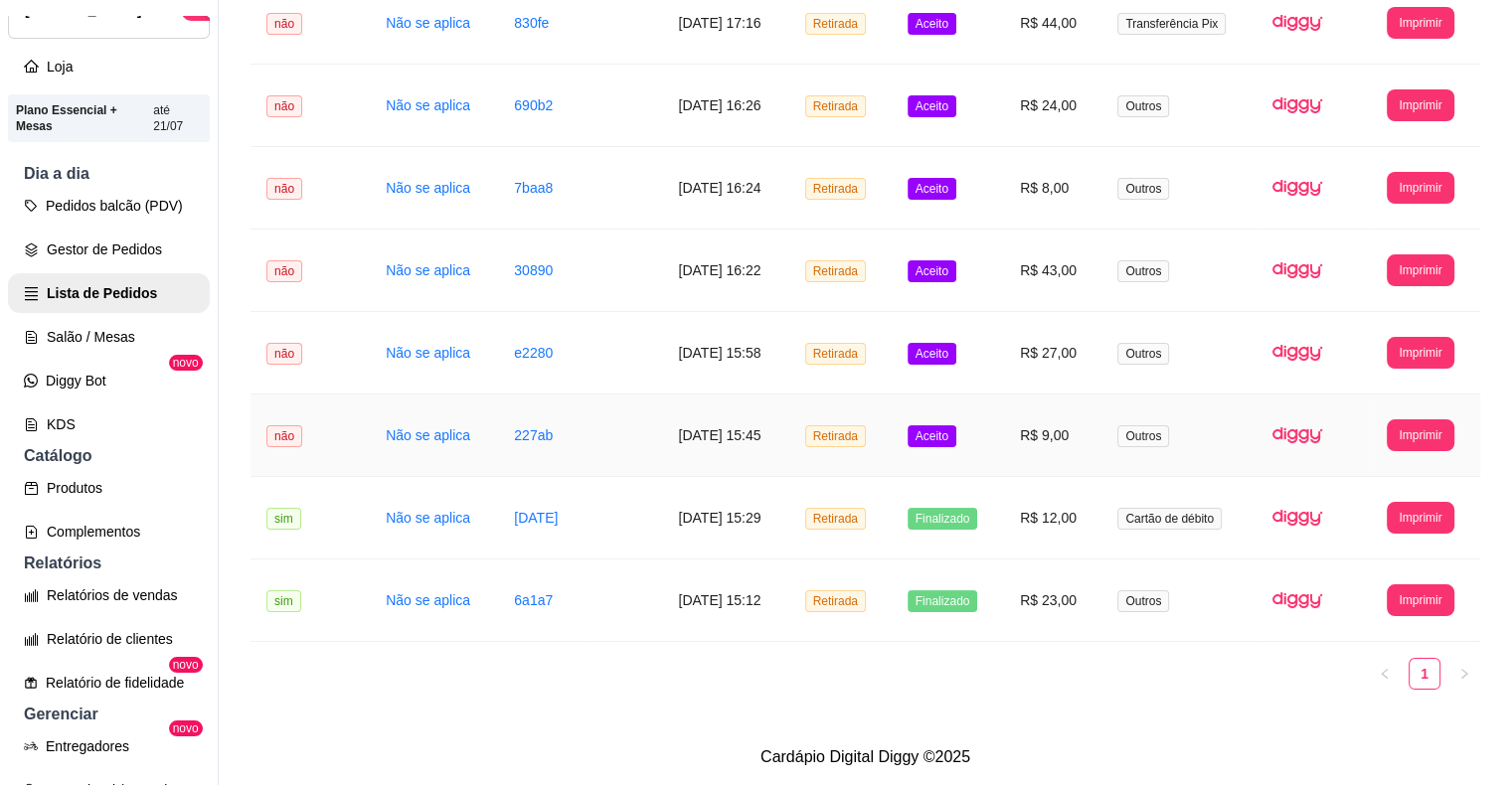 click on "Aceito" at bounding box center (931, 436) 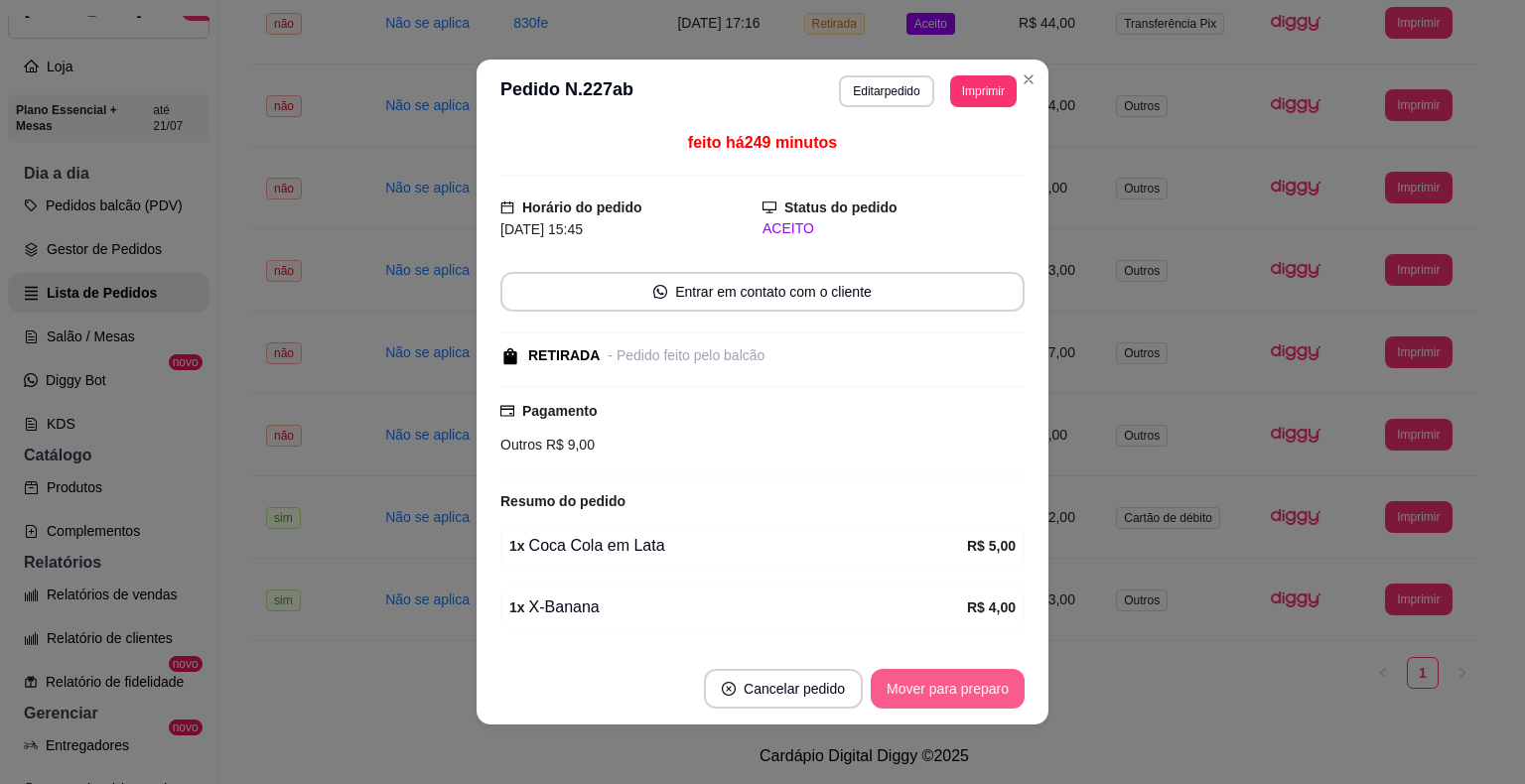 click on "Mover para preparo" at bounding box center (947, 689) 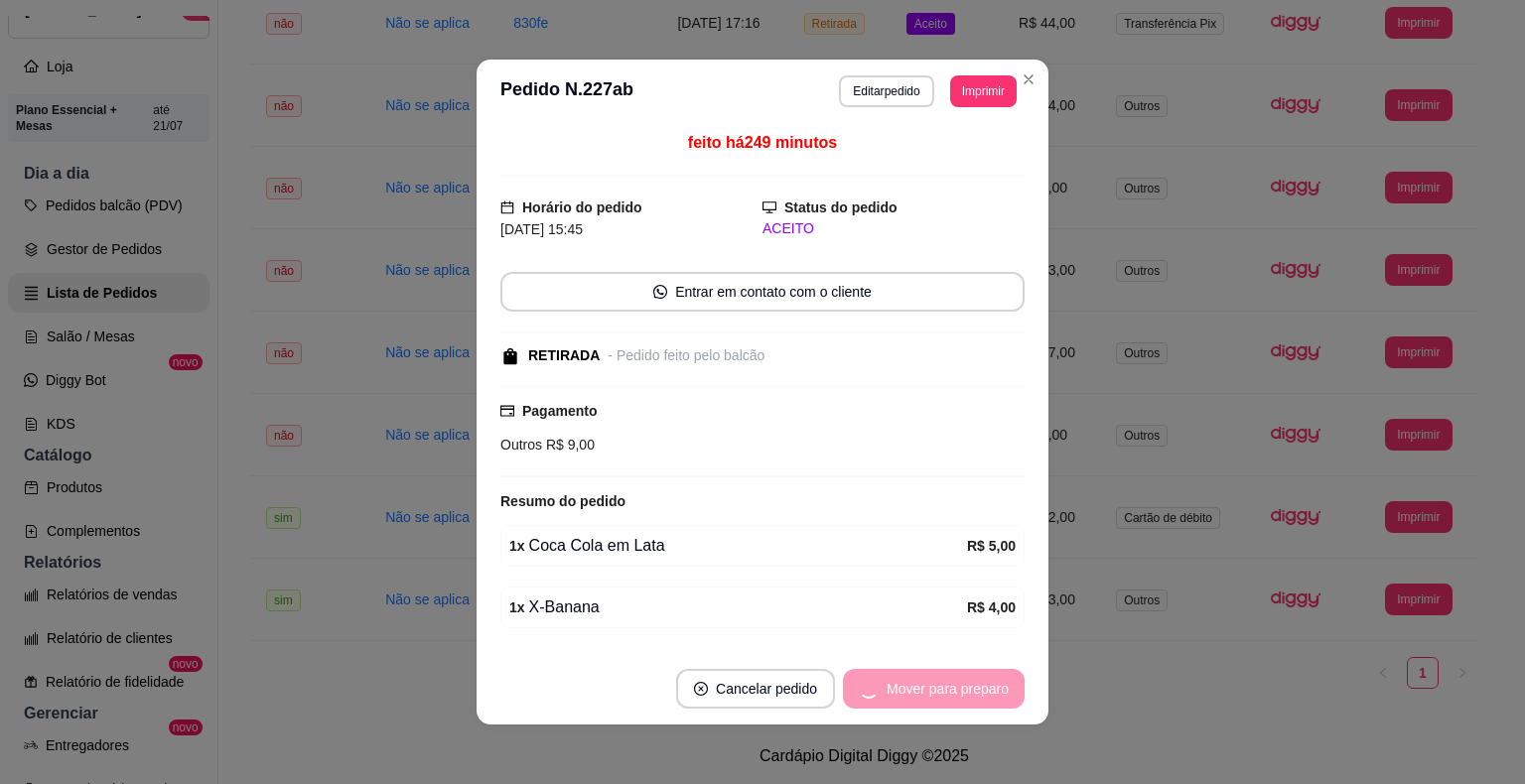 click on "Mover para preparo" at bounding box center [933, 689] 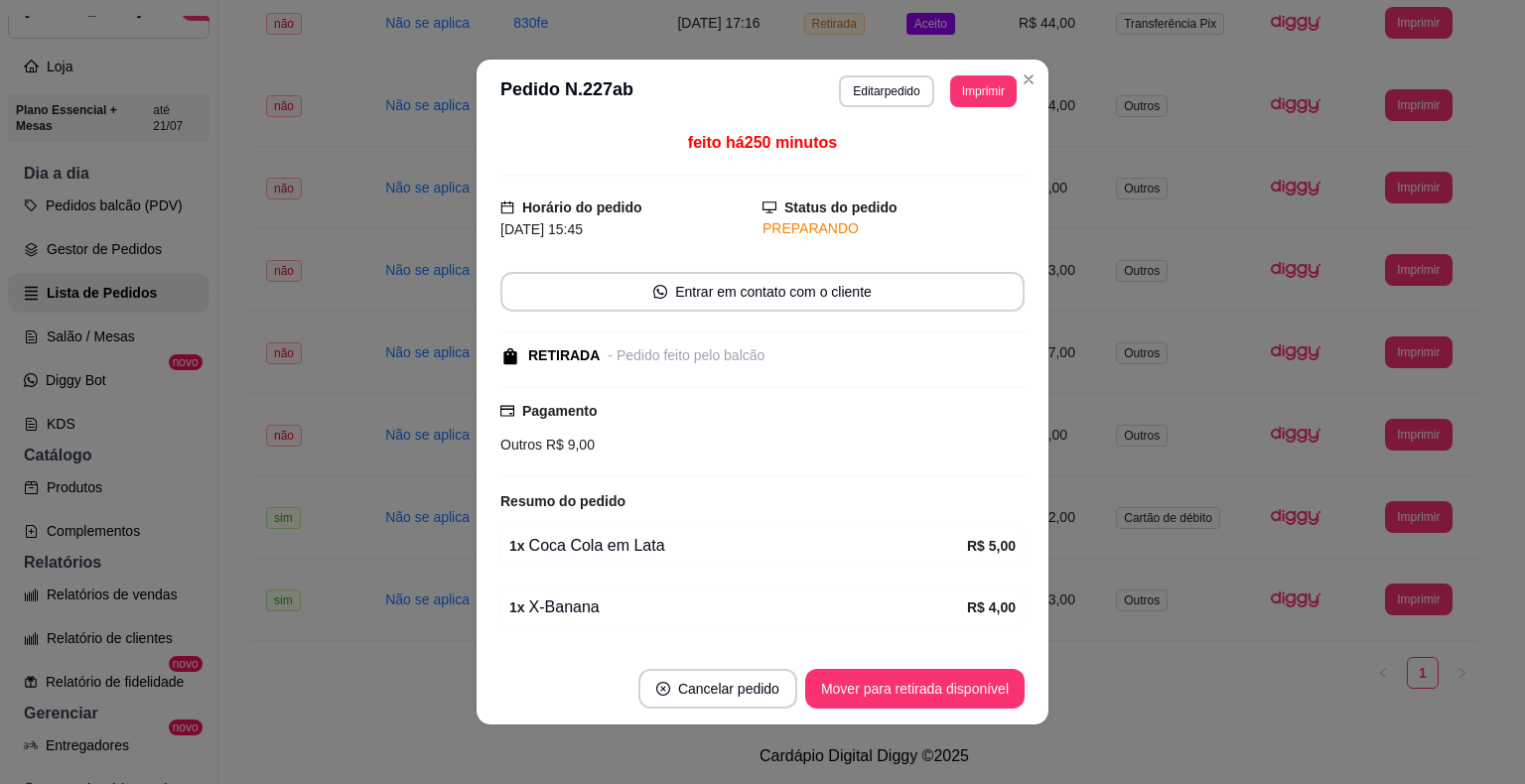 click on "Mover para retirada disponível" at bounding box center (914, 689) 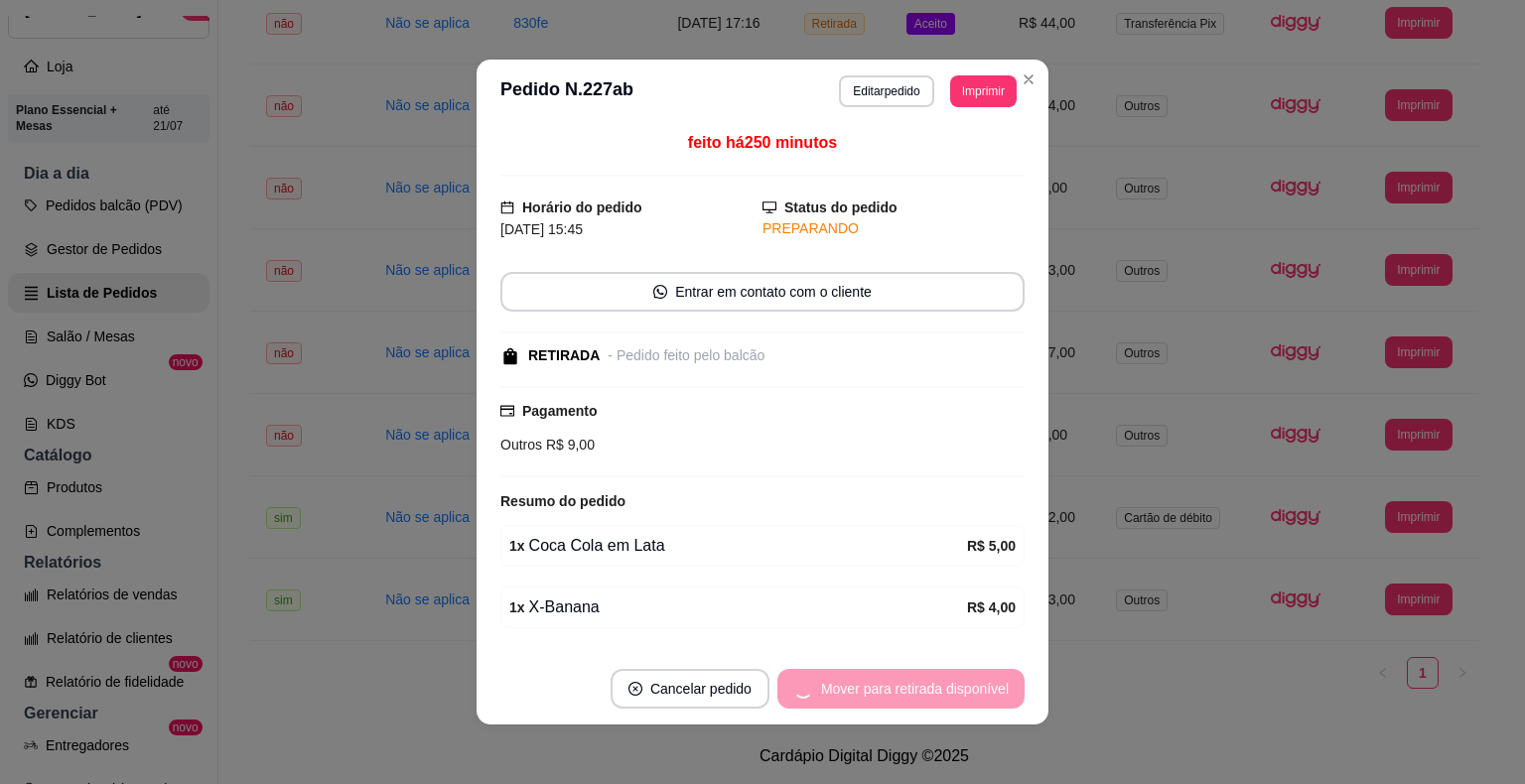 click on "Mover para retirada disponível" at bounding box center [901, 689] 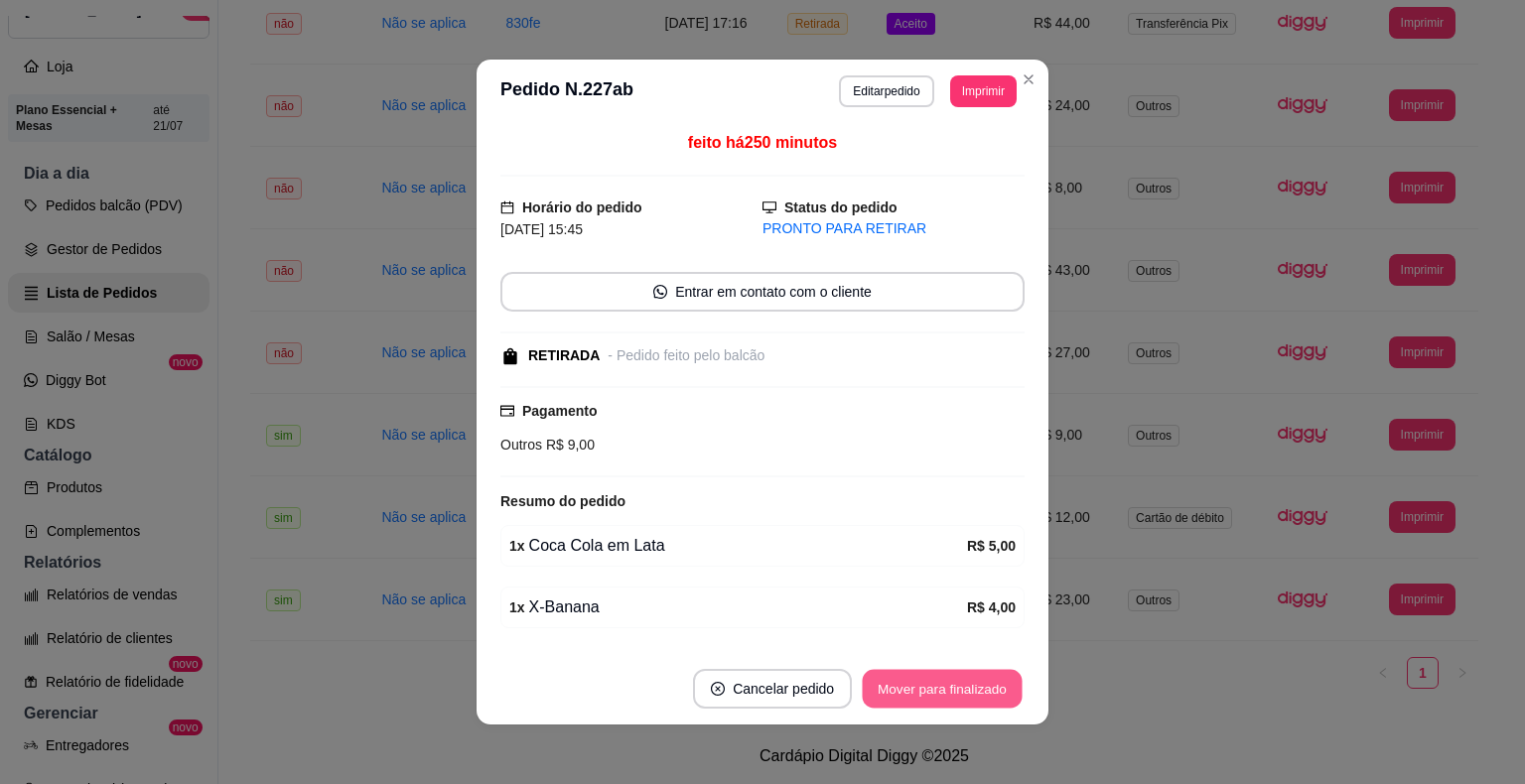 click on "Mover para finalizado" at bounding box center (942, 689) 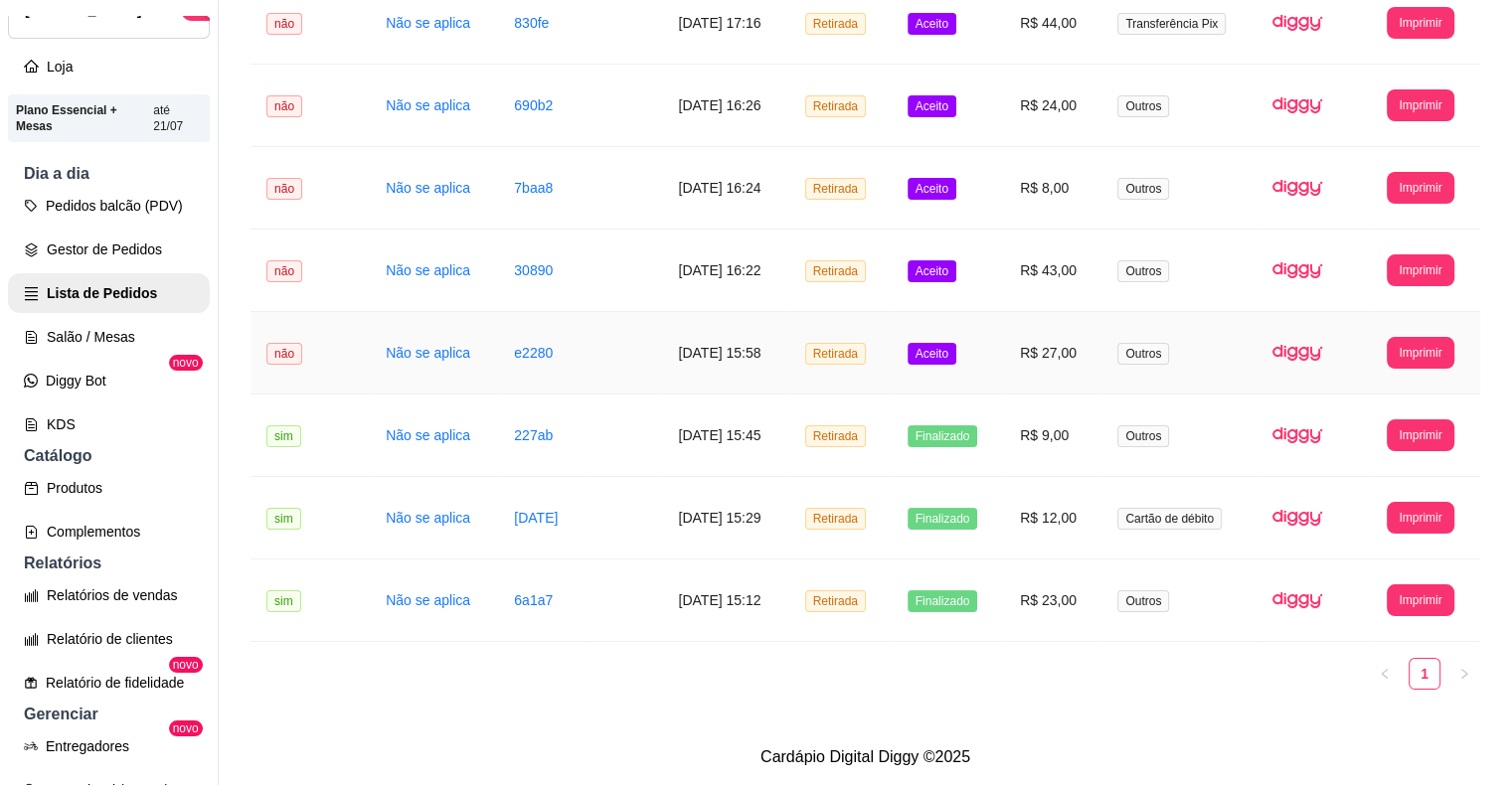 click on "Aceito" at bounding box center (931, 354) 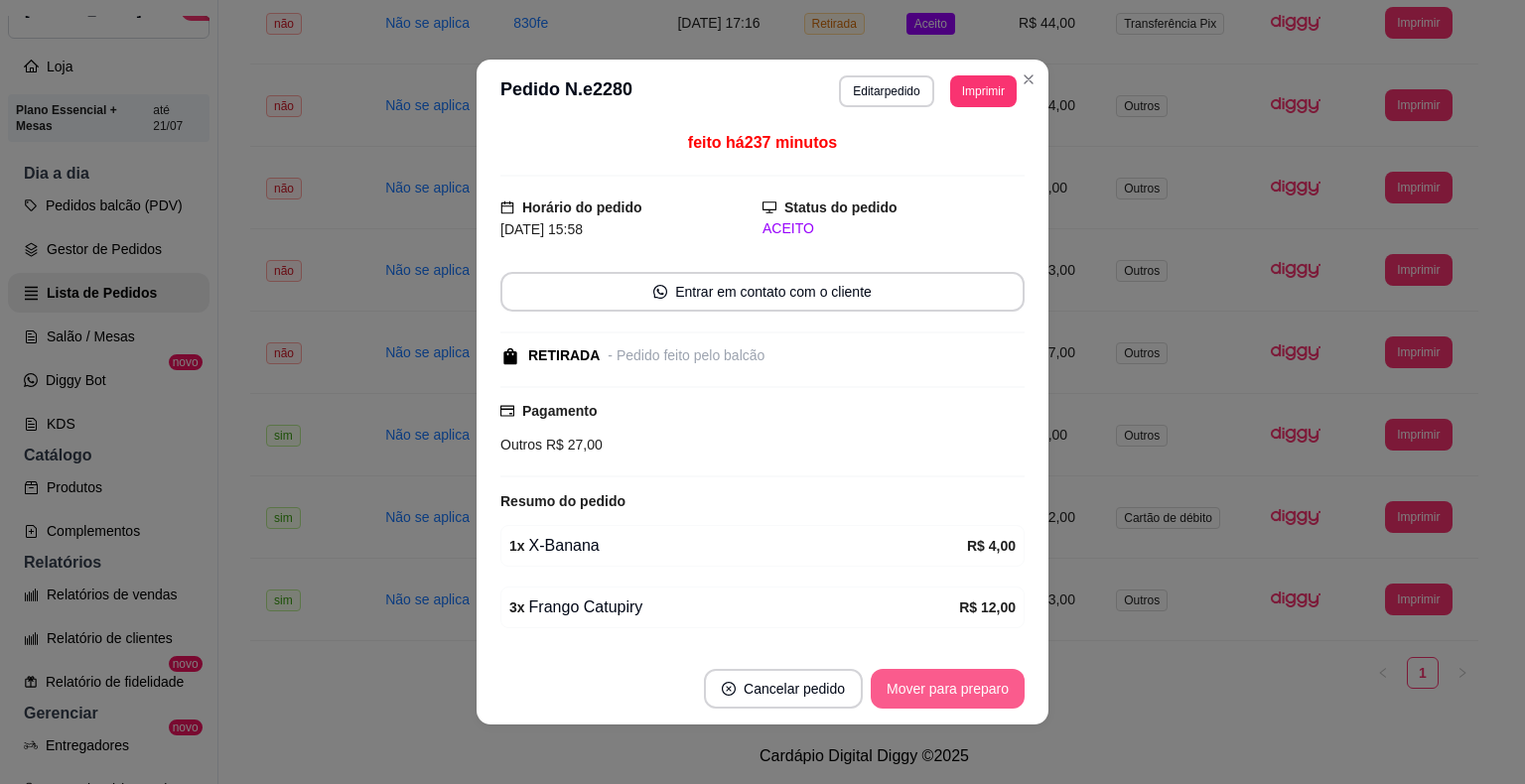 click on "Mover para preparo" at bounding box center [947, 689] 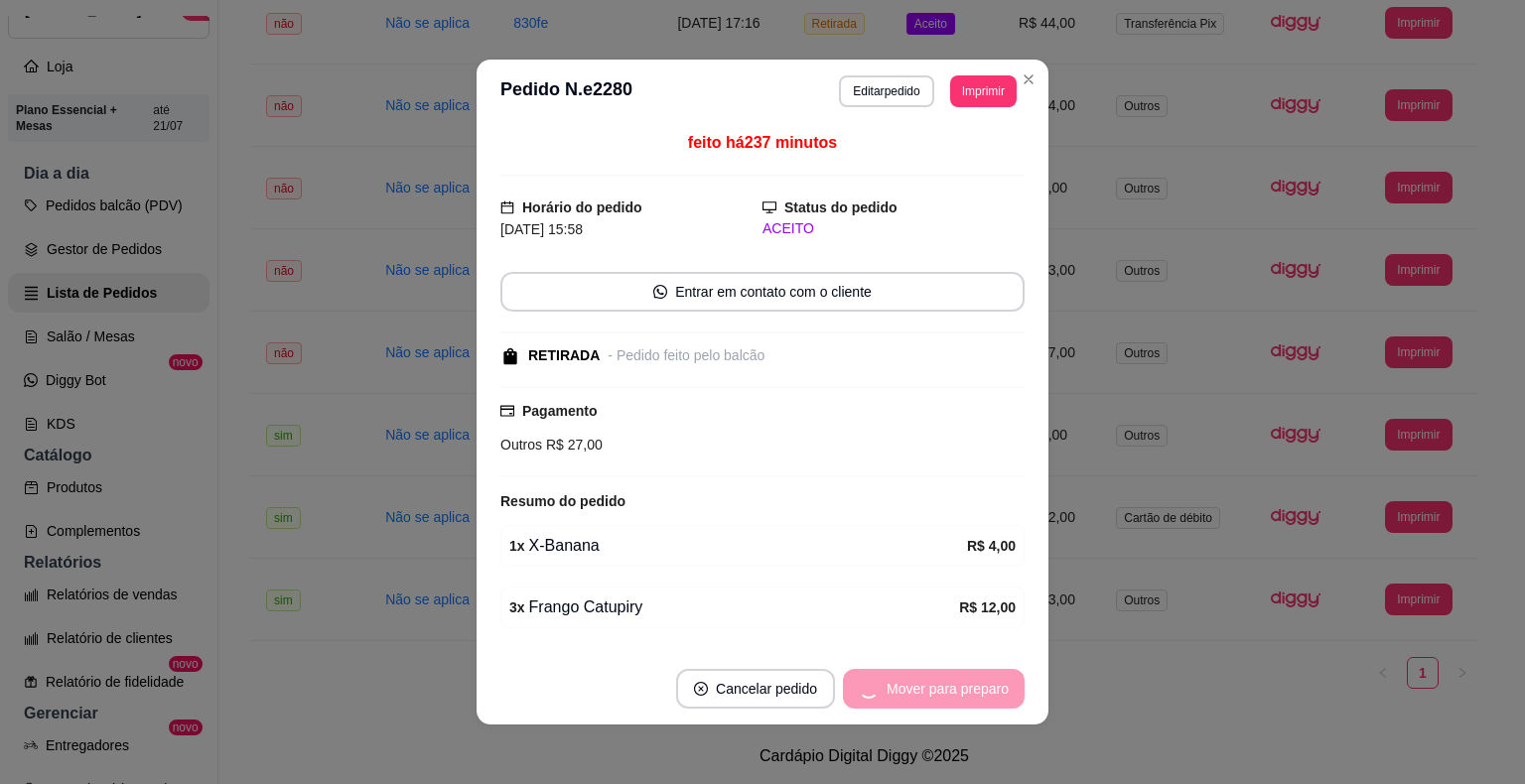 click on "Mover para preparo" at bounding box center [933, 689] 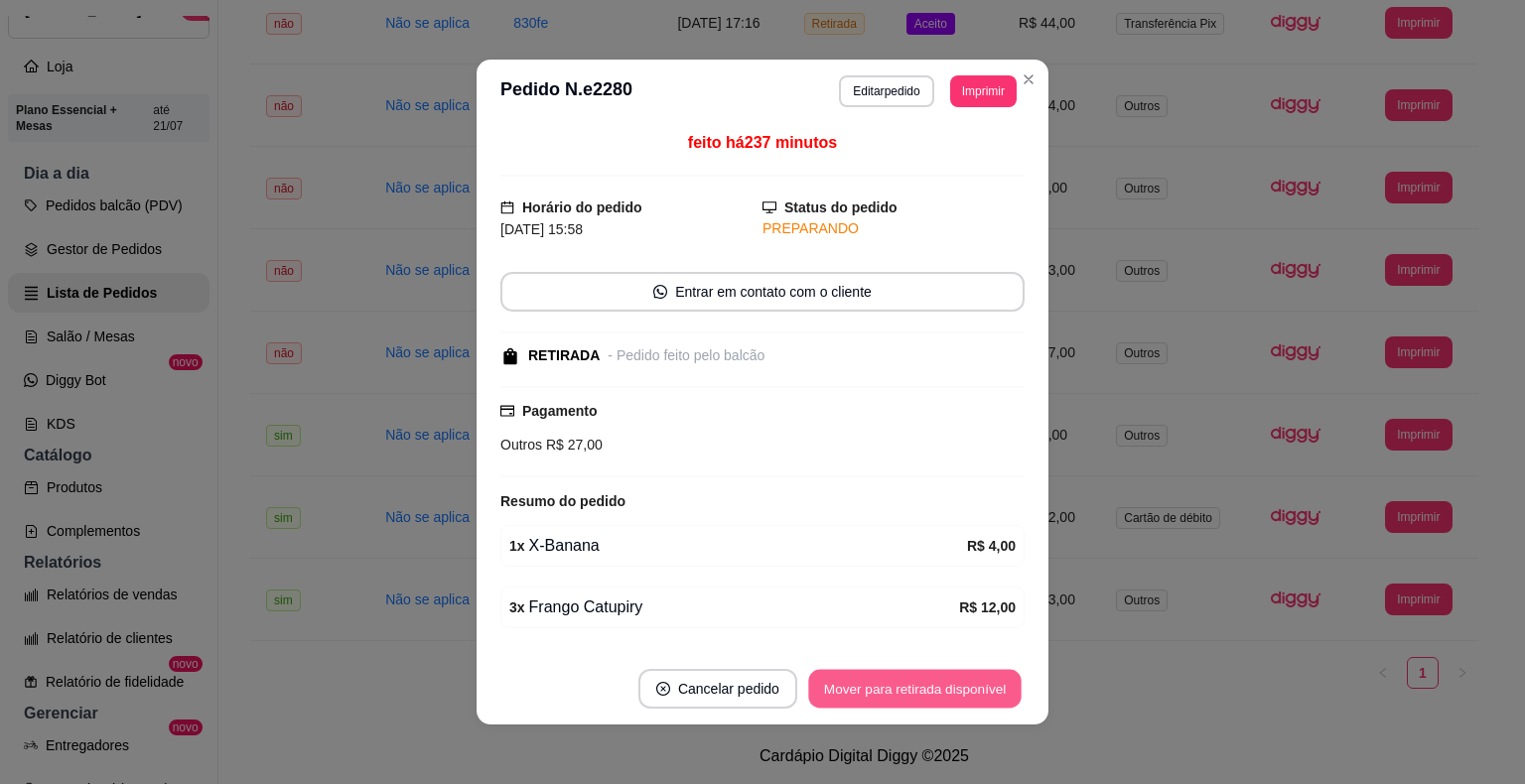 click on "Mover para retirada disponível" at bounding box center [914, 689] 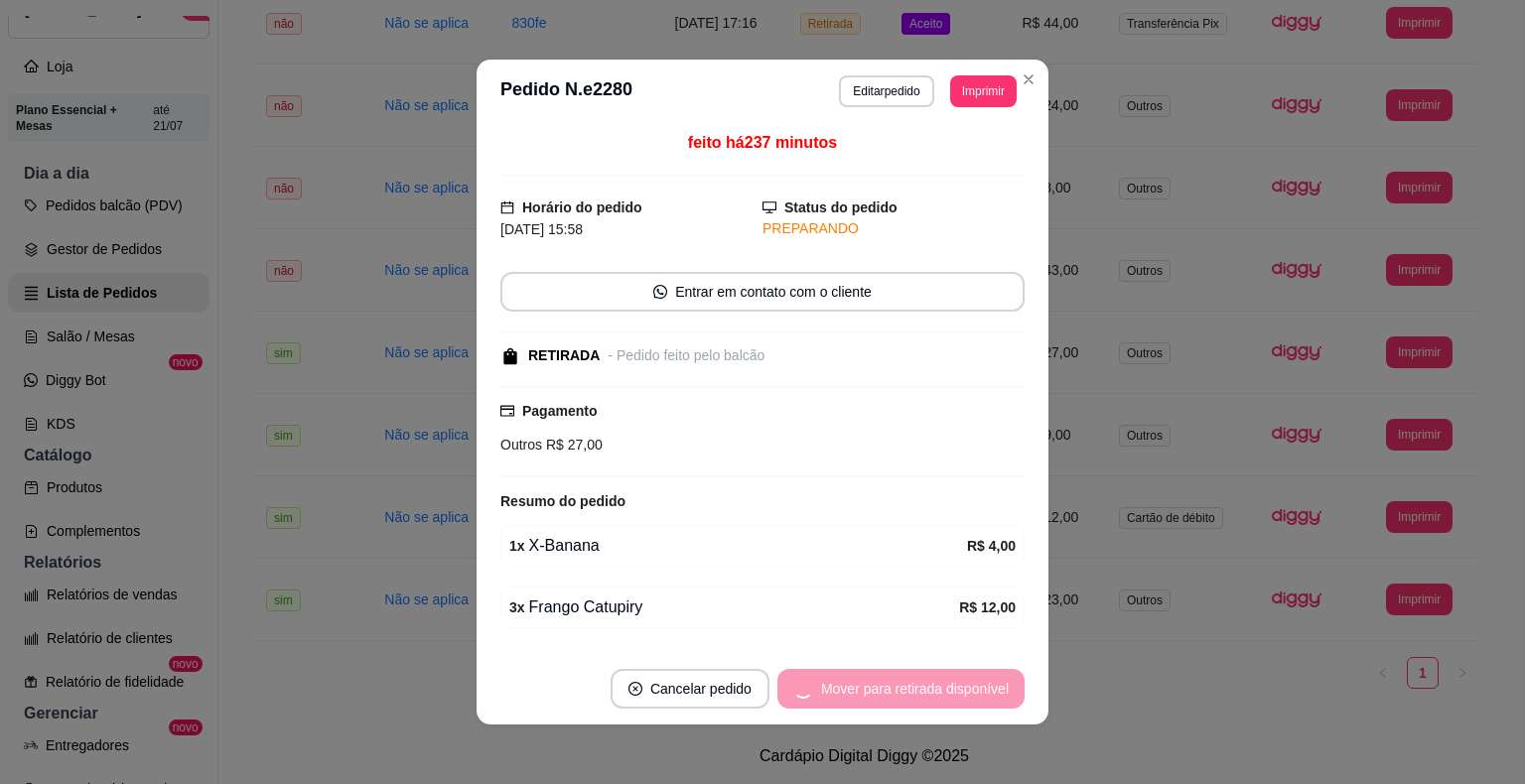 click on "Mover para retirada disponível" at bounding box center (901, 689) 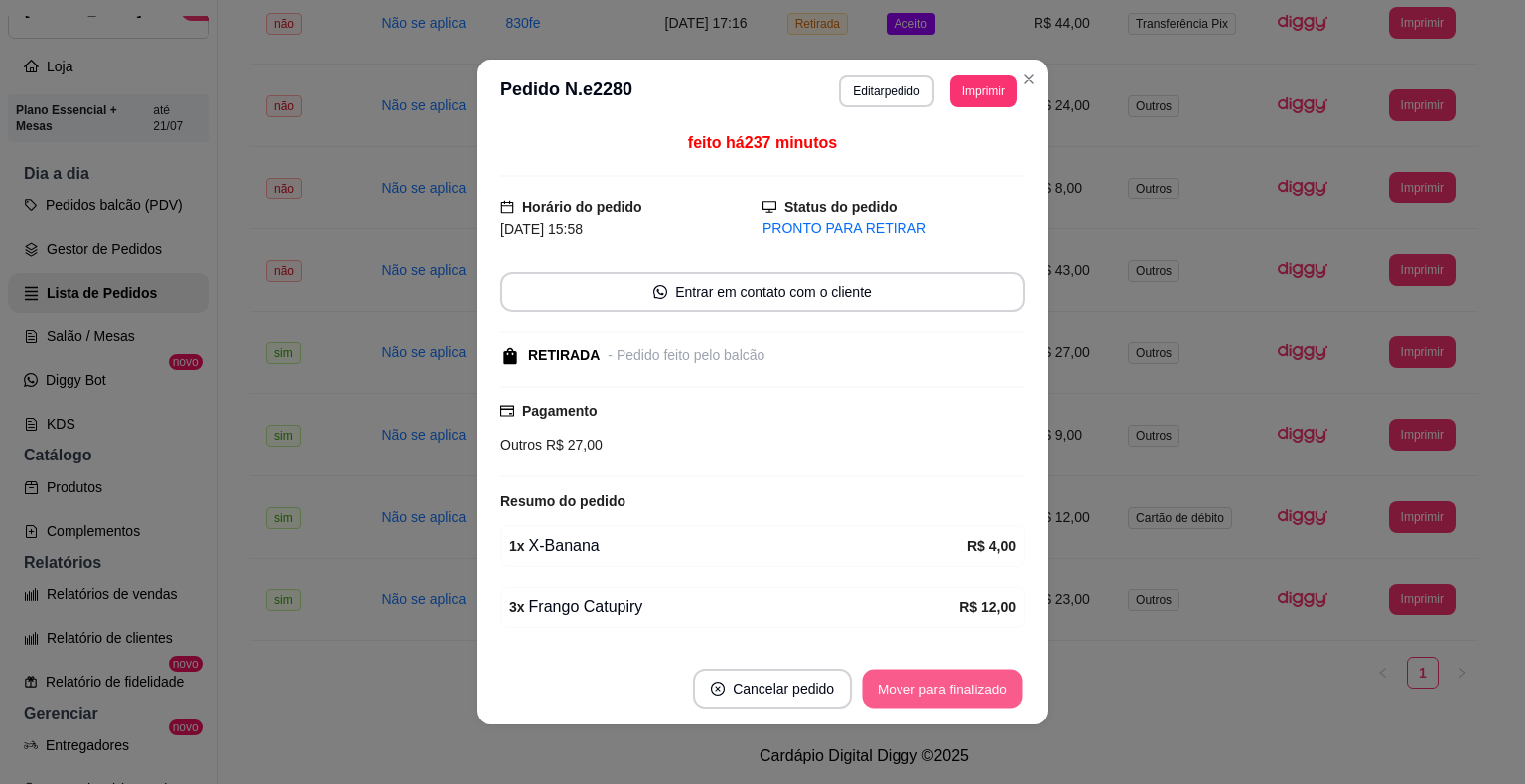 click on "Mover para finalizado" at bounding box center (942, 689) 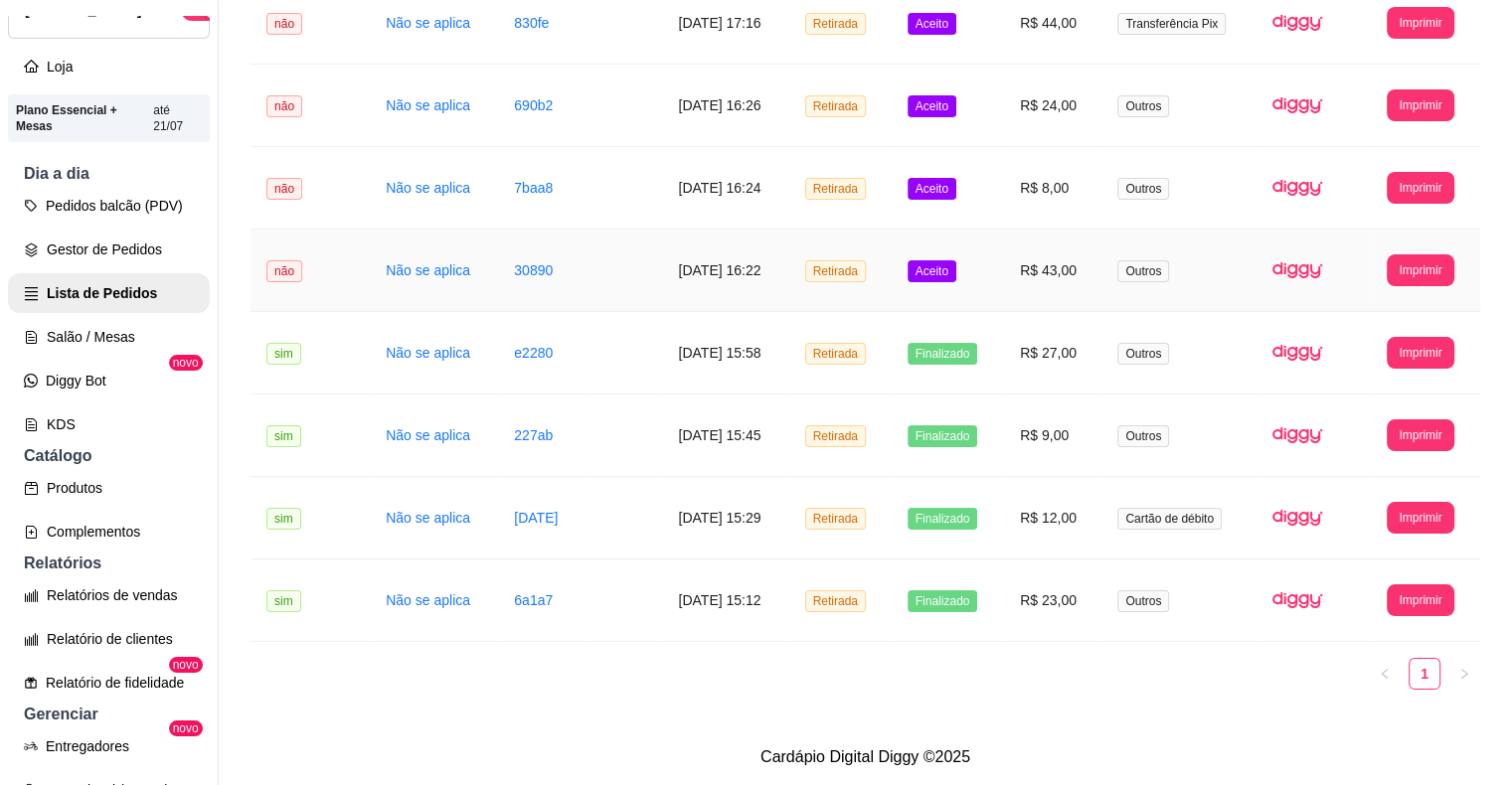 click on "Aceito" at bounding box center (947, 270) 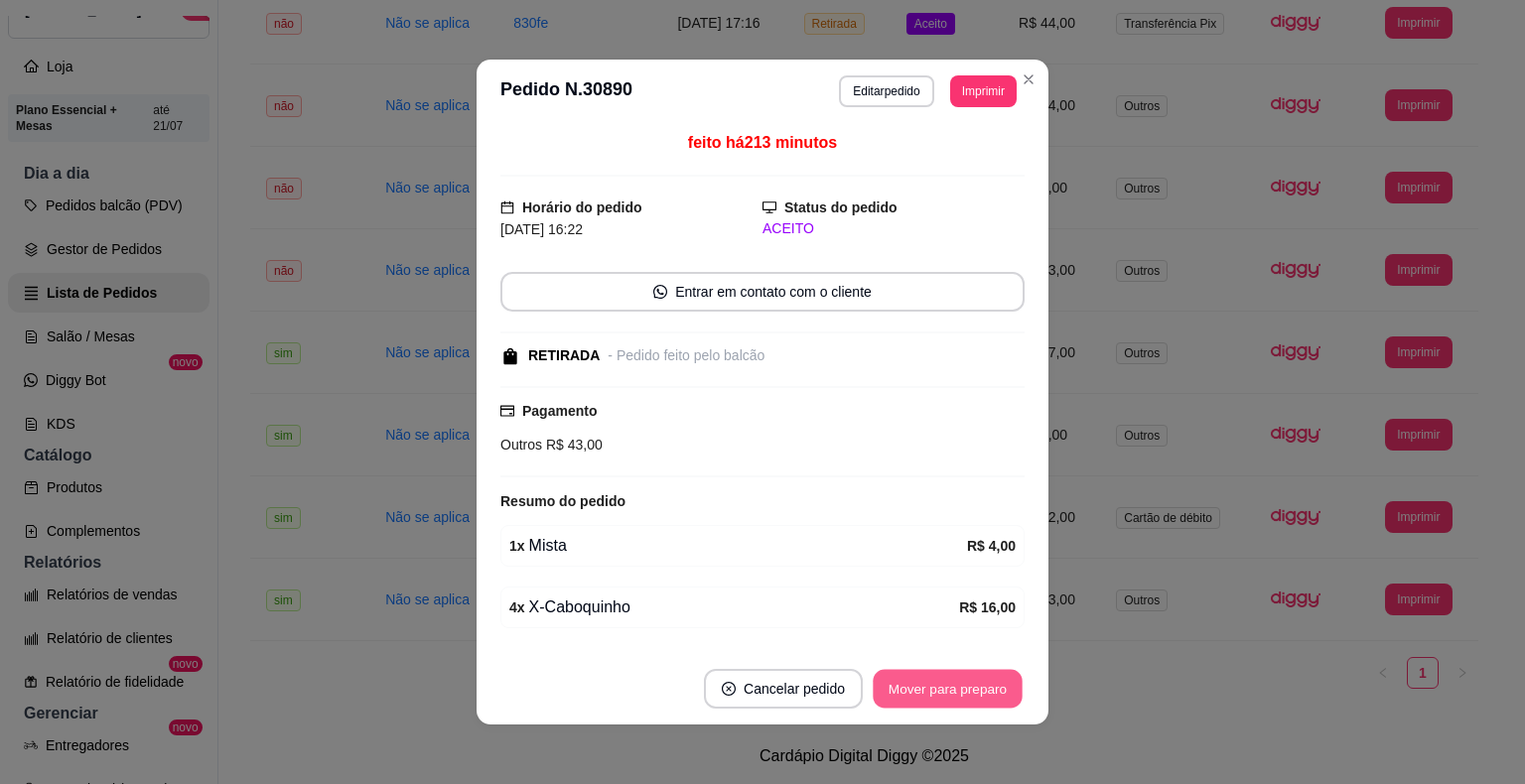 click on "Mover para preparo" at bounding box center (947, 689) 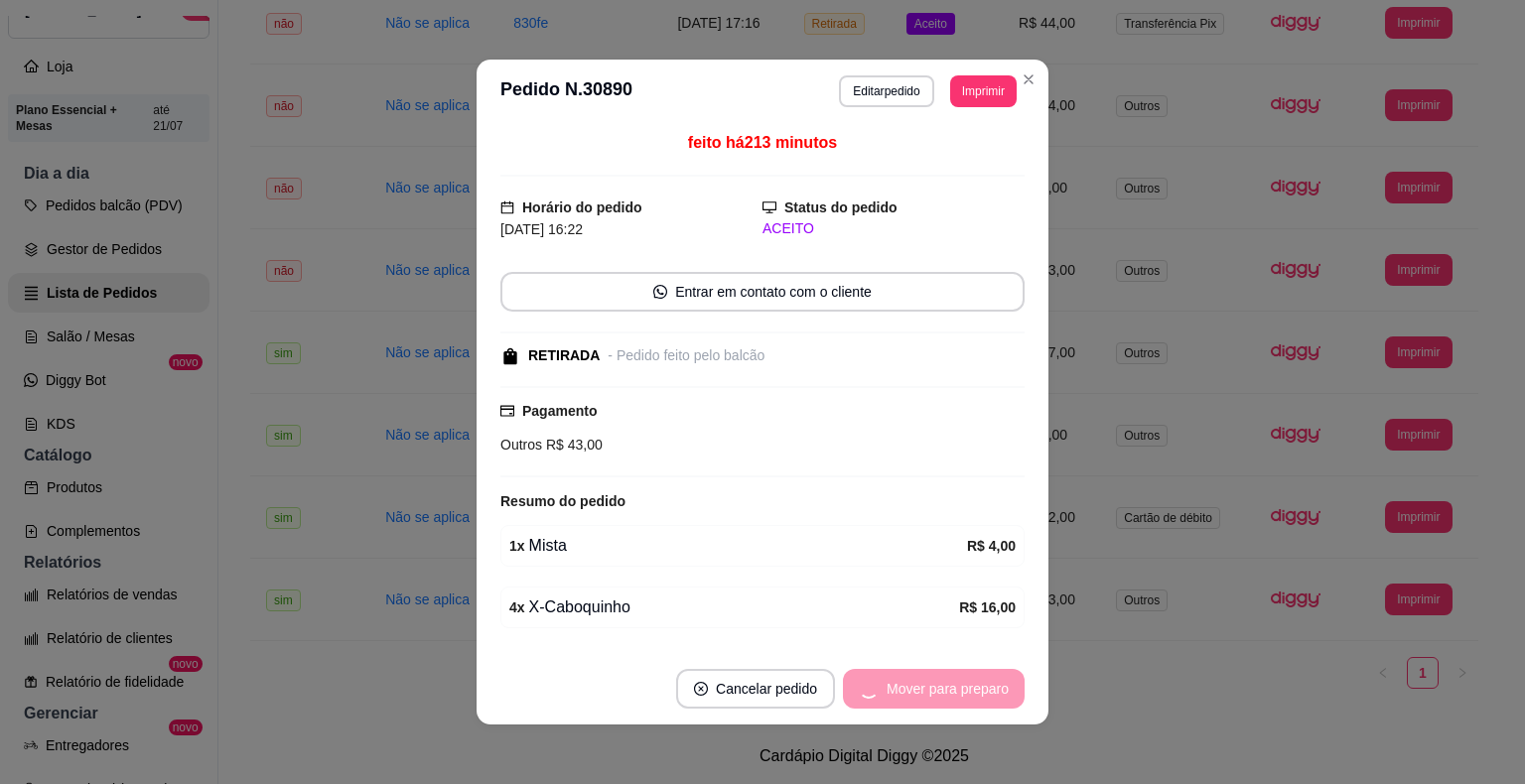 click on "Mover para preparo" at bounding box center (933, 689) 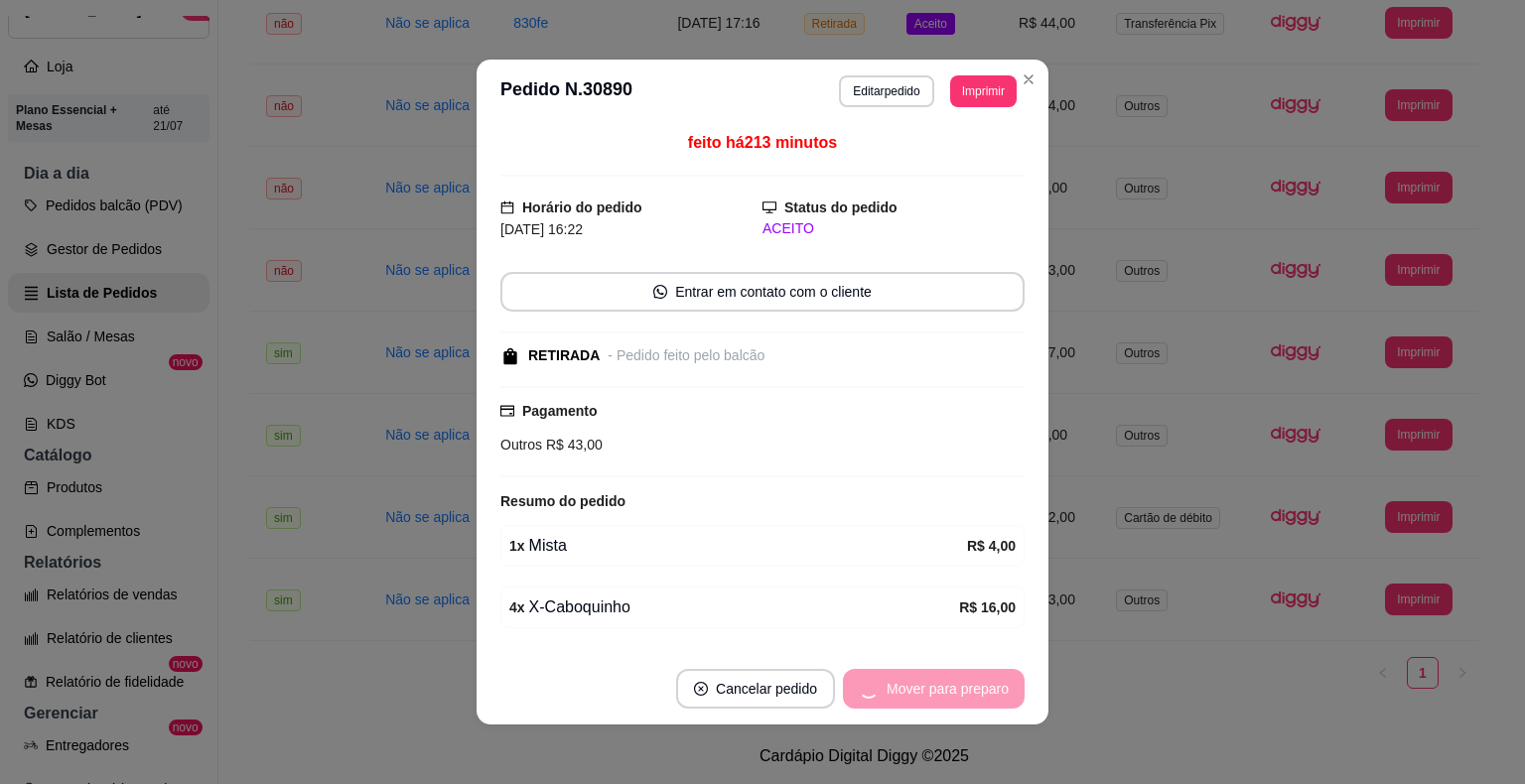click on "Mover para preparo" at bounding box center (933, 689) 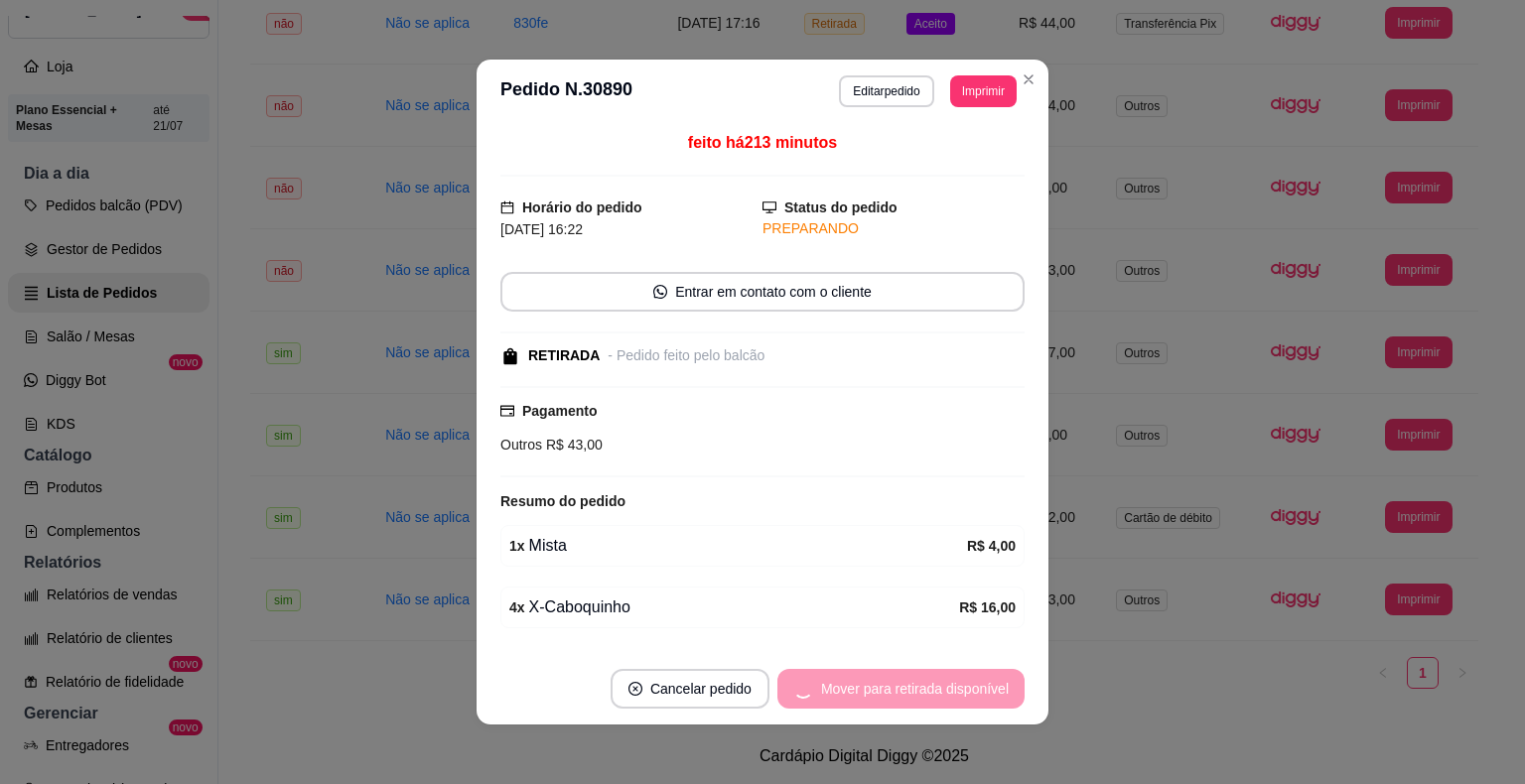click on "Mover para retirada disponível" at bounding box center [901, 689] 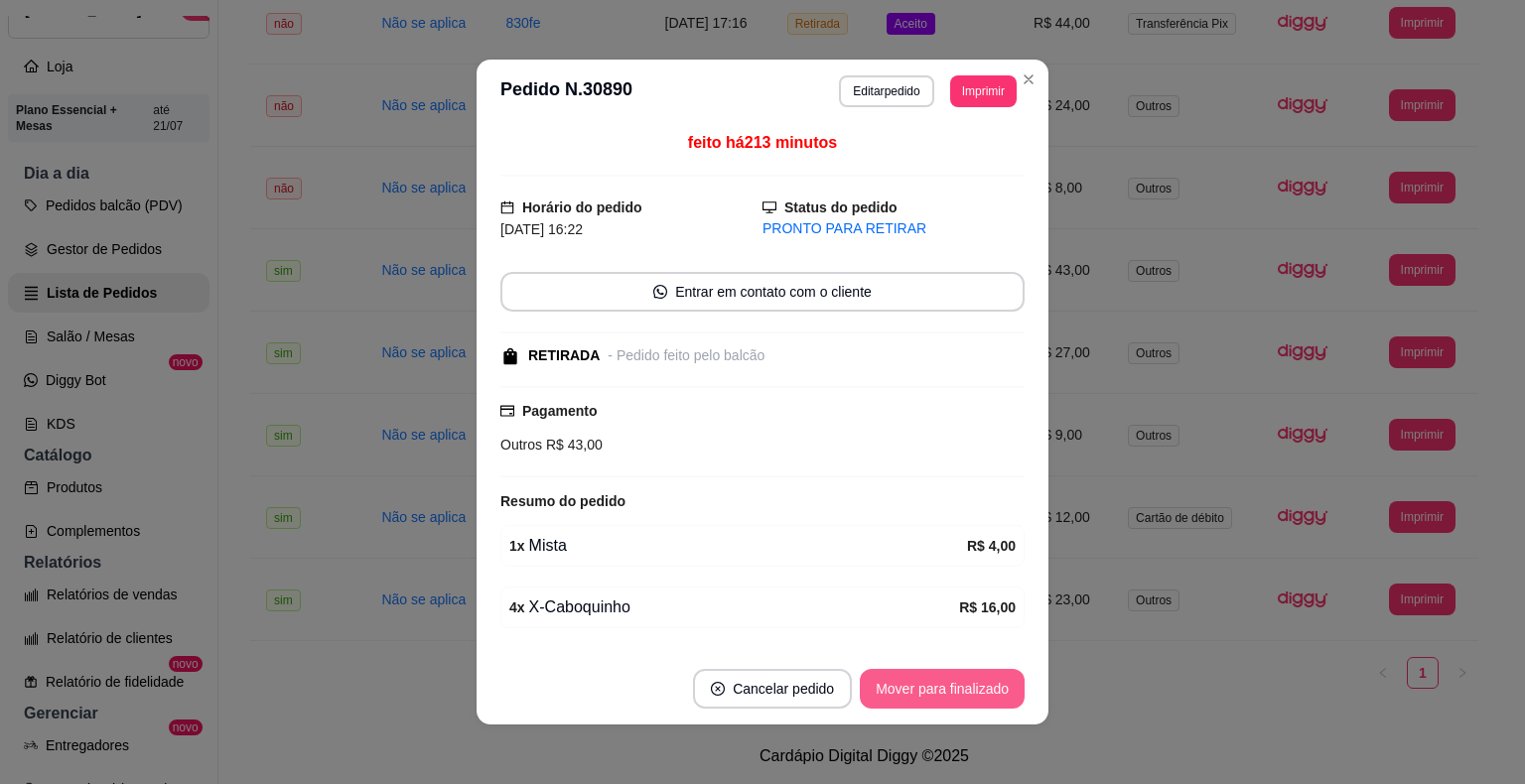 click on "Mover para finalizado" at bounding box center [942, 689] 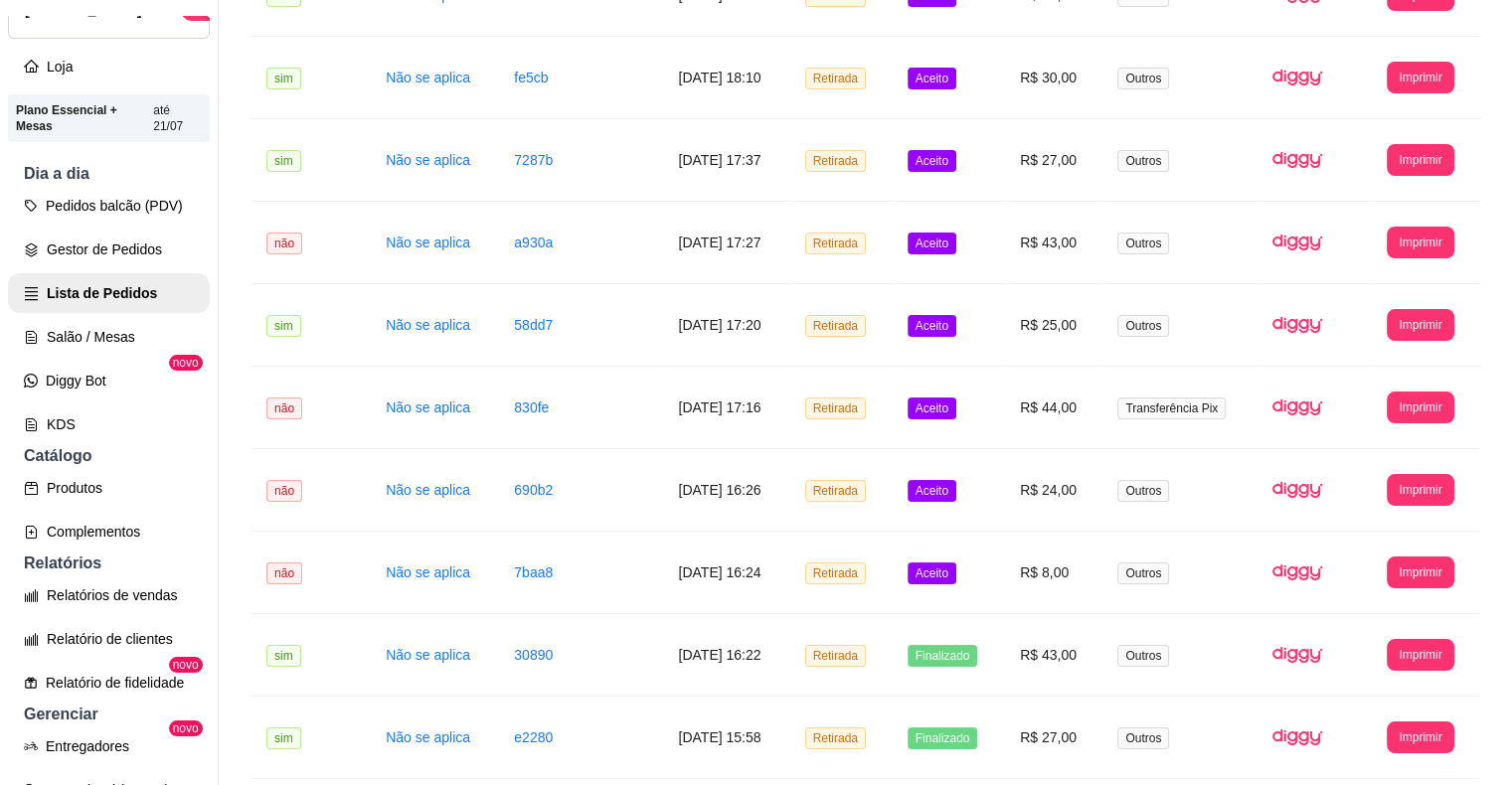 scroll, scrollTop: 936, scrollLeft: 0, axis: vertical 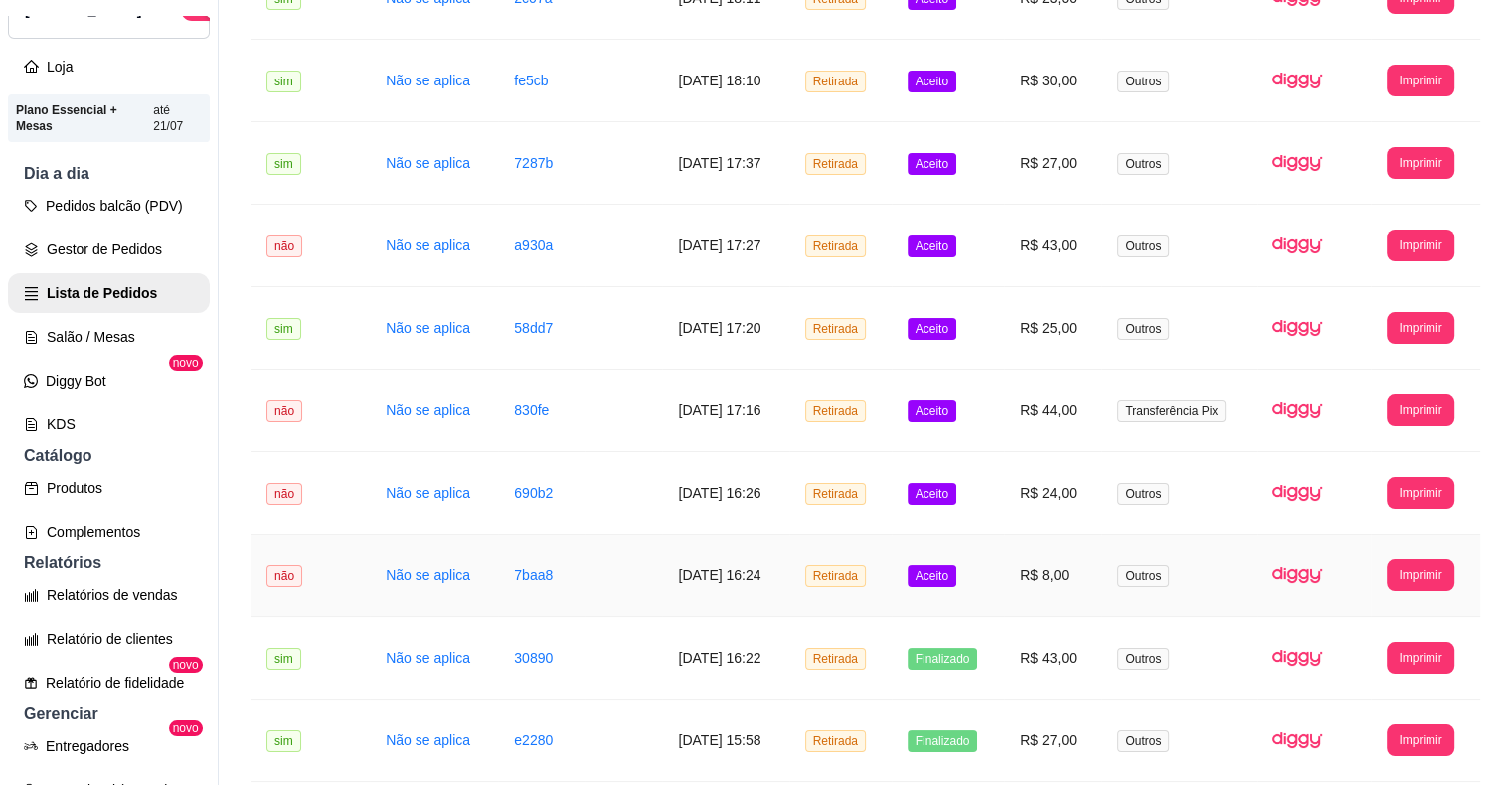 click on "Aceito" at bounding box center [931, 576] 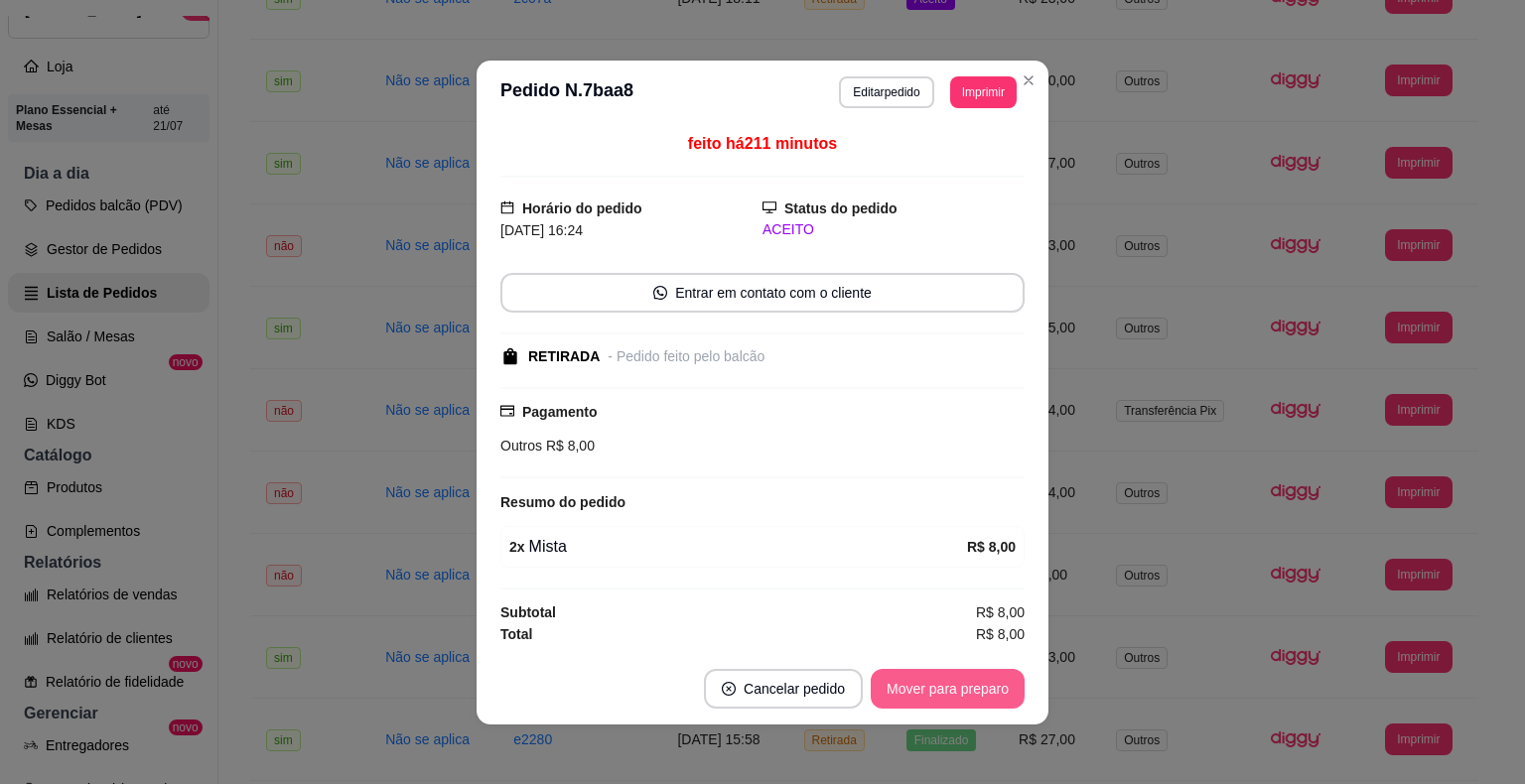 click on "Mover para preparo" at bounding box center (947, 689) 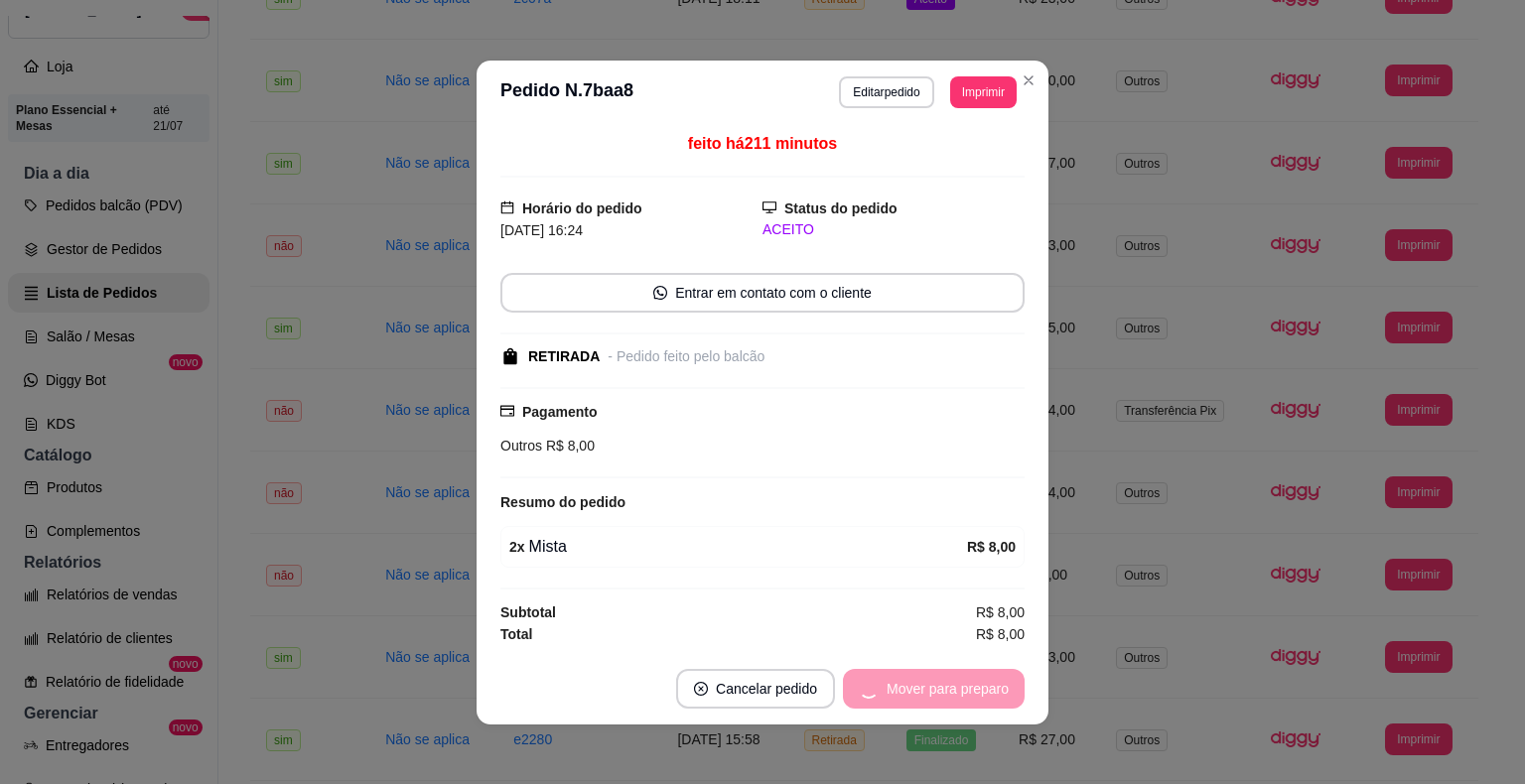 click on "Mover para preparo" at bounding box center [933, 689] 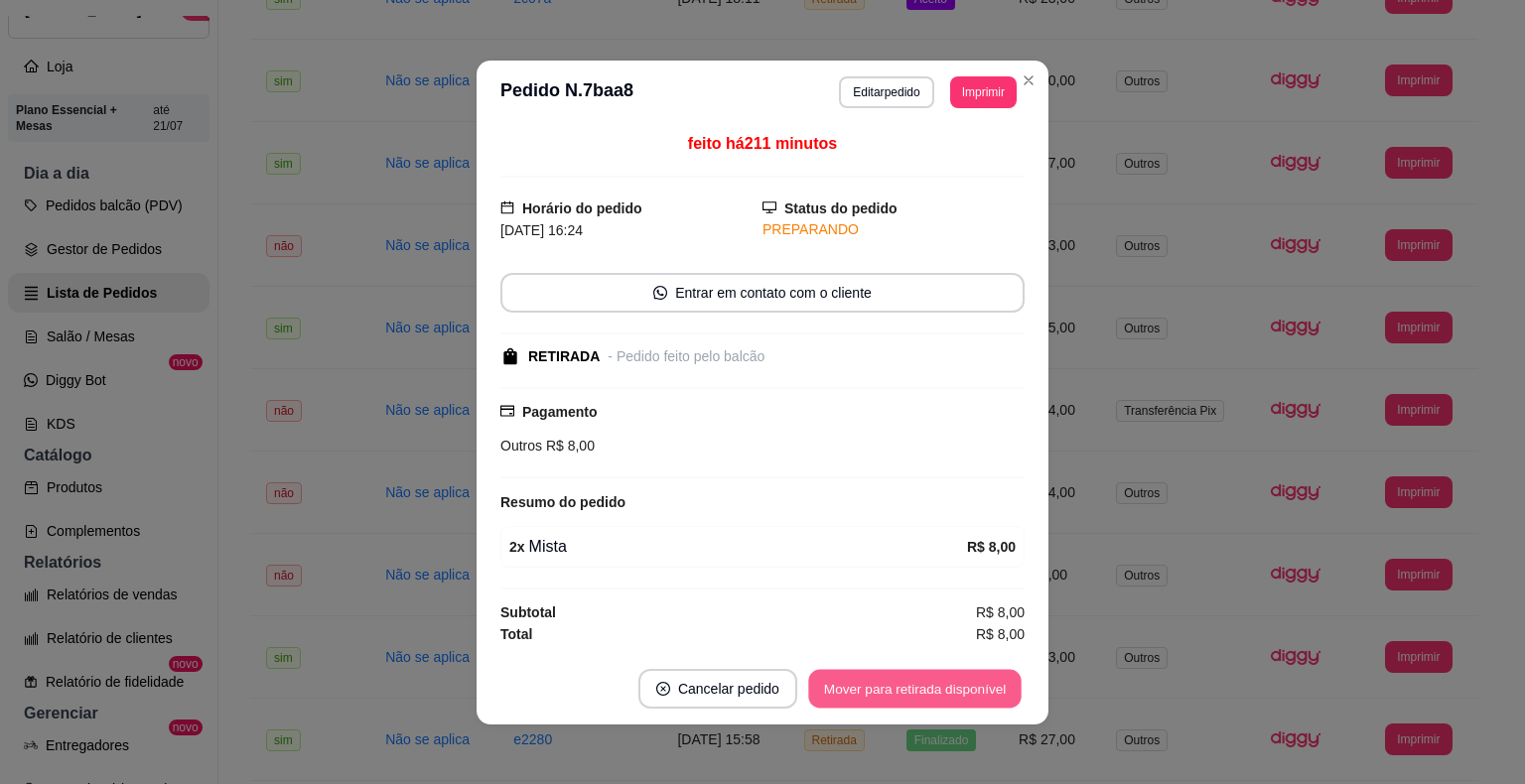 click on "Mover para retirada disponível" at bounding box center (914, 688) 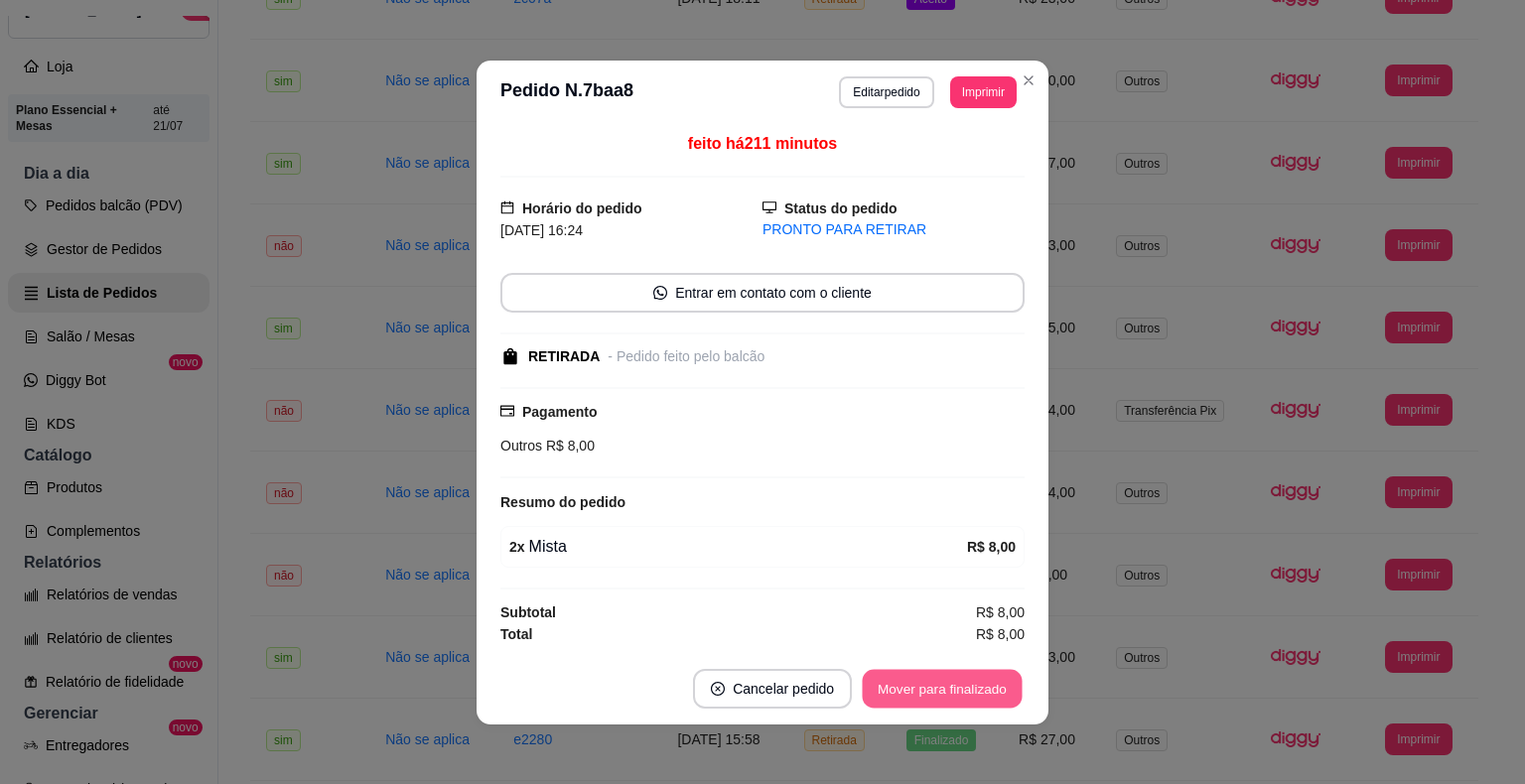 click on "Mover para finalizado" at bounding box center (942, 688) 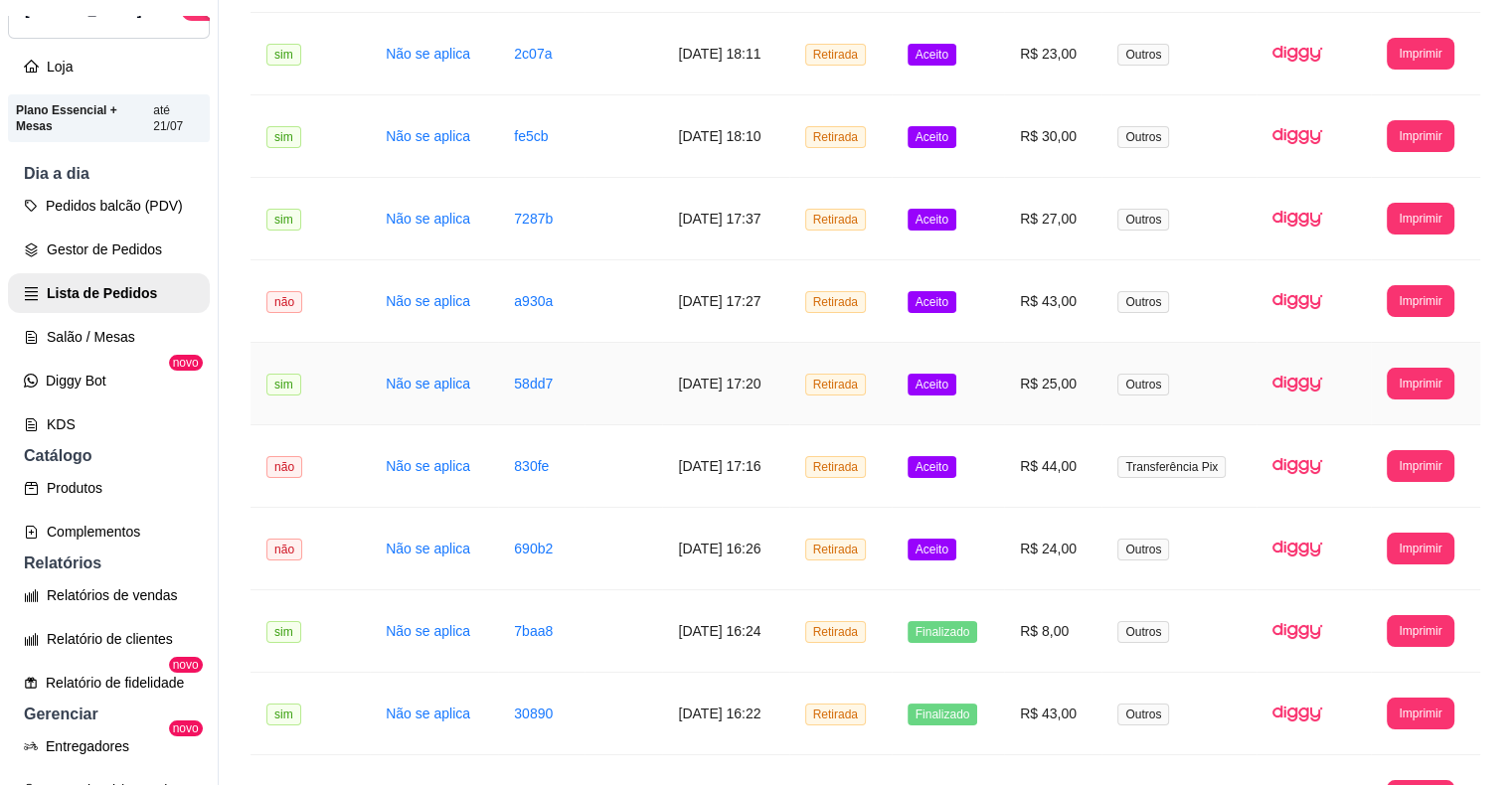 scroll, scrollTop: 837, scrollLeft: 0, axis: vertical 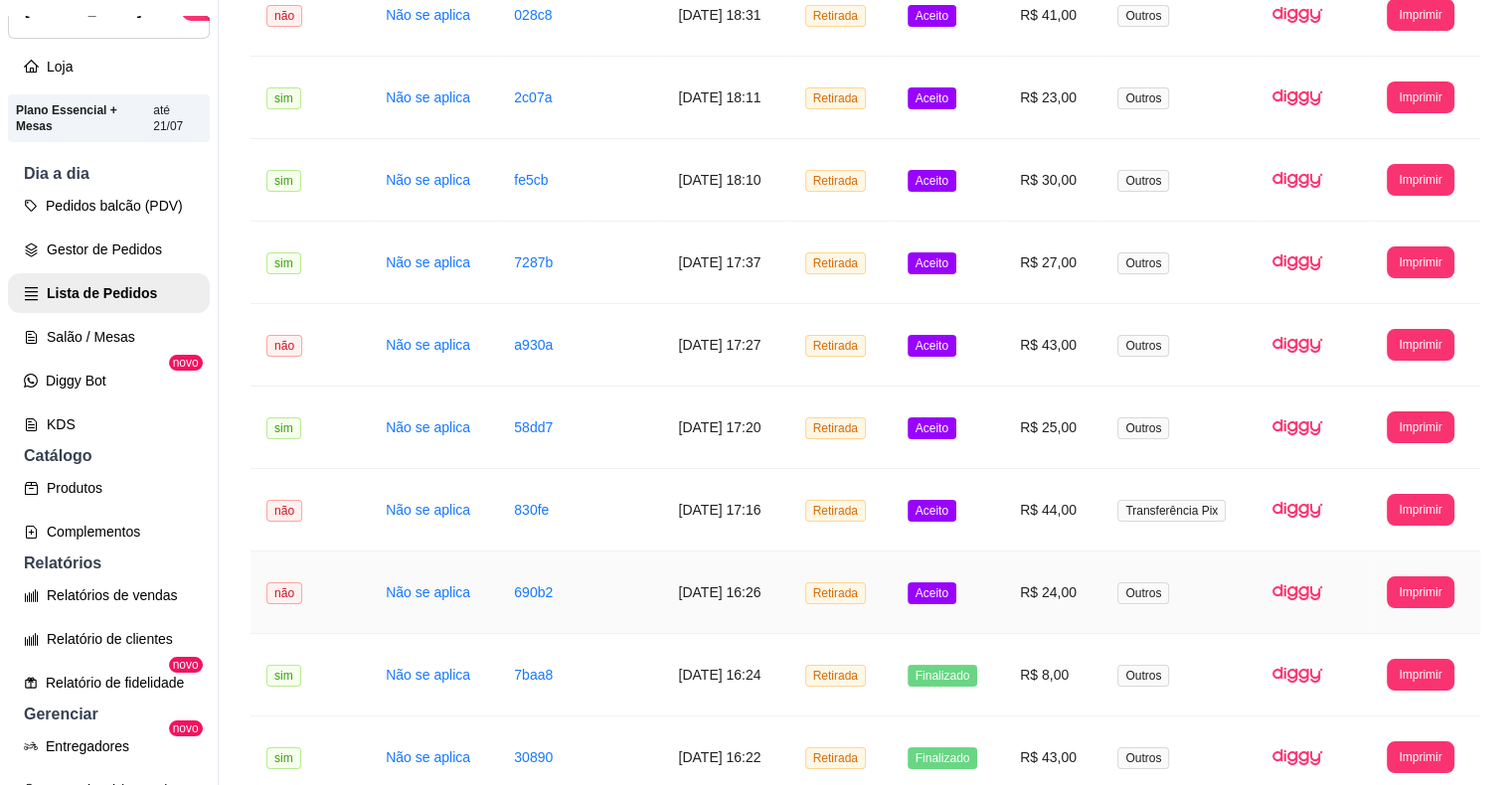 click on "Aceito" at bounding box center (931, 593) 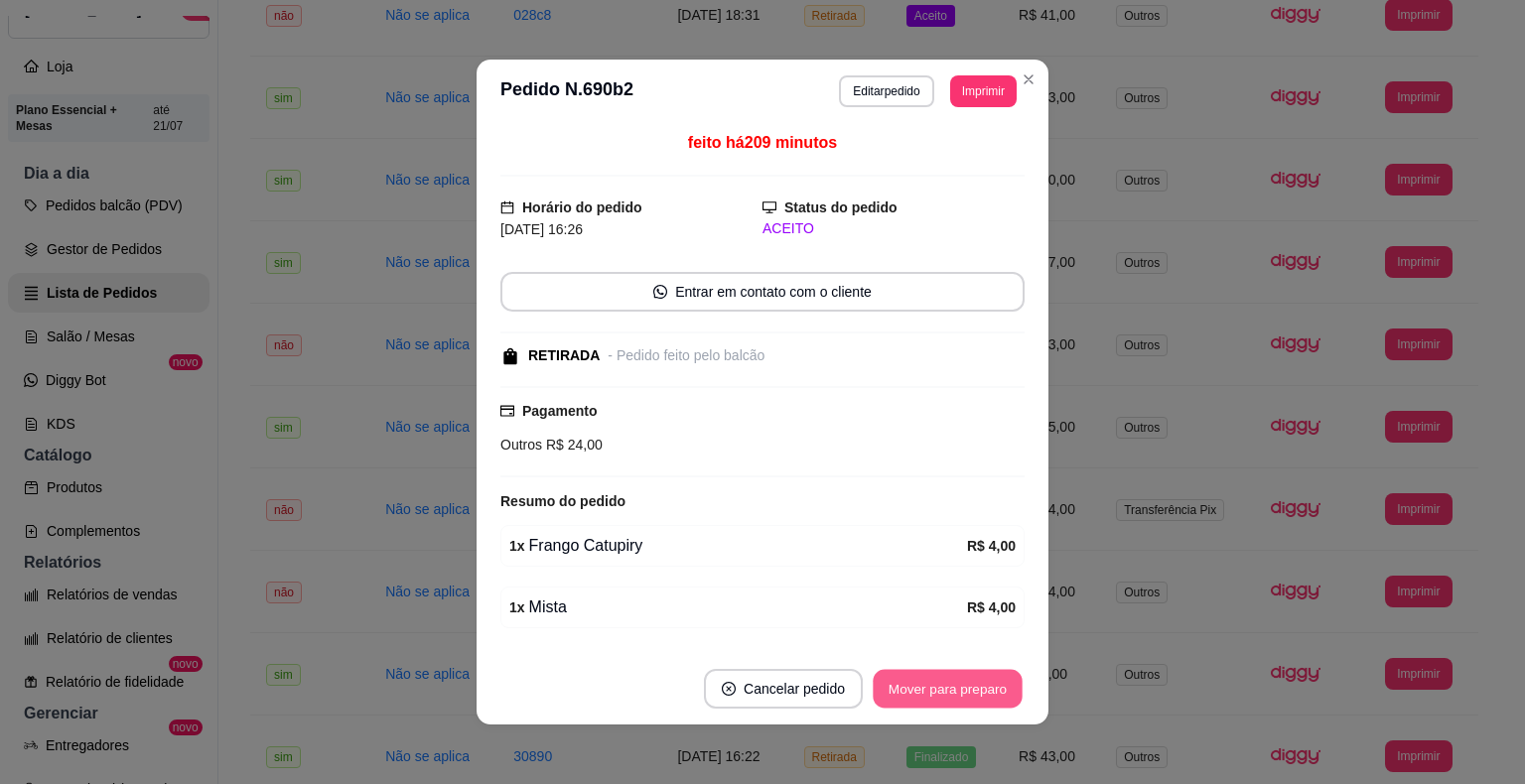 click on "Mover para preparo" at bounding box center (947, 689) 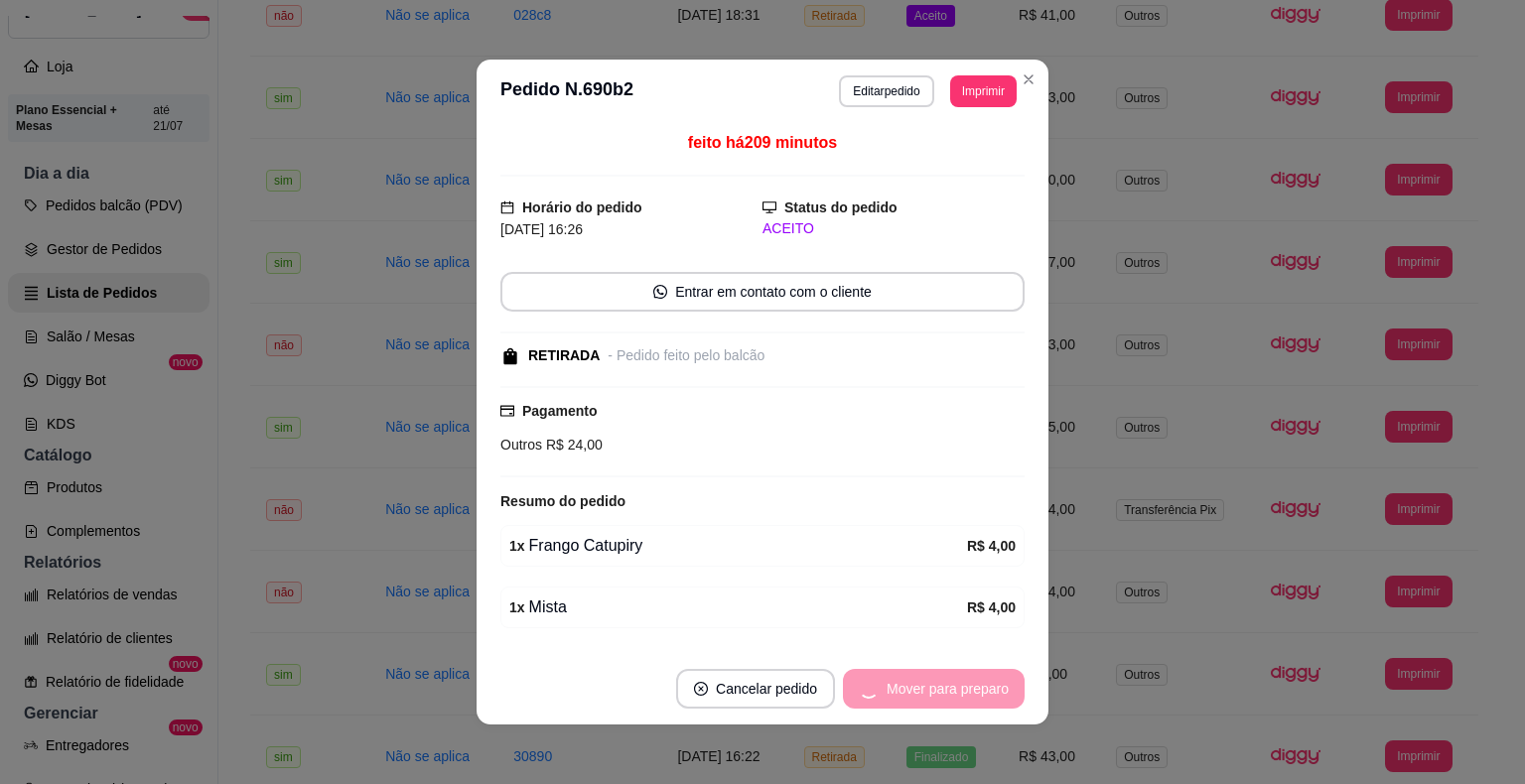 click on "Mover para preparo" at bounding box center [933, 689] 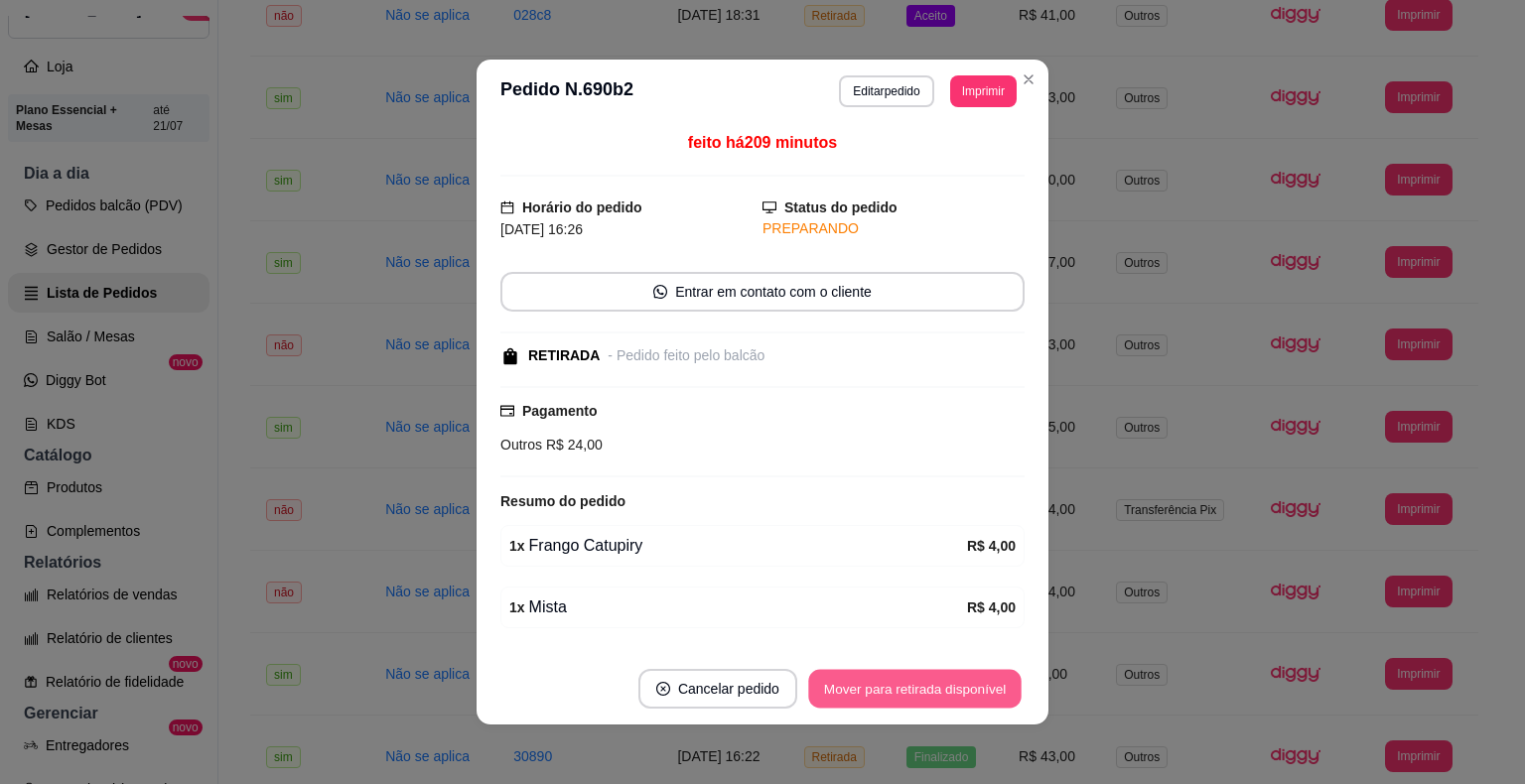 click on "Mover para retirada disponível" at bounding box center (914, 689) 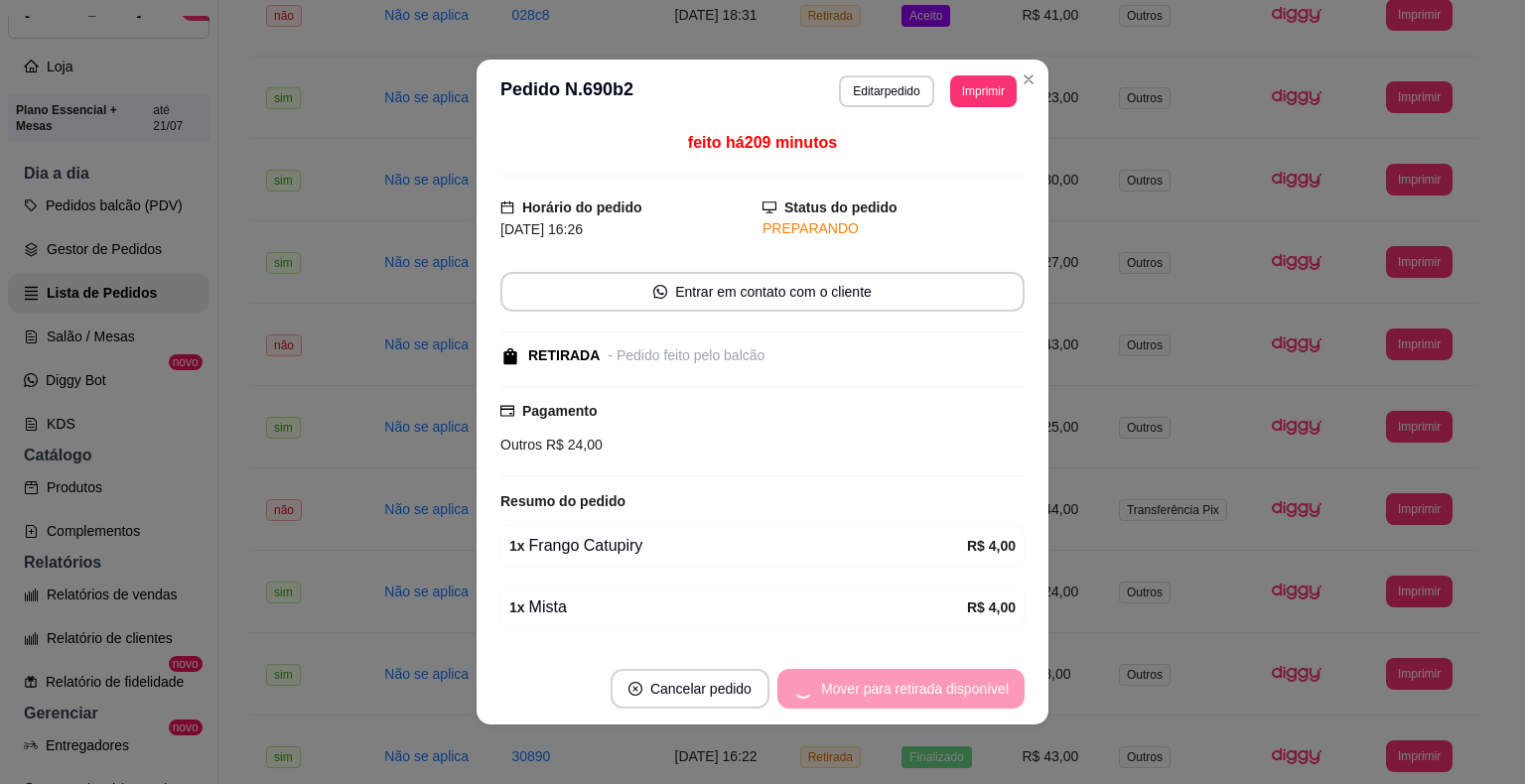 click on "Mover para retirada disponível" at bounding box center [901, 689] 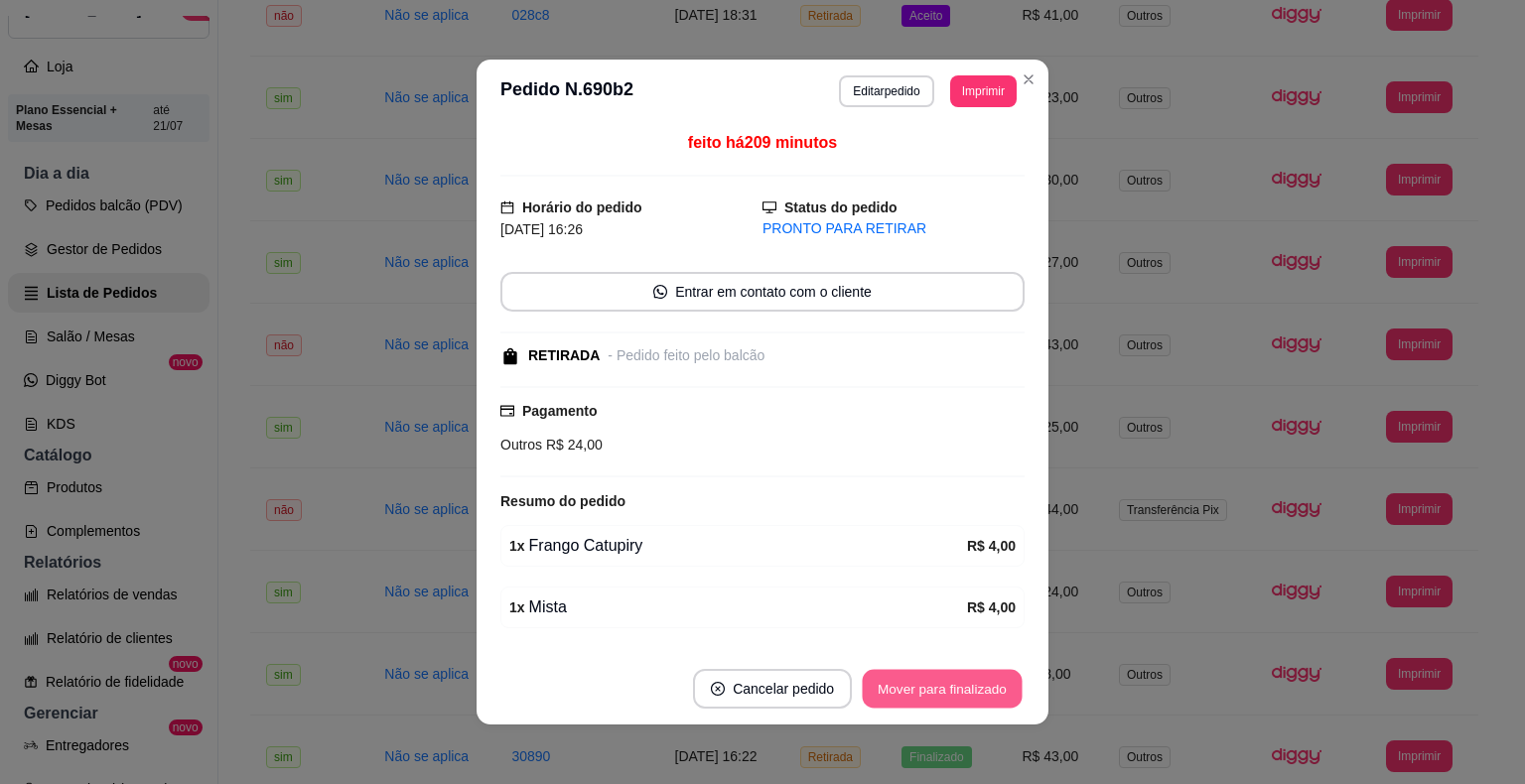 click on "Mover para finalizado" at bounding box center (942, 689) 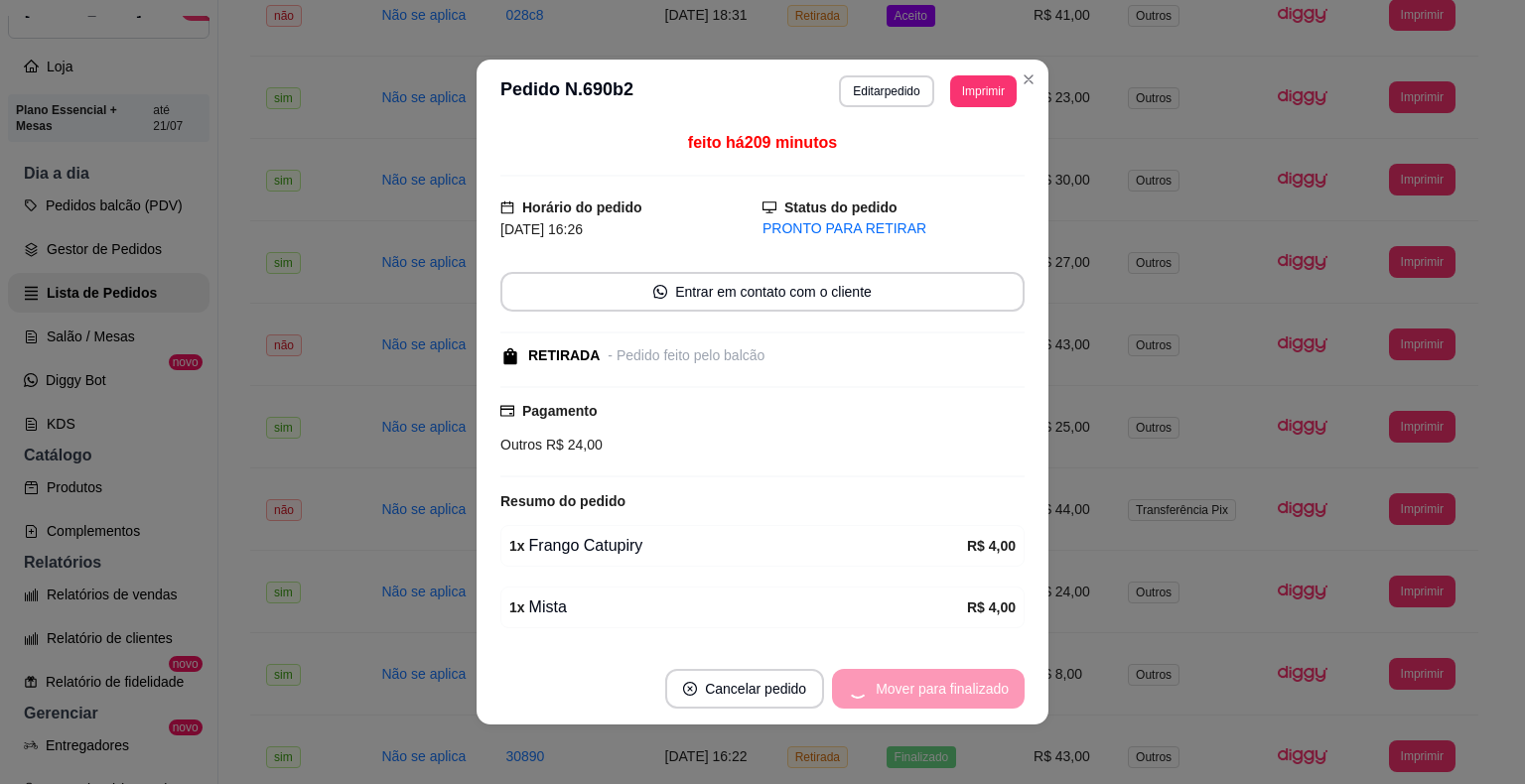 click on "Mover para finalizado" at bounding box center (928, 689) 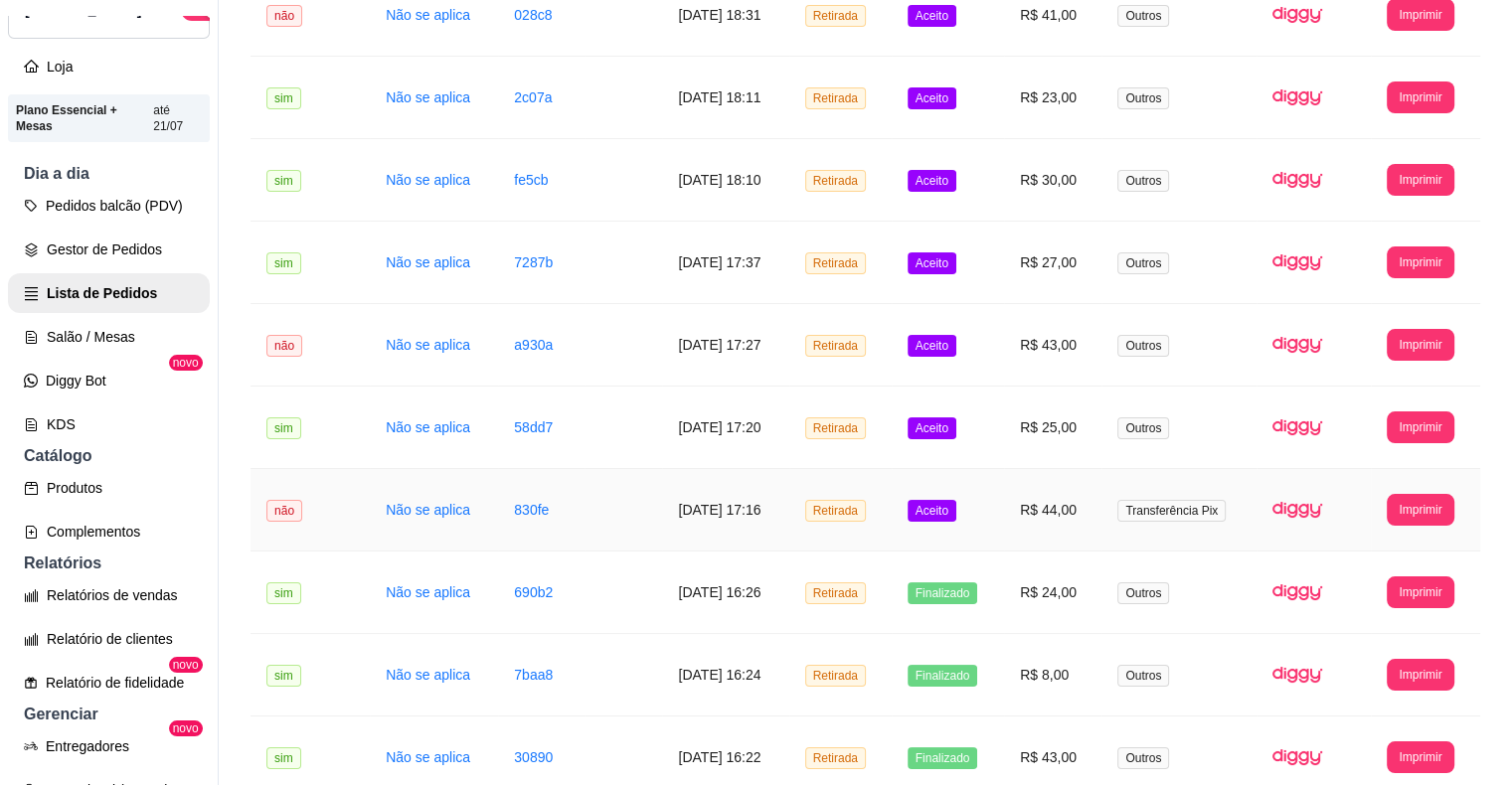 click on "Aceito" at bounding box center (931, 511) 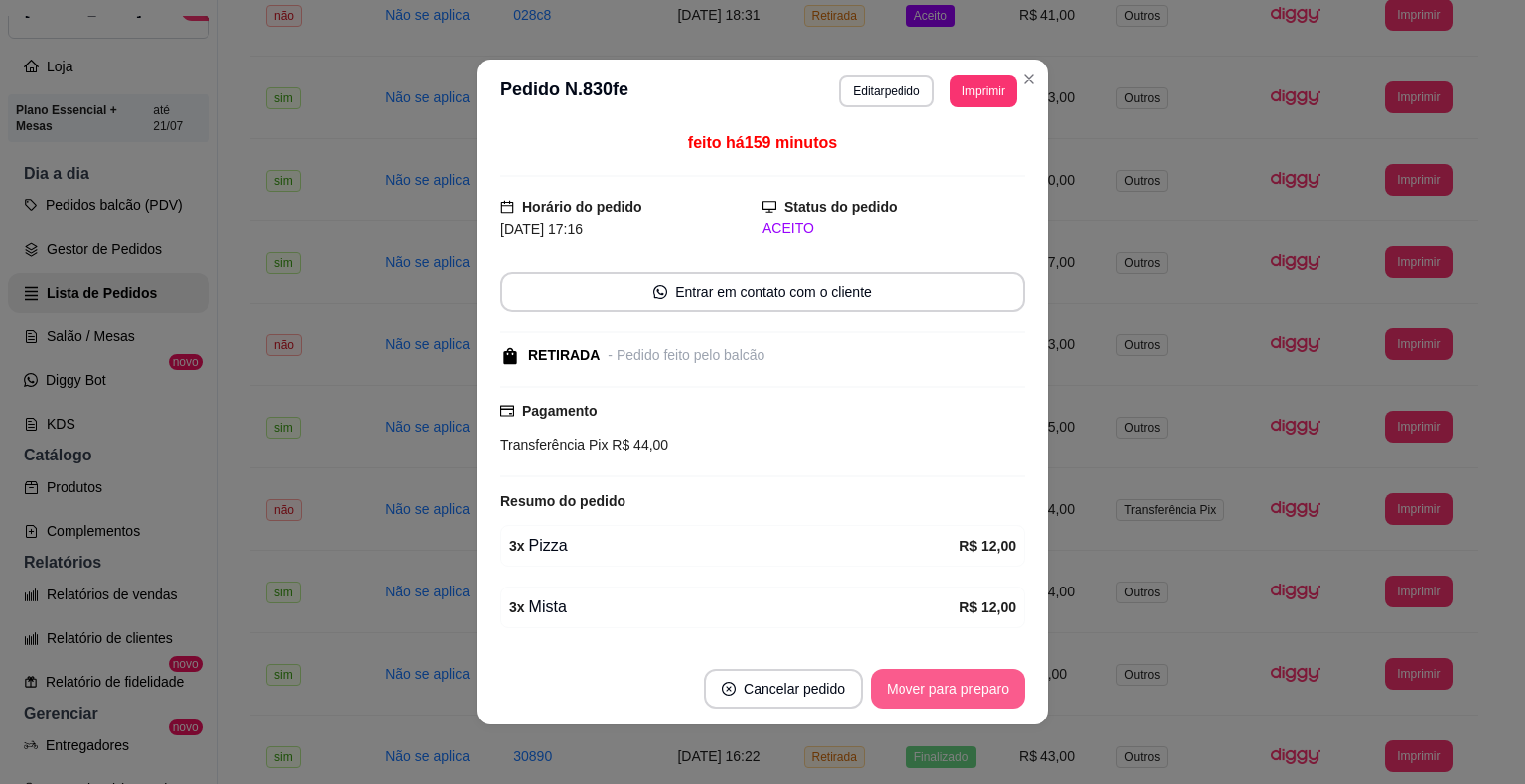 click on "Mover para preparo" at bounding box center (947, 689) 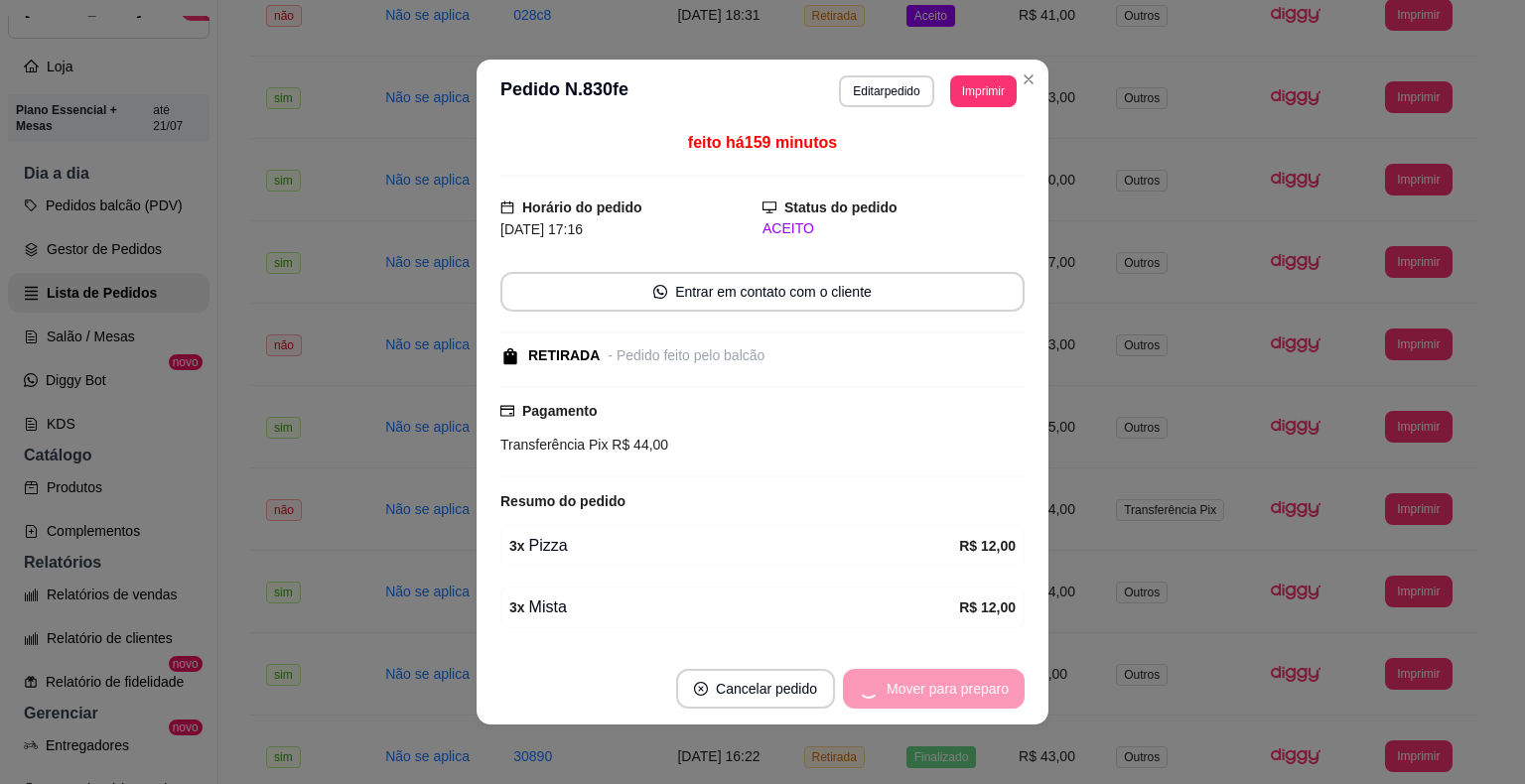 click on "Mover para preparo" at bounding box center [933, 689] 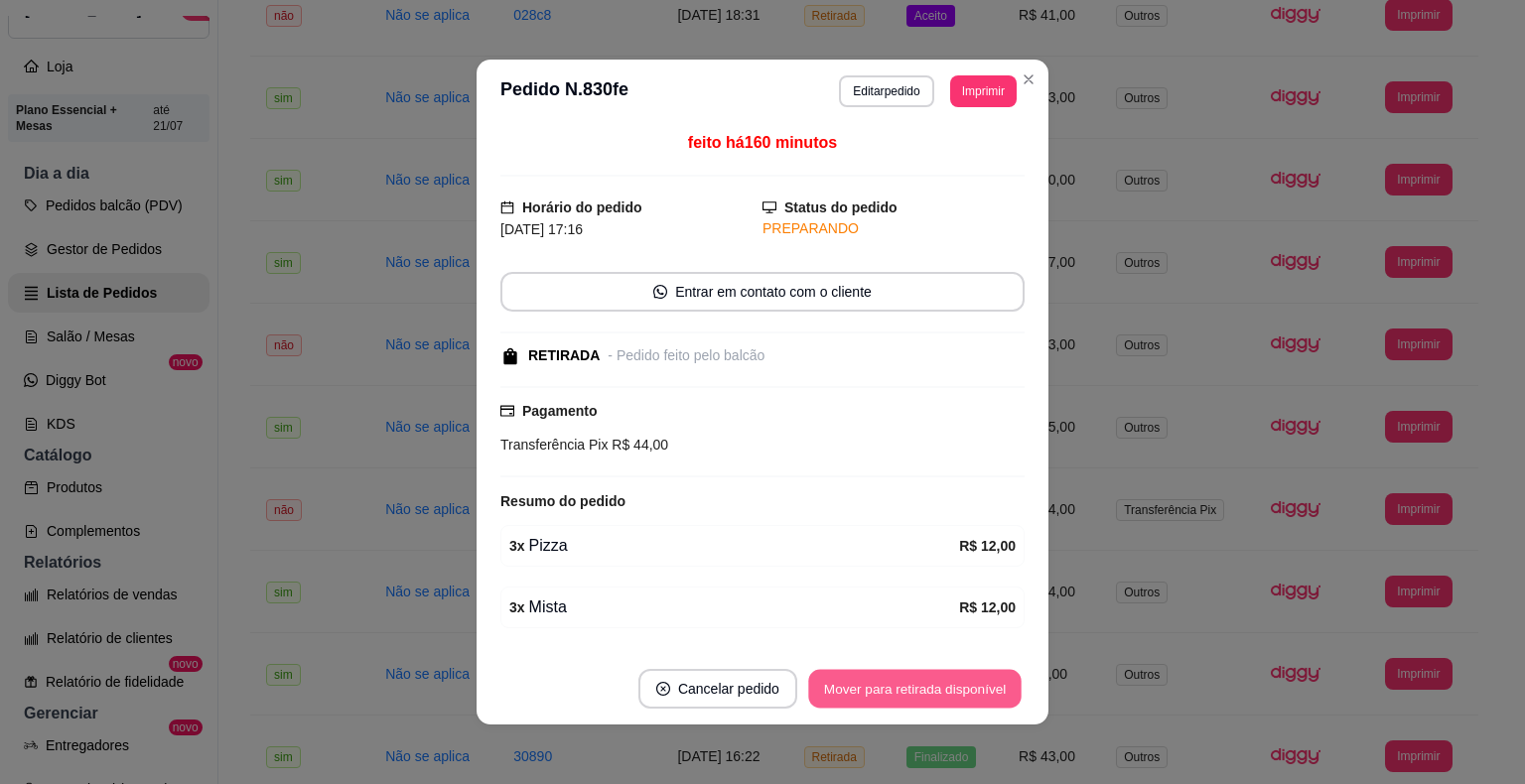 click on "Mover para retirada disponível" at bounding box center (914, 689) 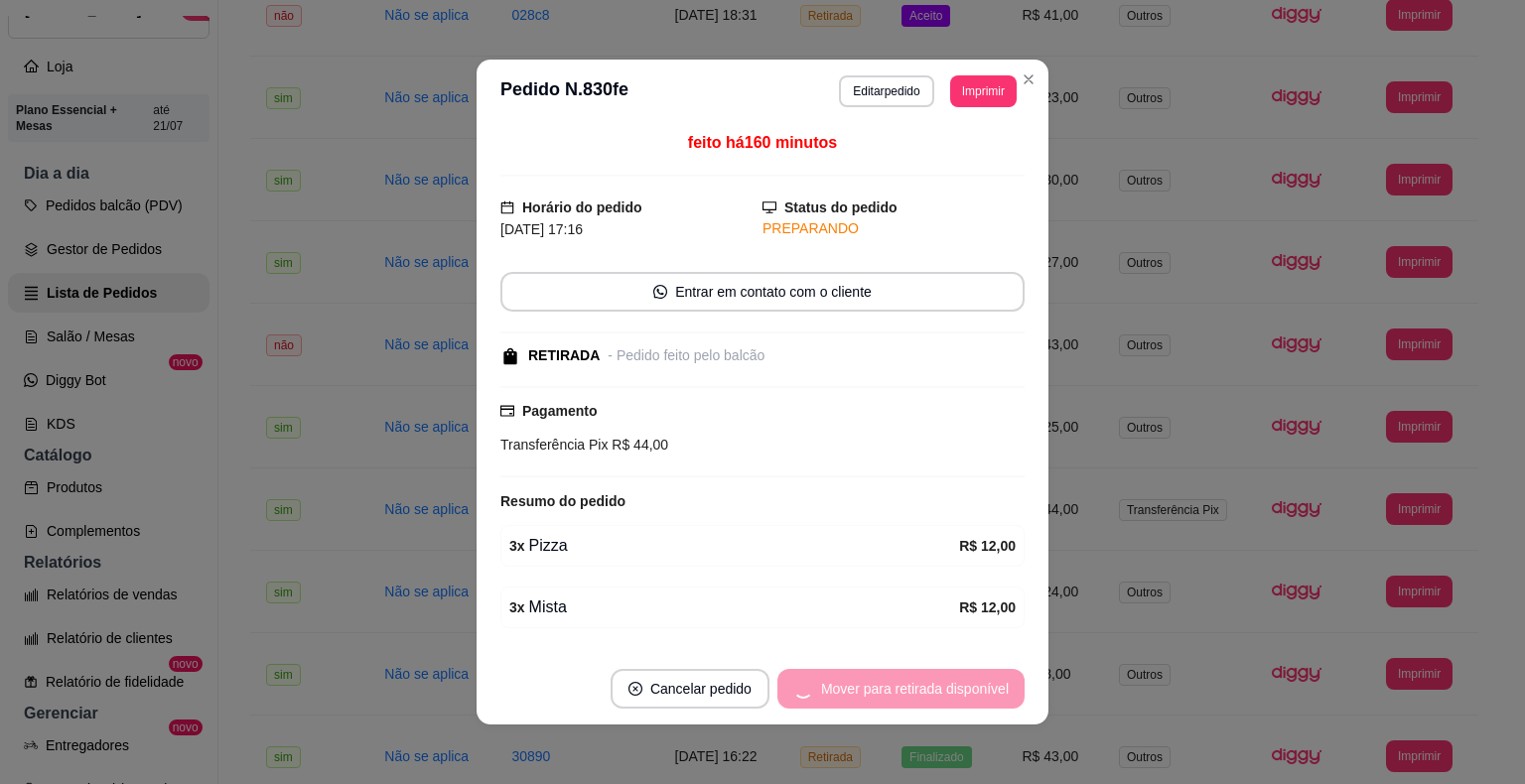 click on "Mover para retirada disponível" at bounding box center [901, 689] 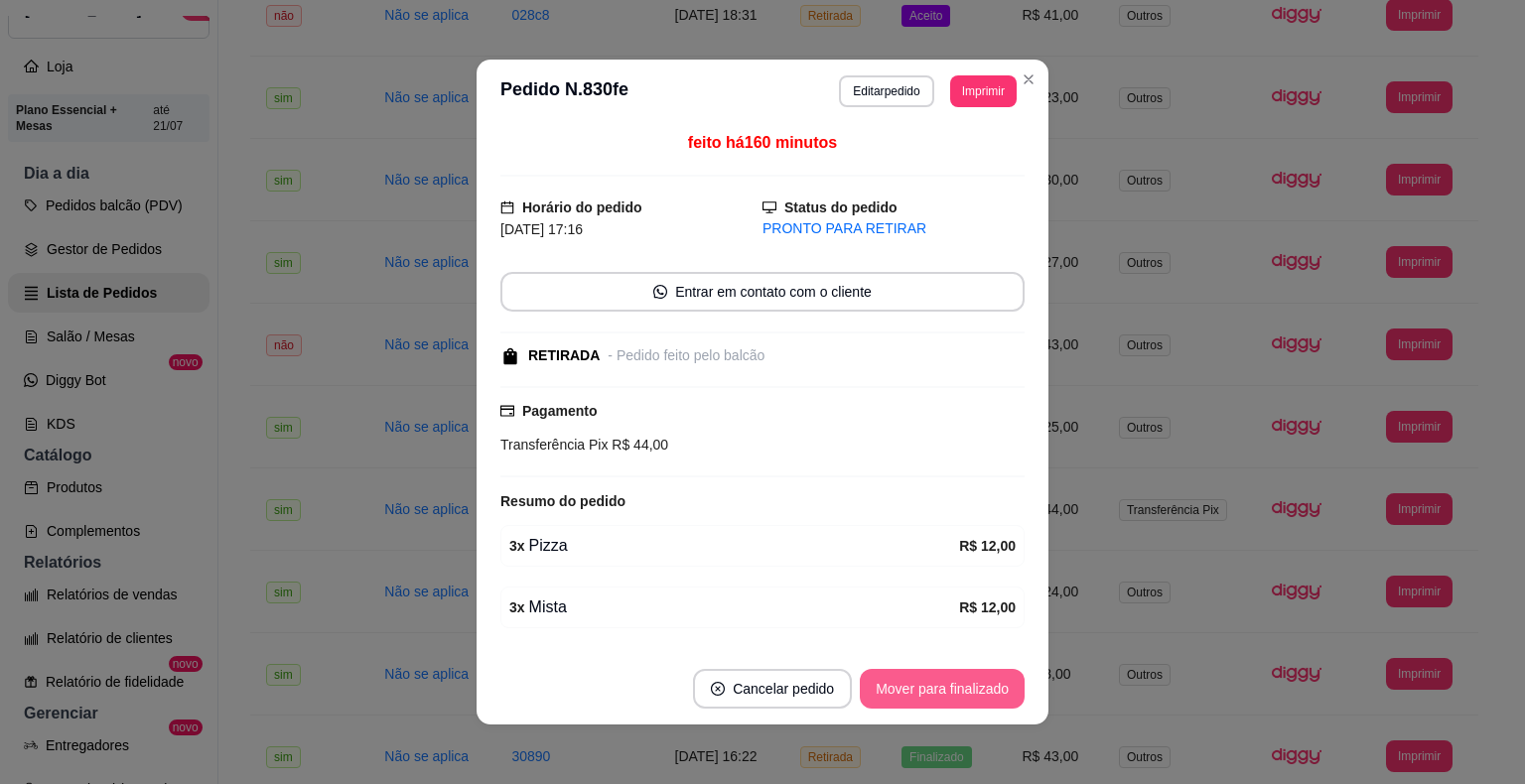 click on "Mover para finalizado" at bounding box center (942, 689) 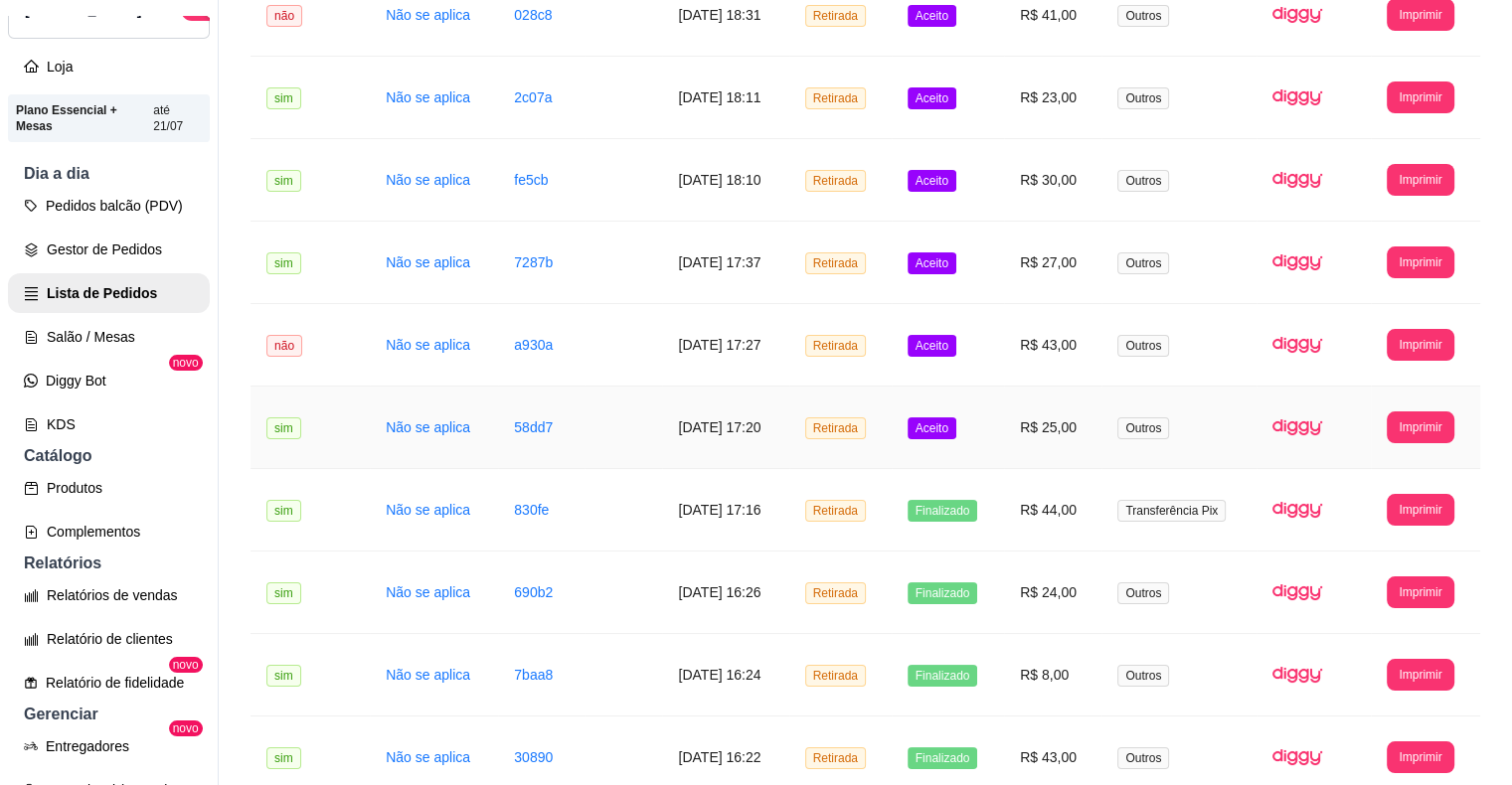 click on "Aceito" at bounding box center (947, 427) 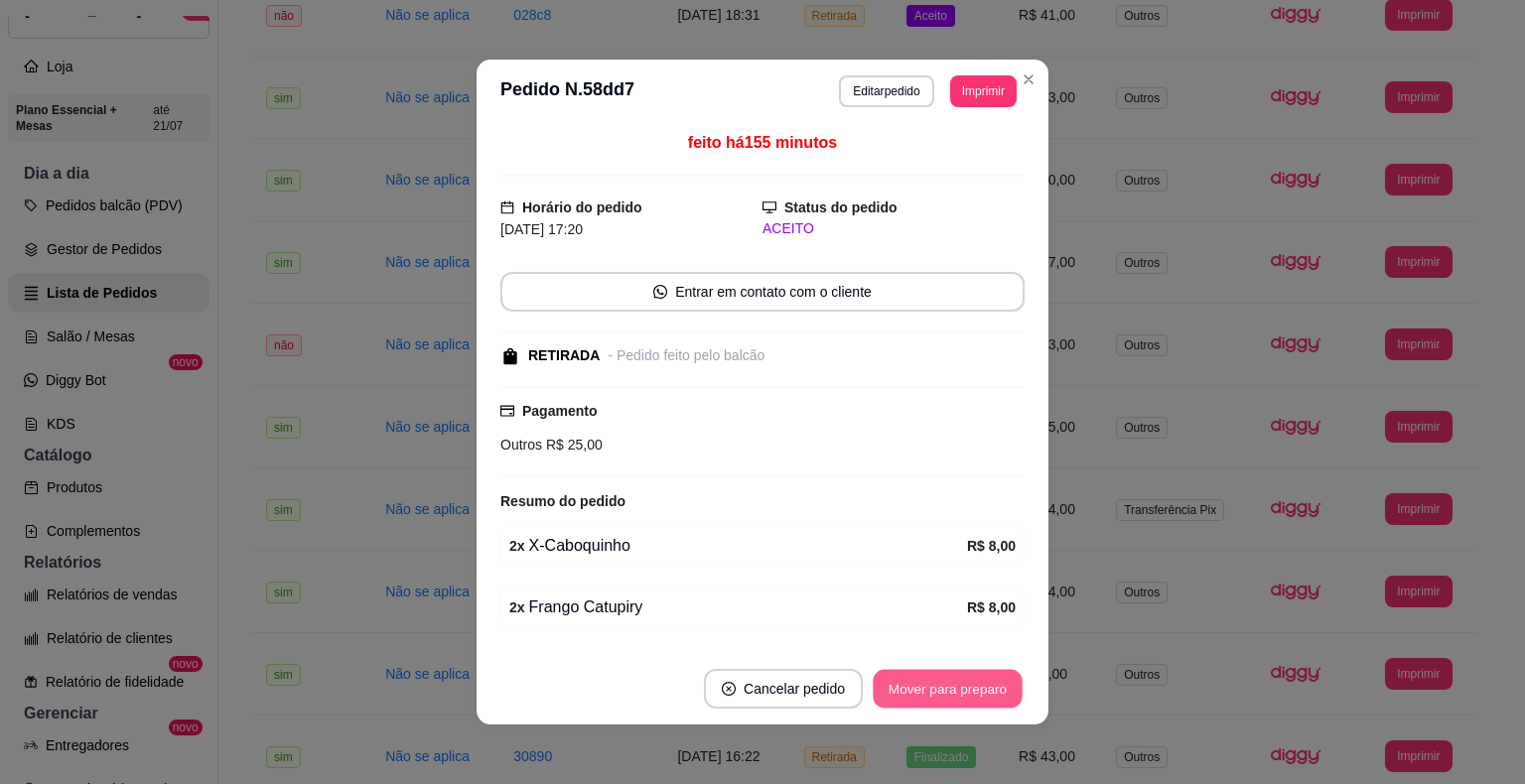 click on "Mover para preparo" at bounding box center (947, 689) 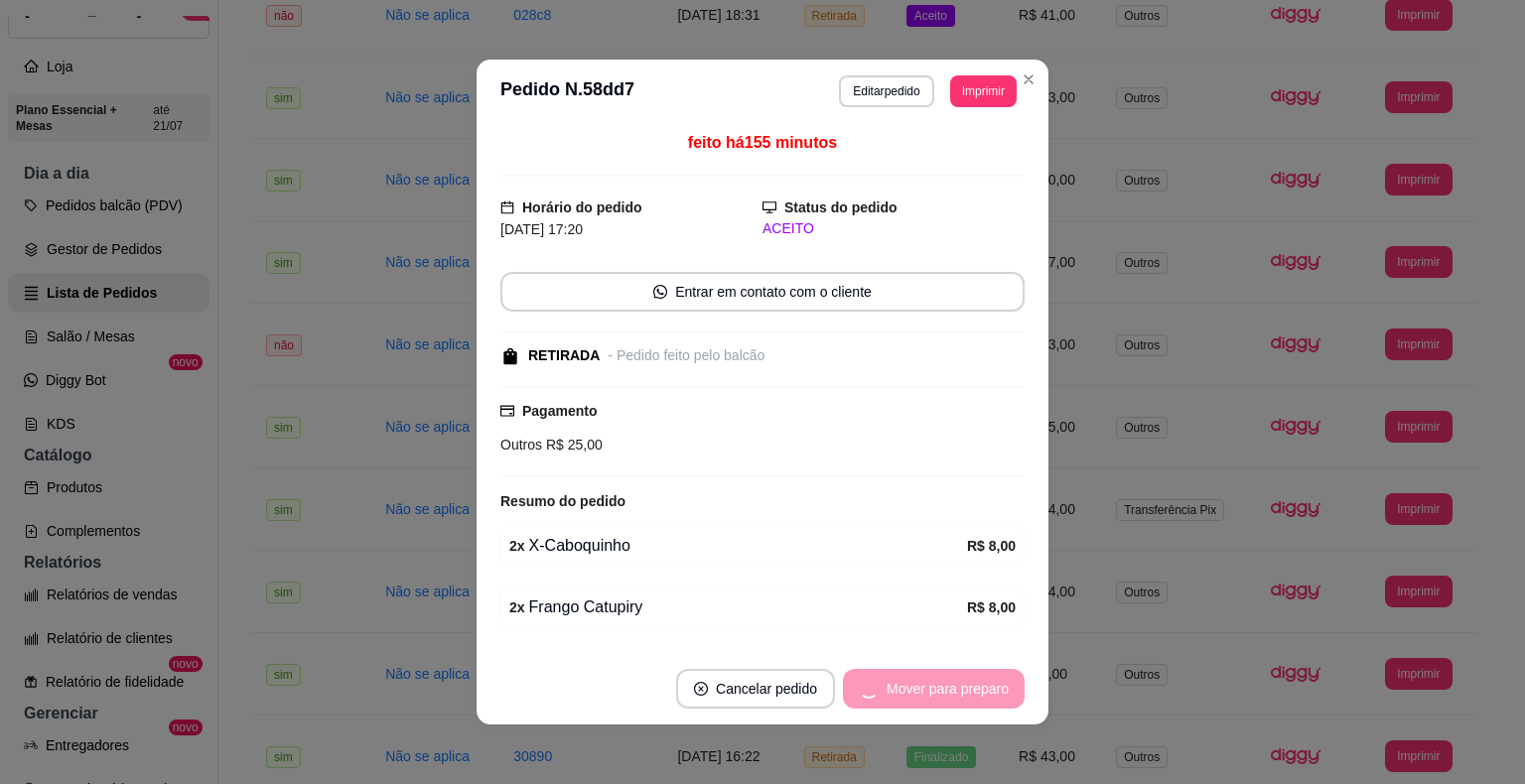 click on "Mover para preparo" at bounding box center (933, 689) 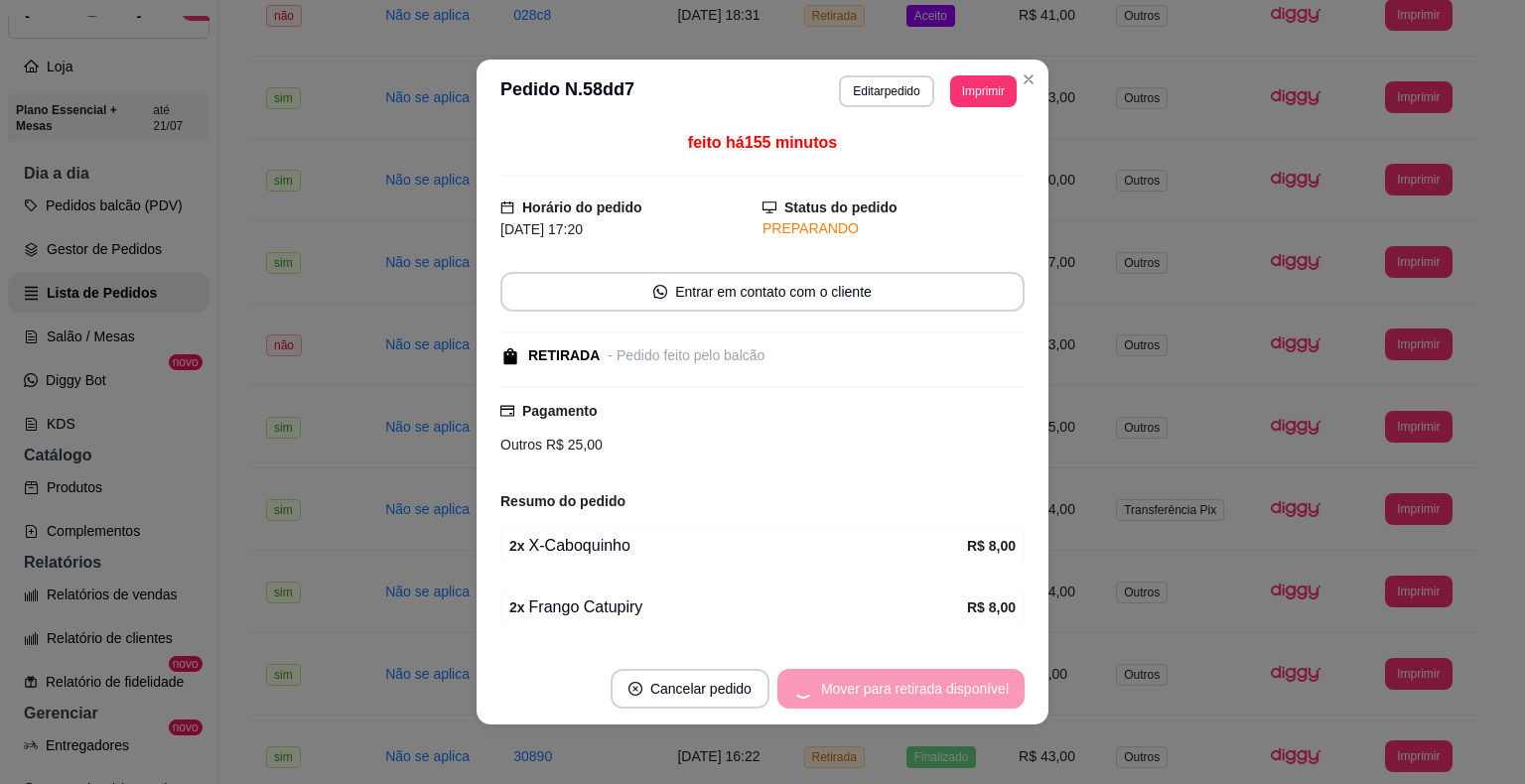 click on "Mover para retirada disponível" at bounding box center [901, 689] 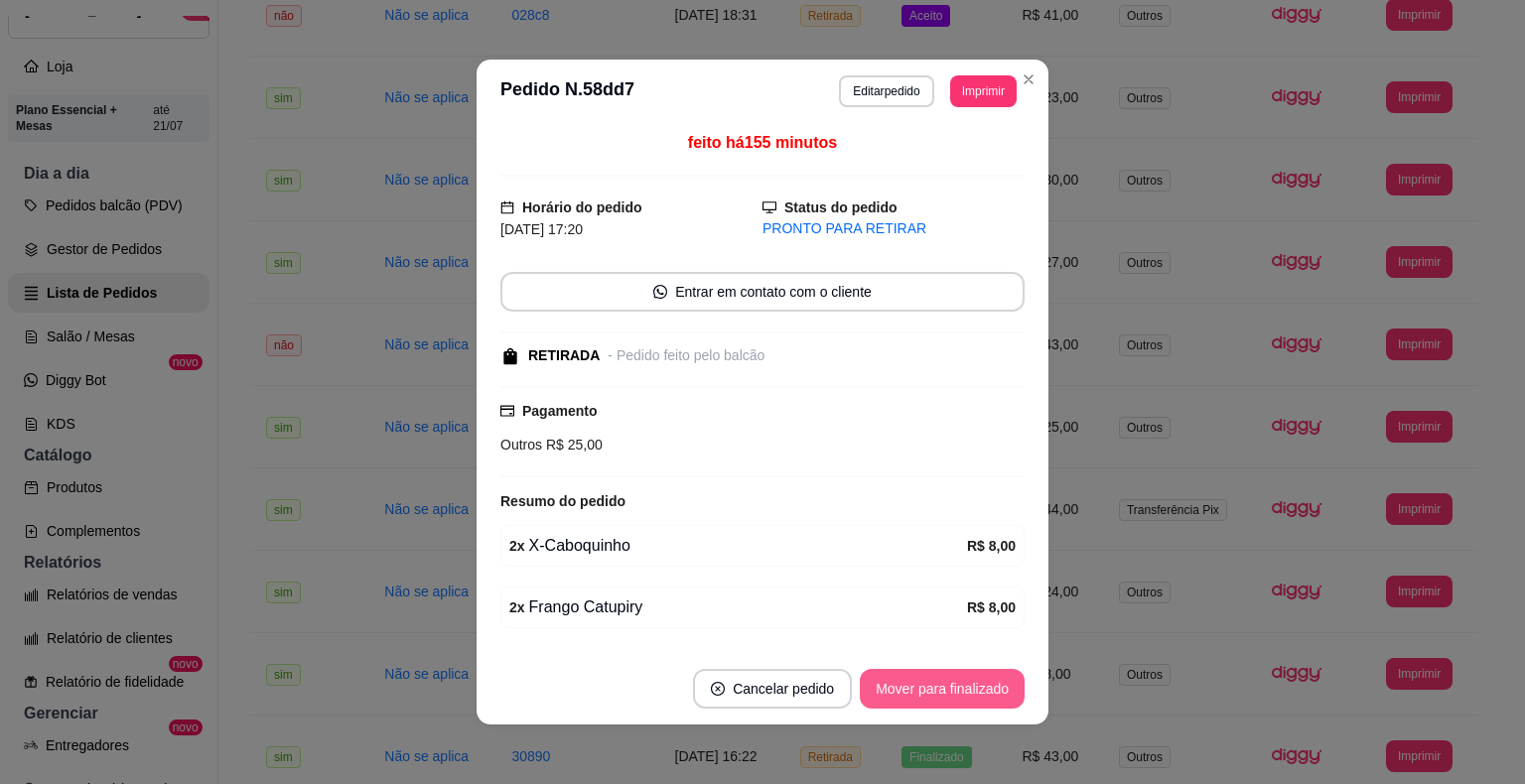 click on "Mover para finalizado" at bounding box center [942, 689] 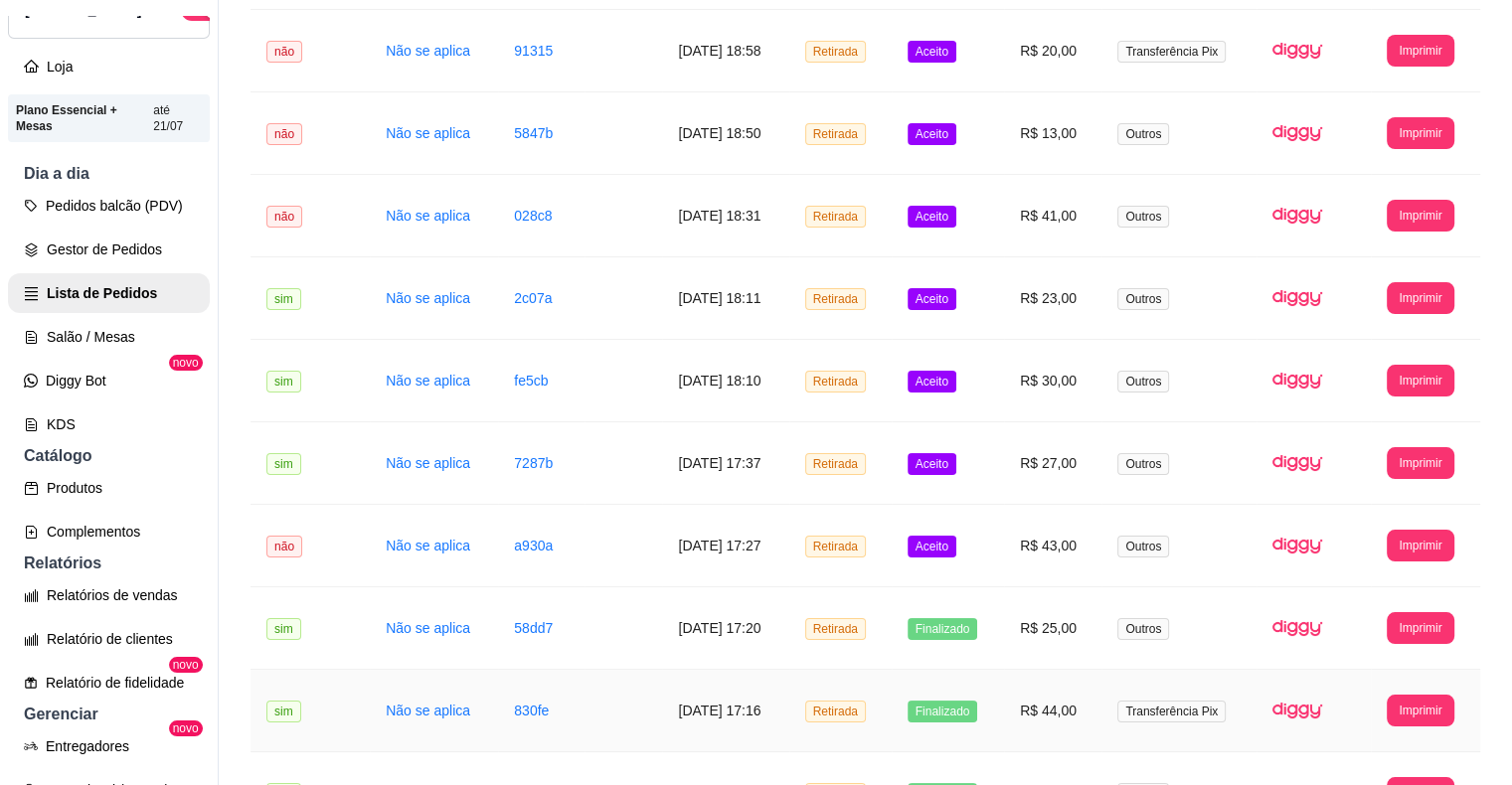 scroll, scrollTop: 539, scrollLeft: 0, axis: vertical 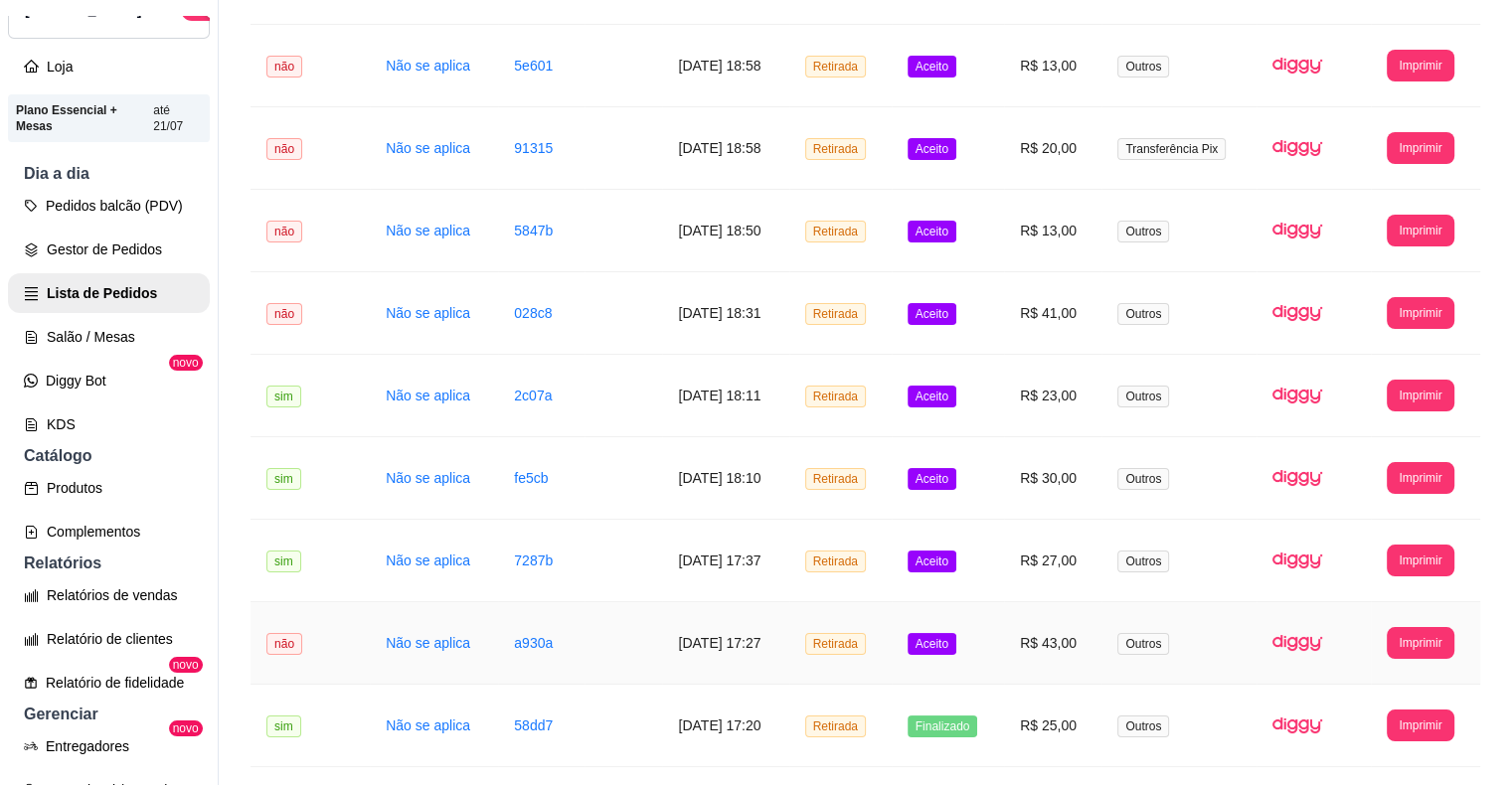 click on "Aceito" at bounding box center [931, 644] 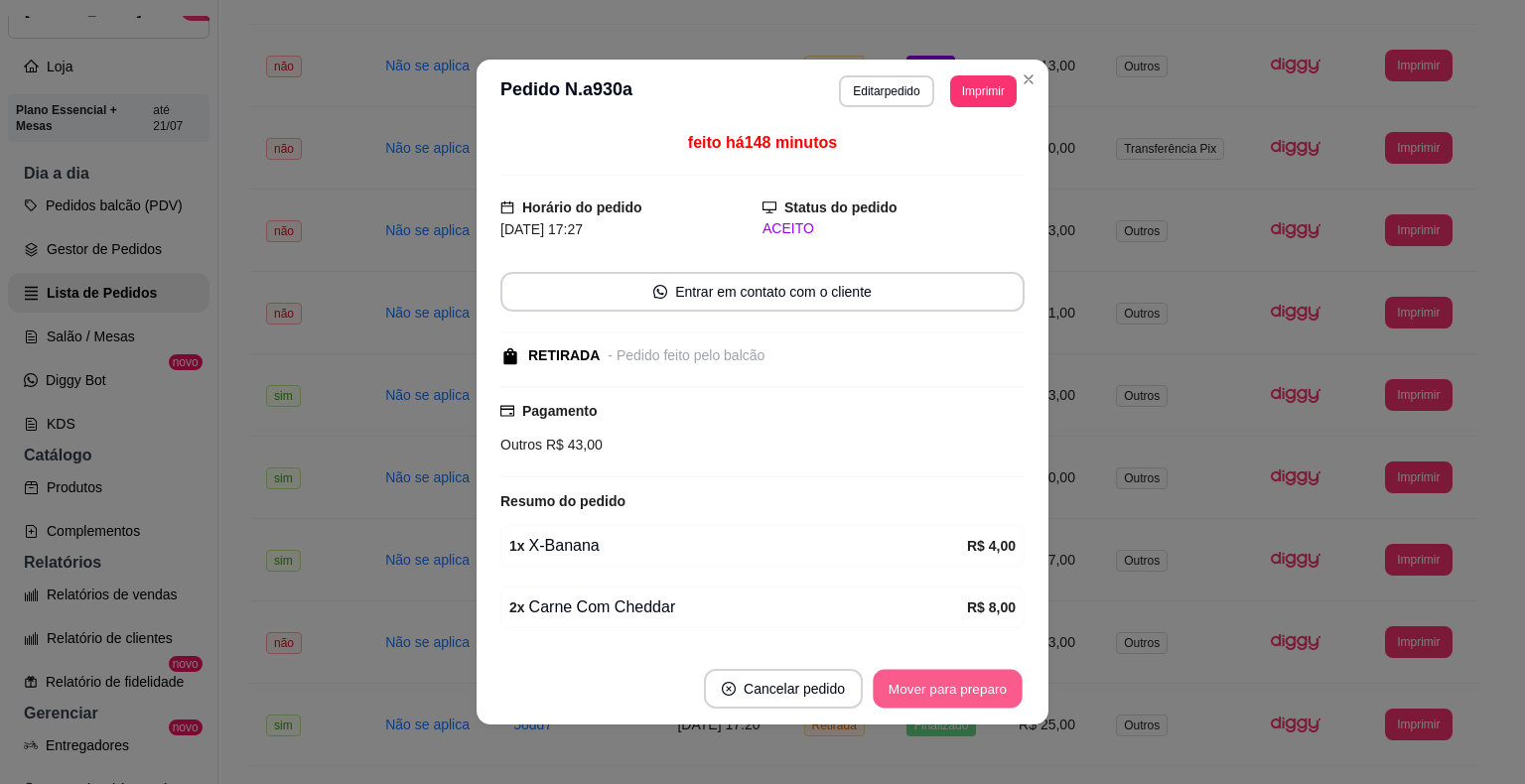 click on "Mover para preparo" at bounding box center [947, 689] 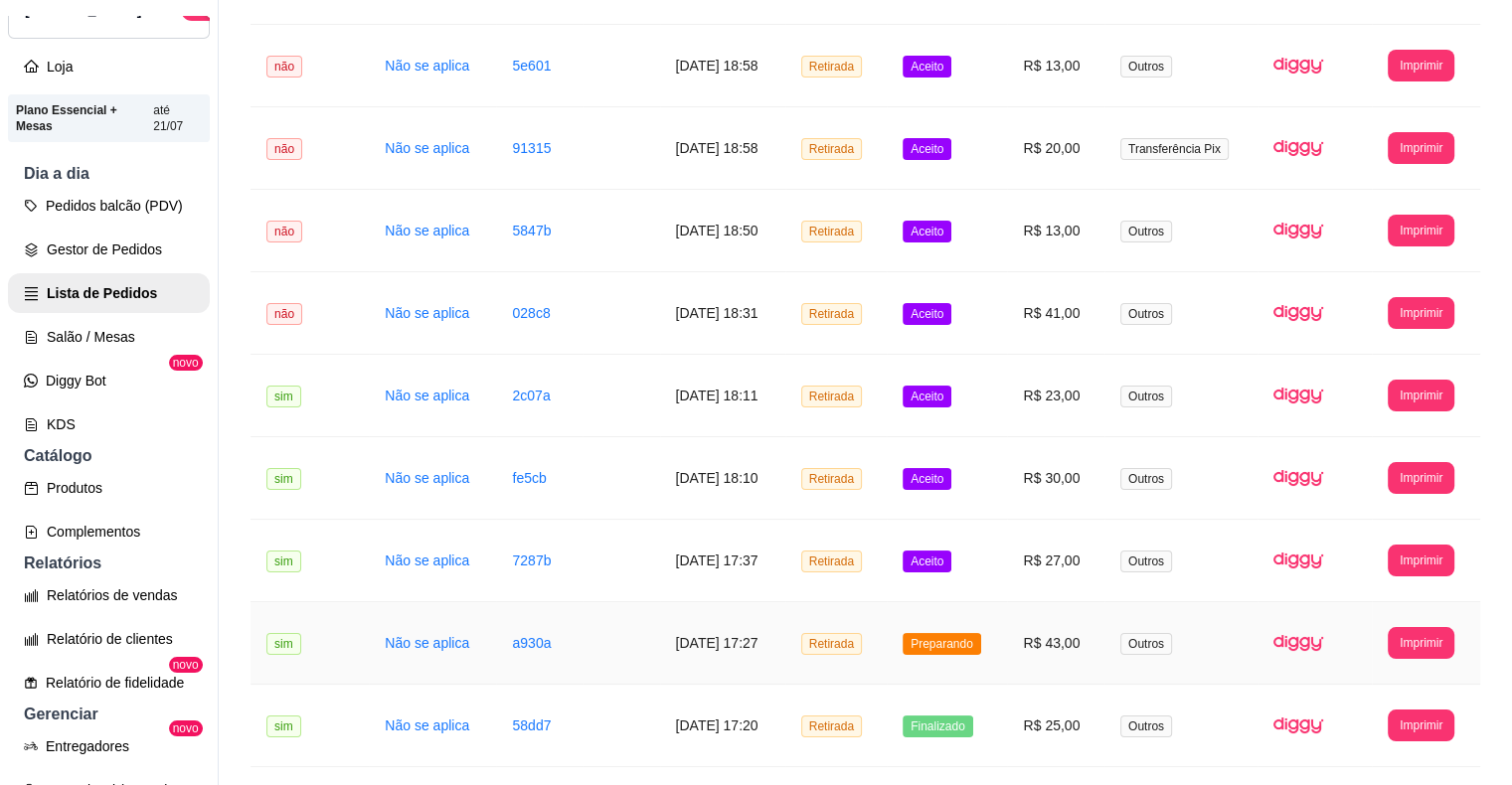 click on "Preparando" at bounding box center [941, 644] 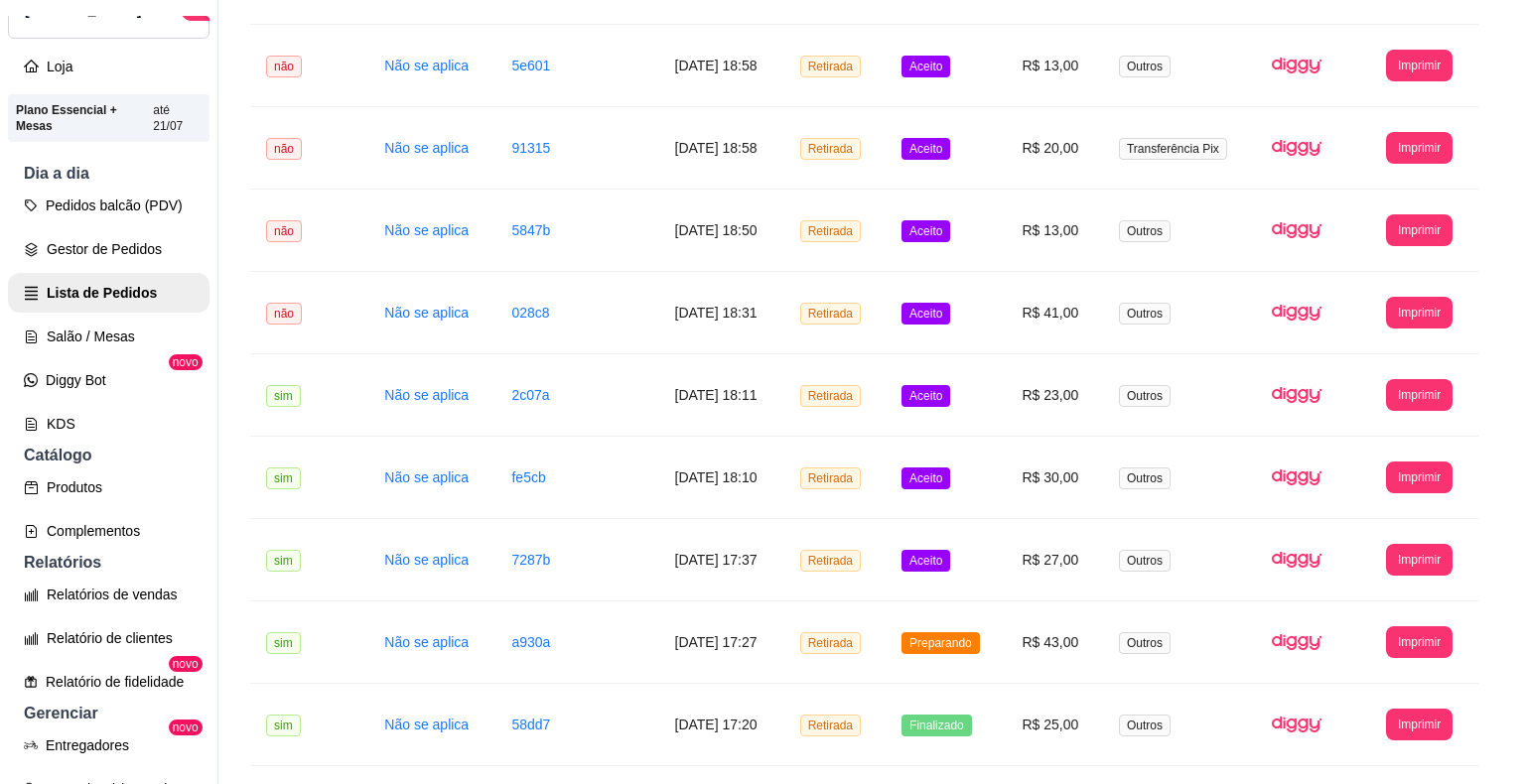 click on "Mover para retirada disponível" at bounding box center (914, 689) 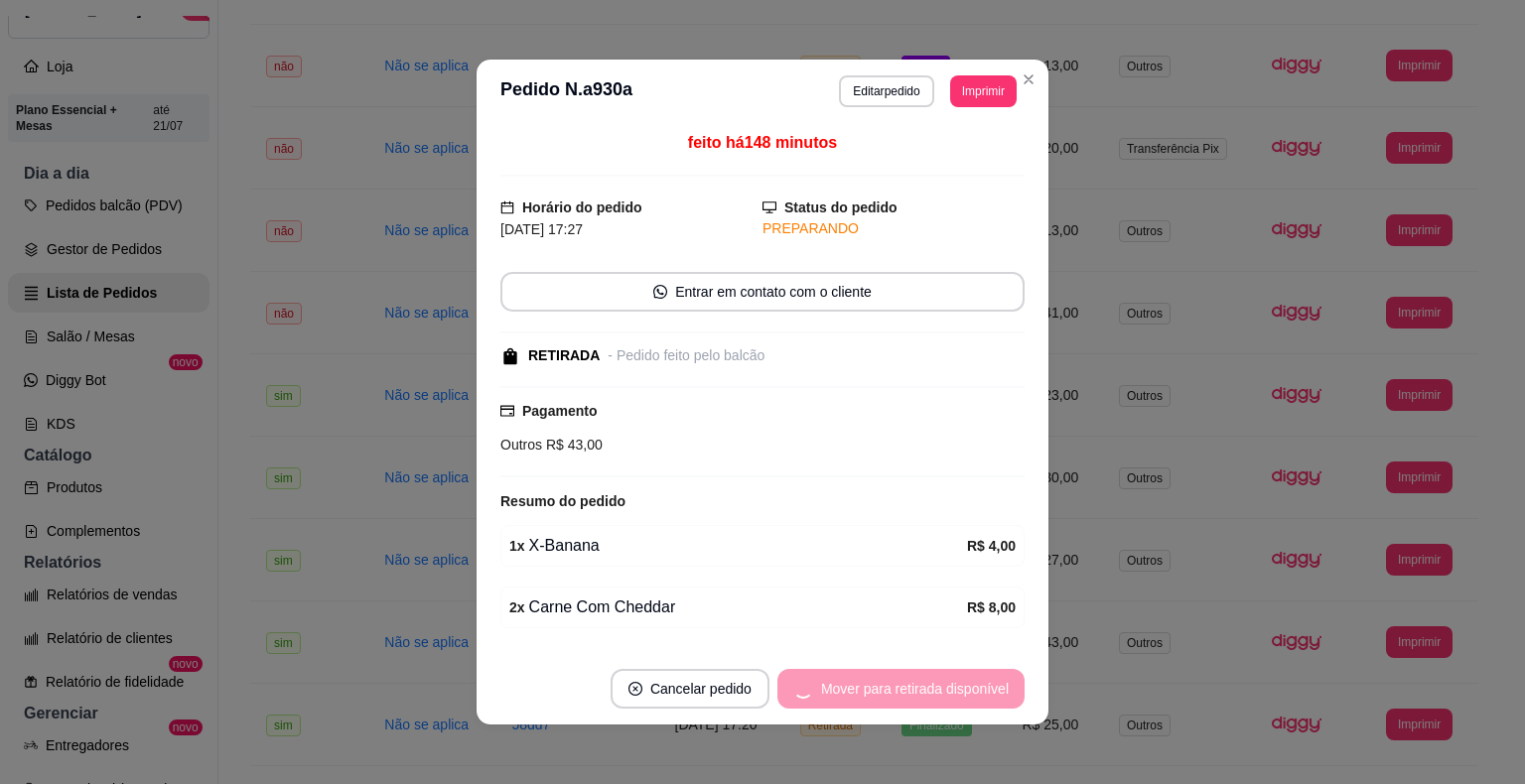 click on "Mover para retirada disponível" at bounding box center [901, 689] 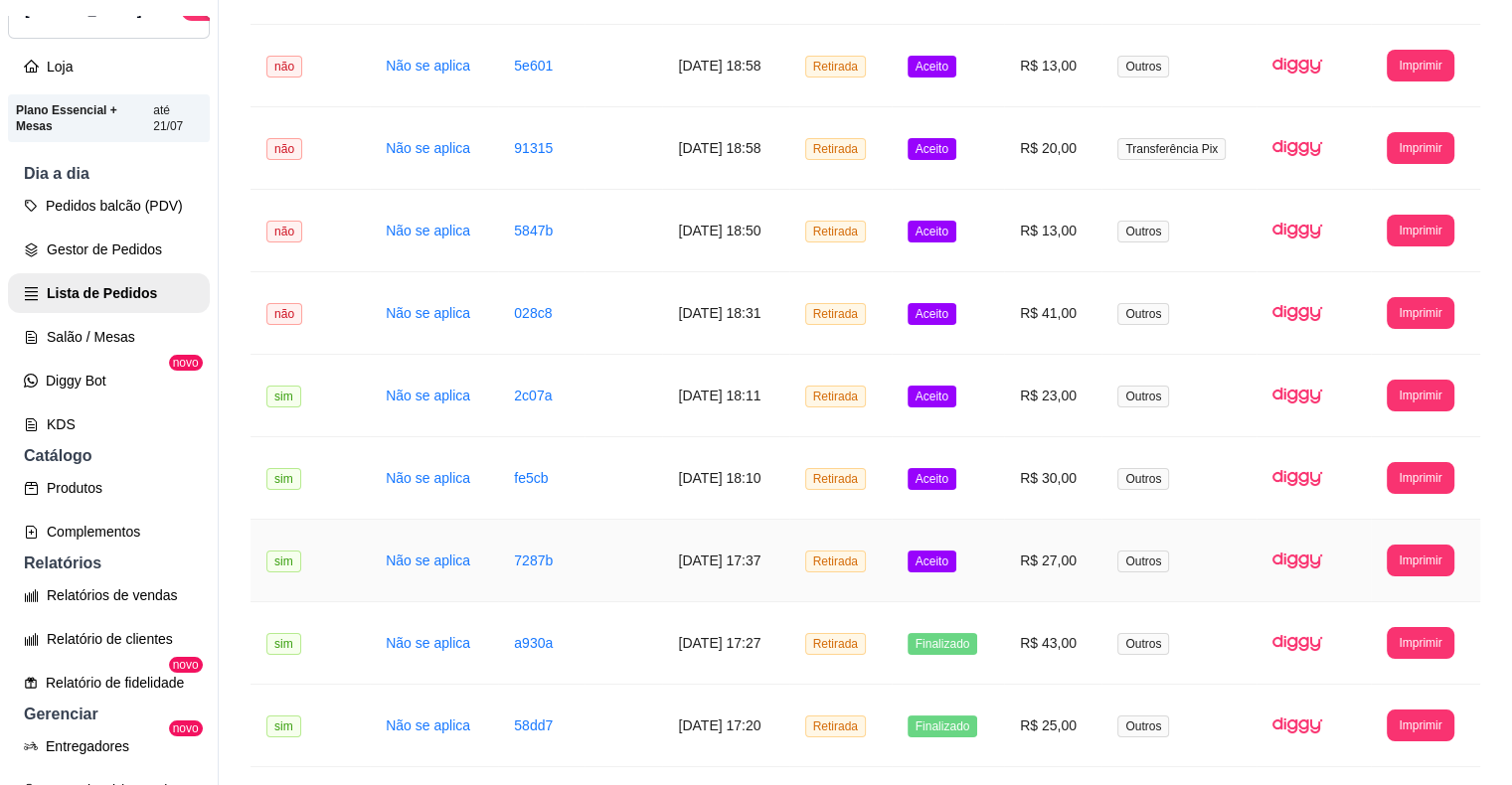 click on "Aceito" at bounding box center [931, 561] 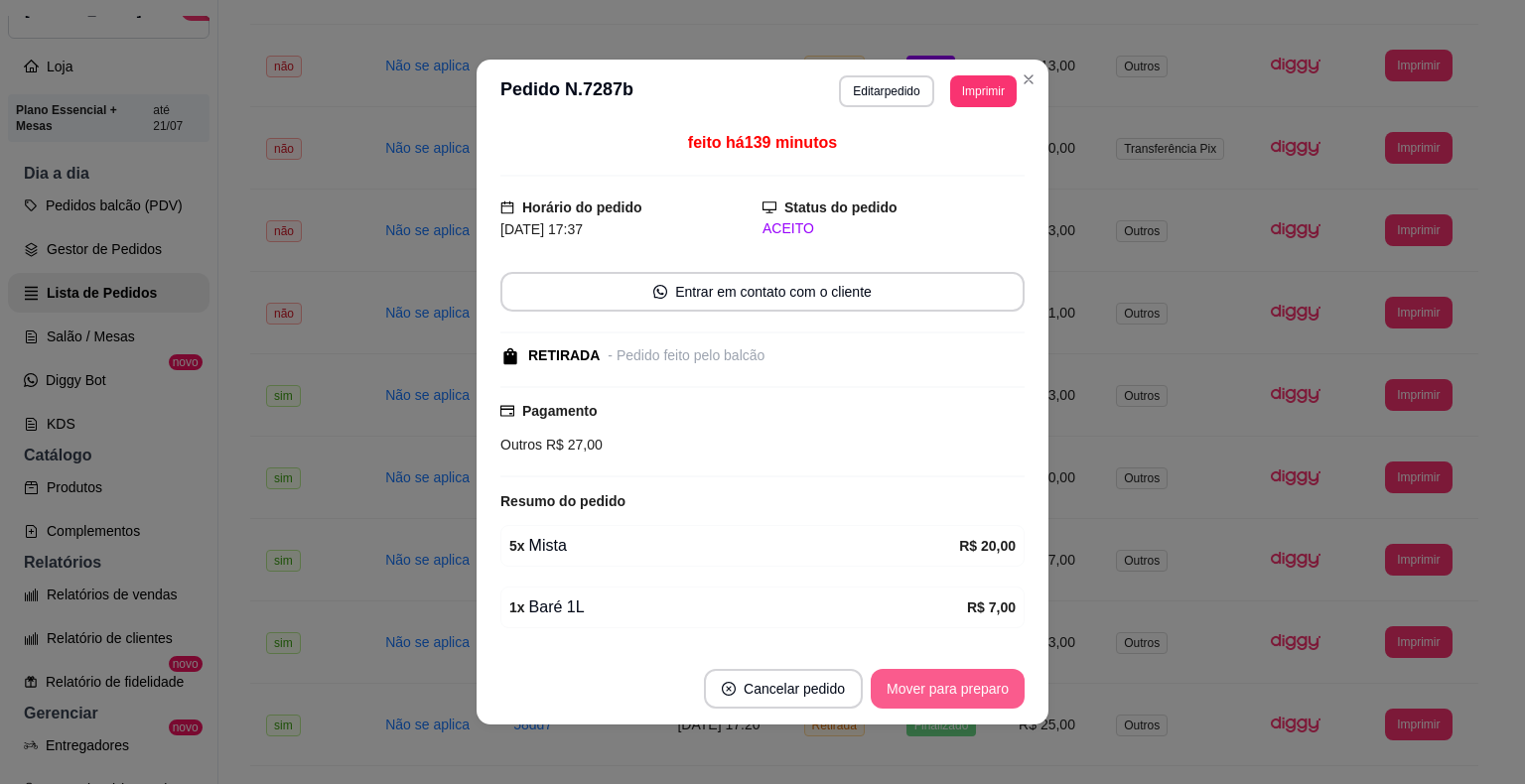 click on "Mover para preparo" at bounding box center [947, 689] 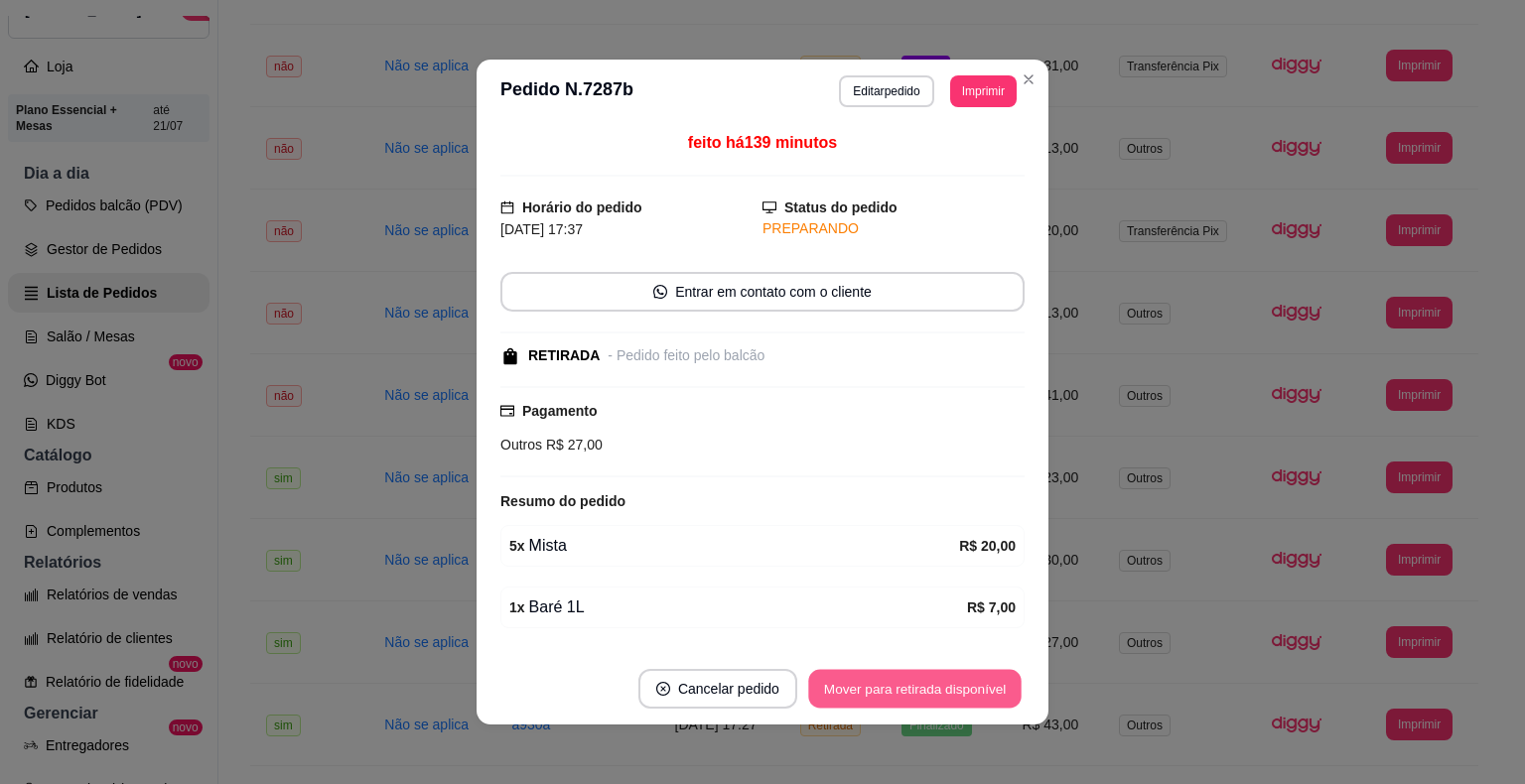 click on "Mover para retirada disponível" at bounding box center (914, 689) 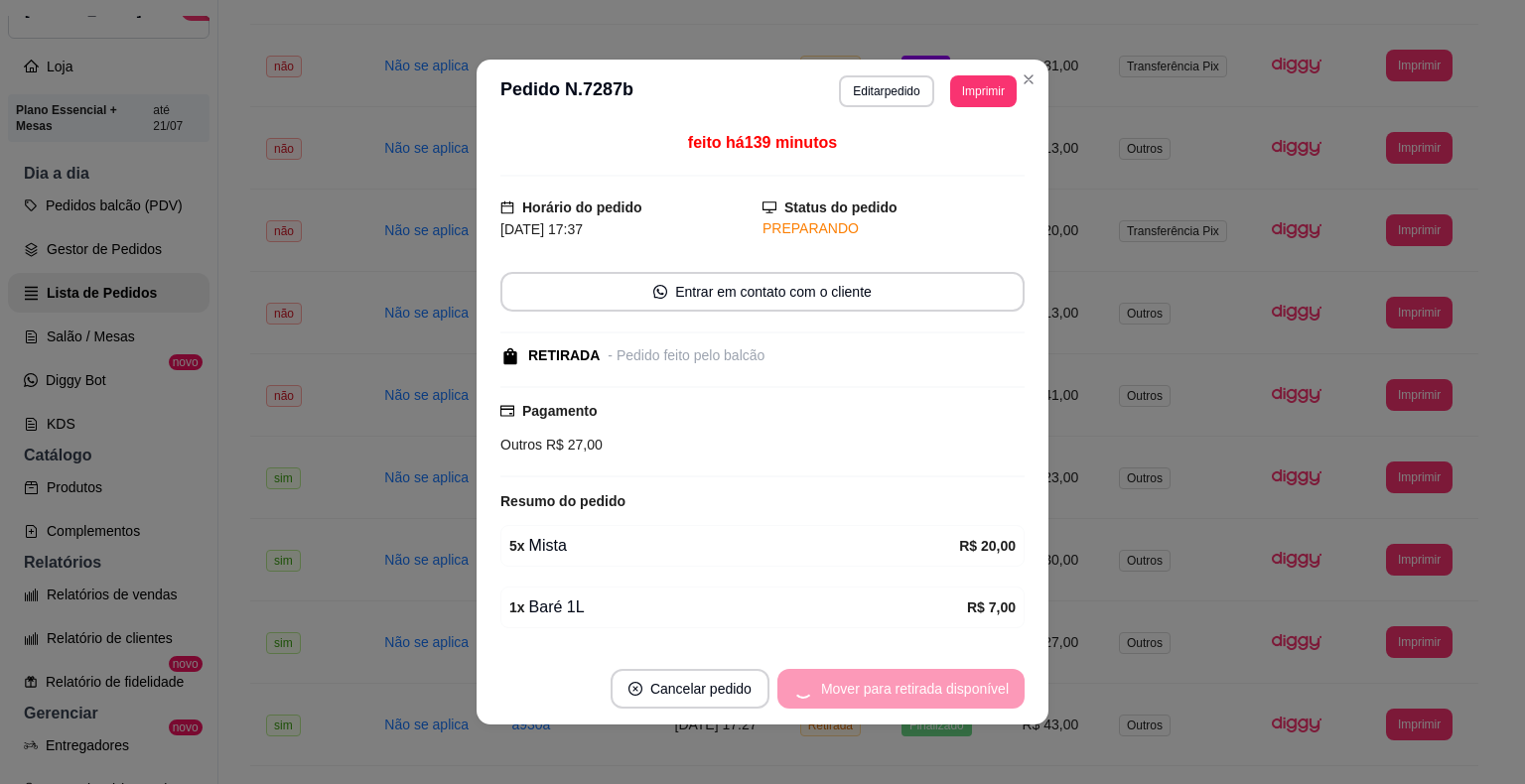 click on "Mover para retirada disponível" at bounding box center [901, 689] 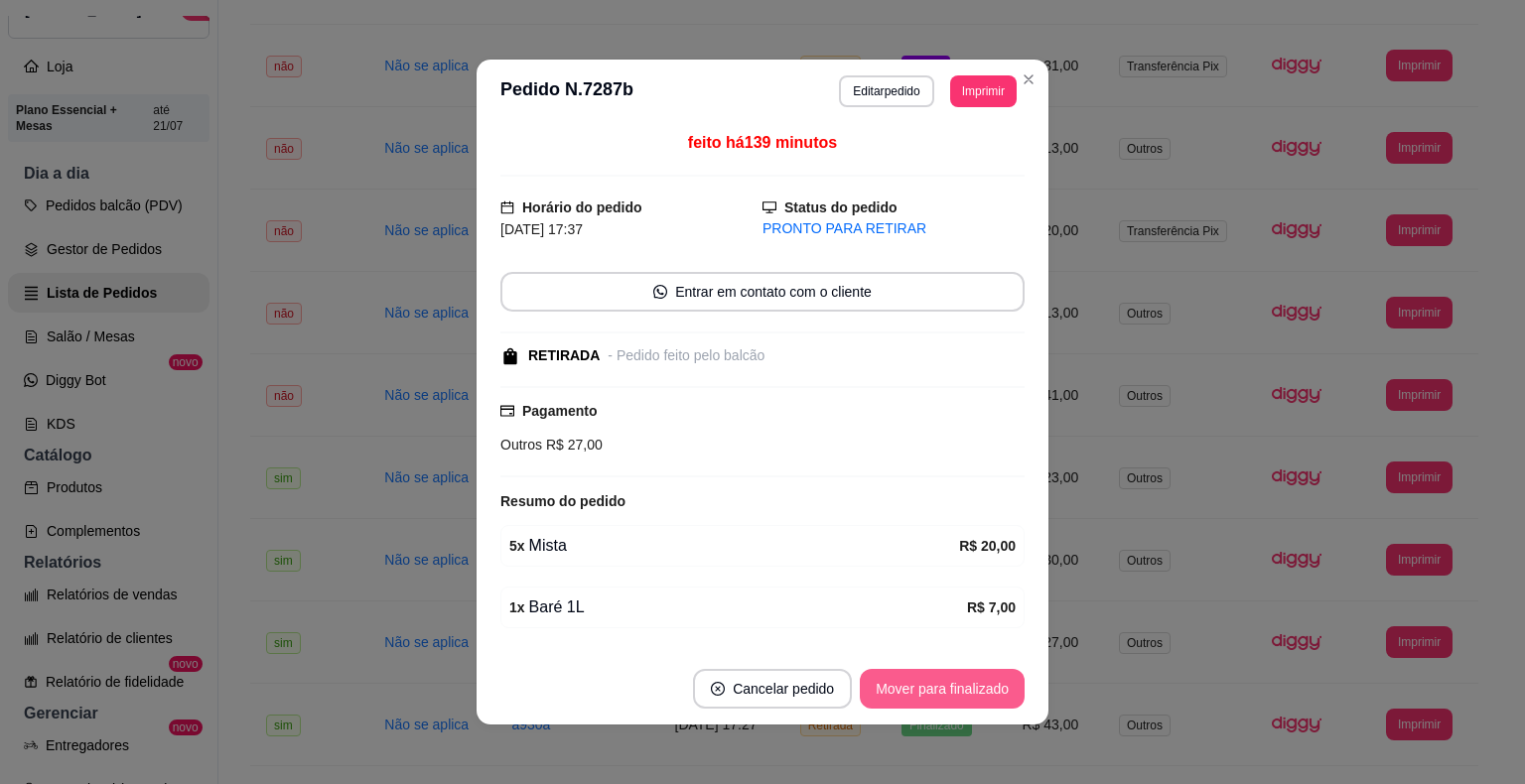 click on "Mover para finalizado" at bounding box center [942, 689] 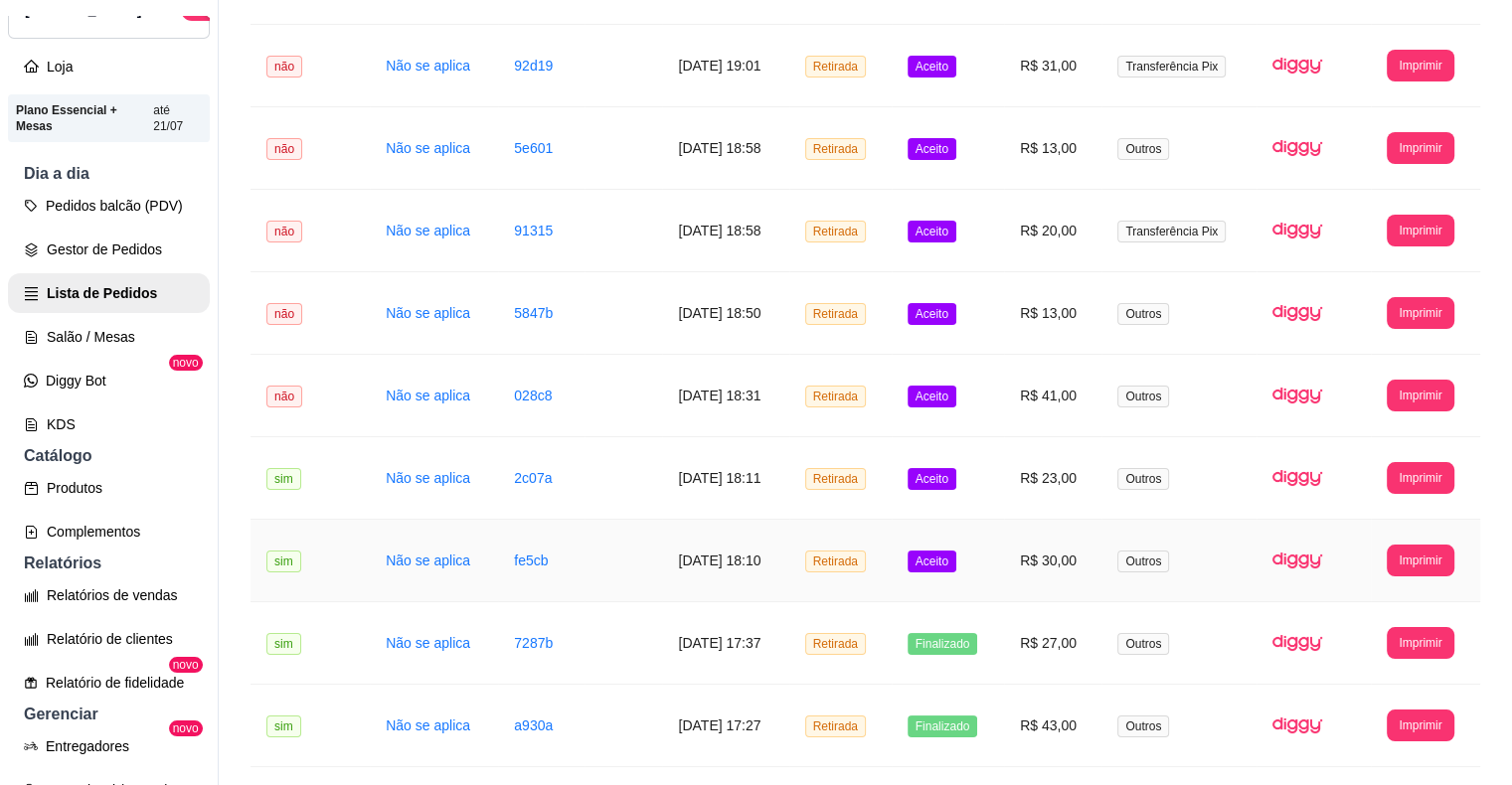 click on "Aceito" at bounding box center (931, 561) 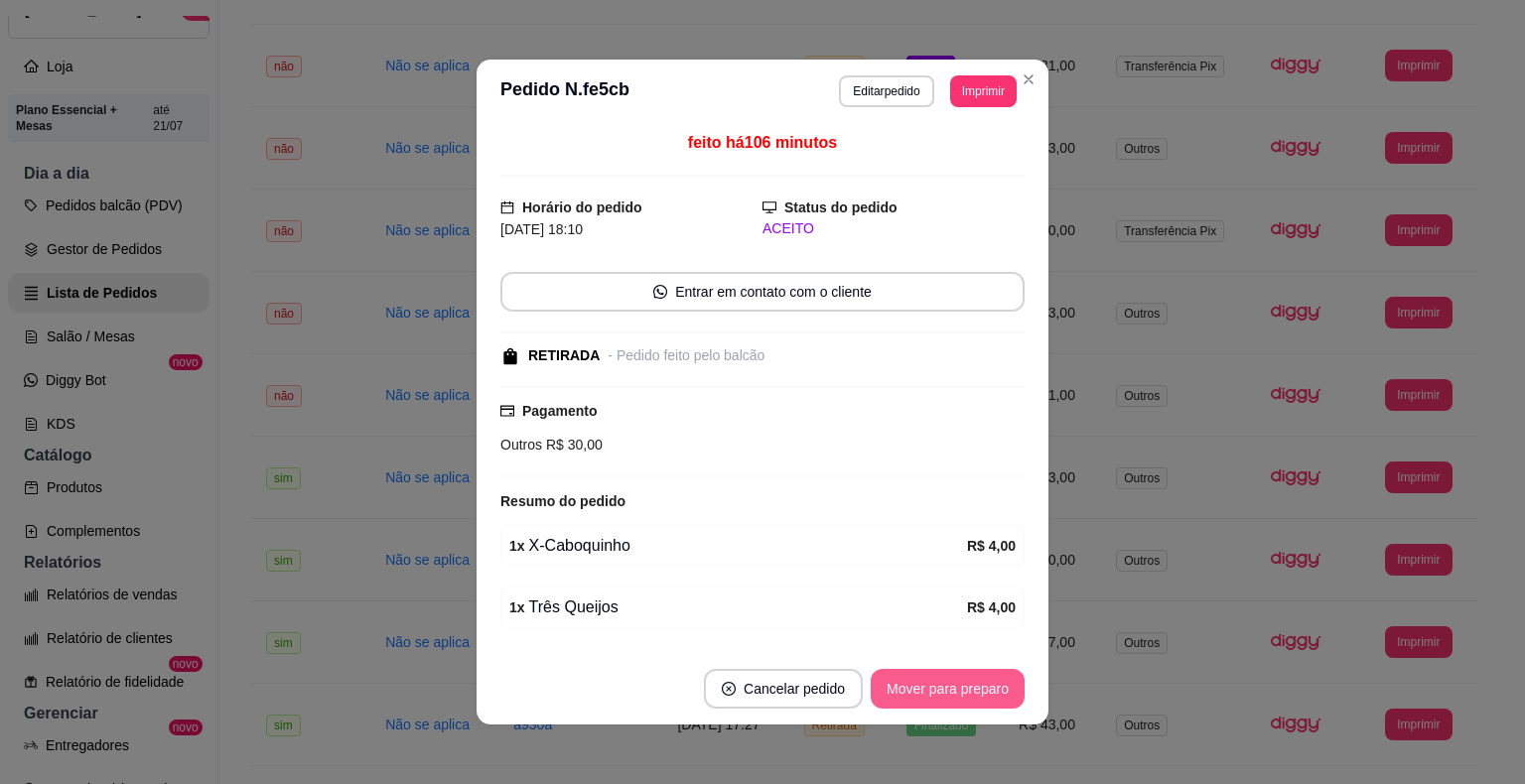 click on "Mover para preparo" at bounding box center (947, 689) 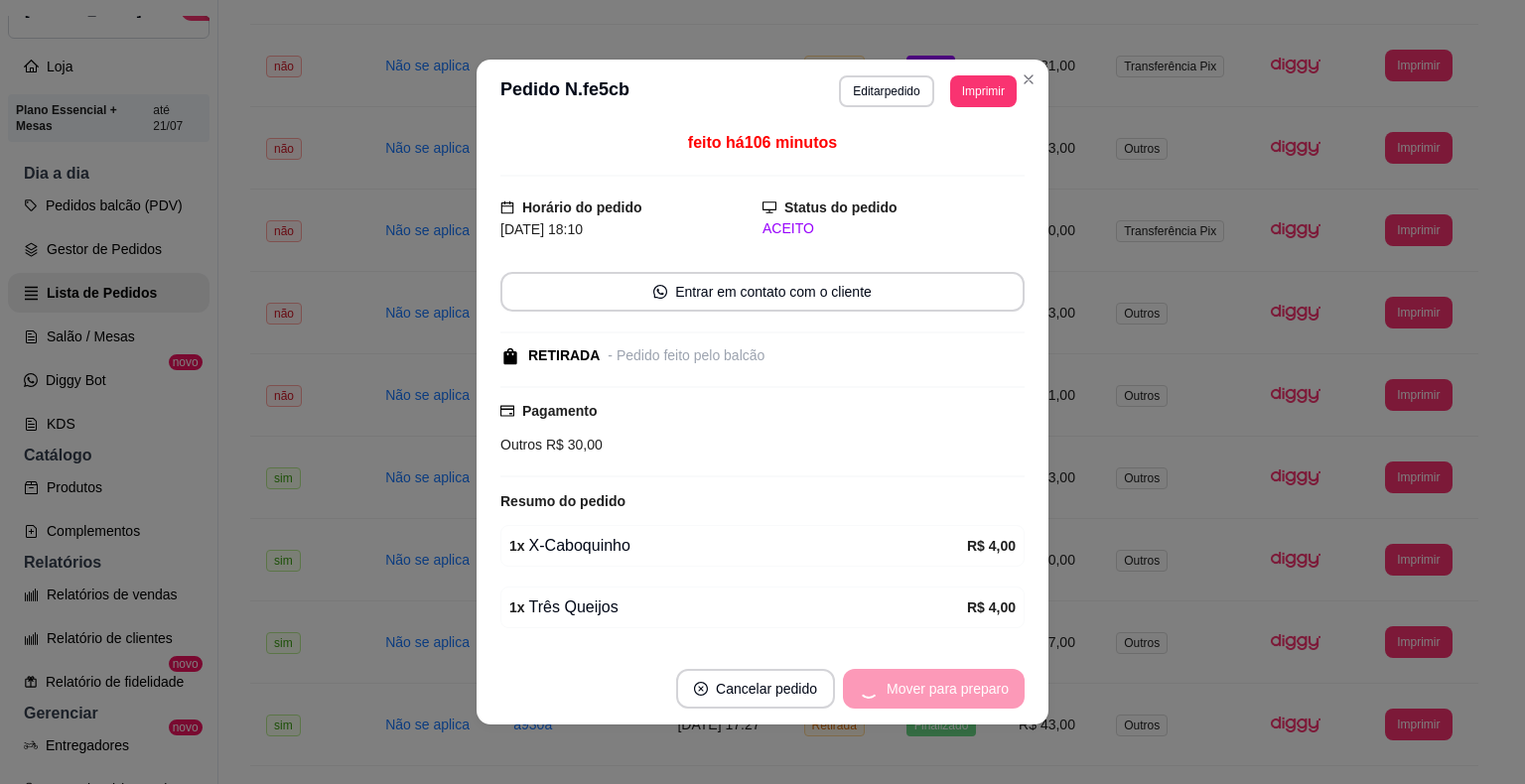 click on "Mover para preparo" at bounding box center (933, 689) 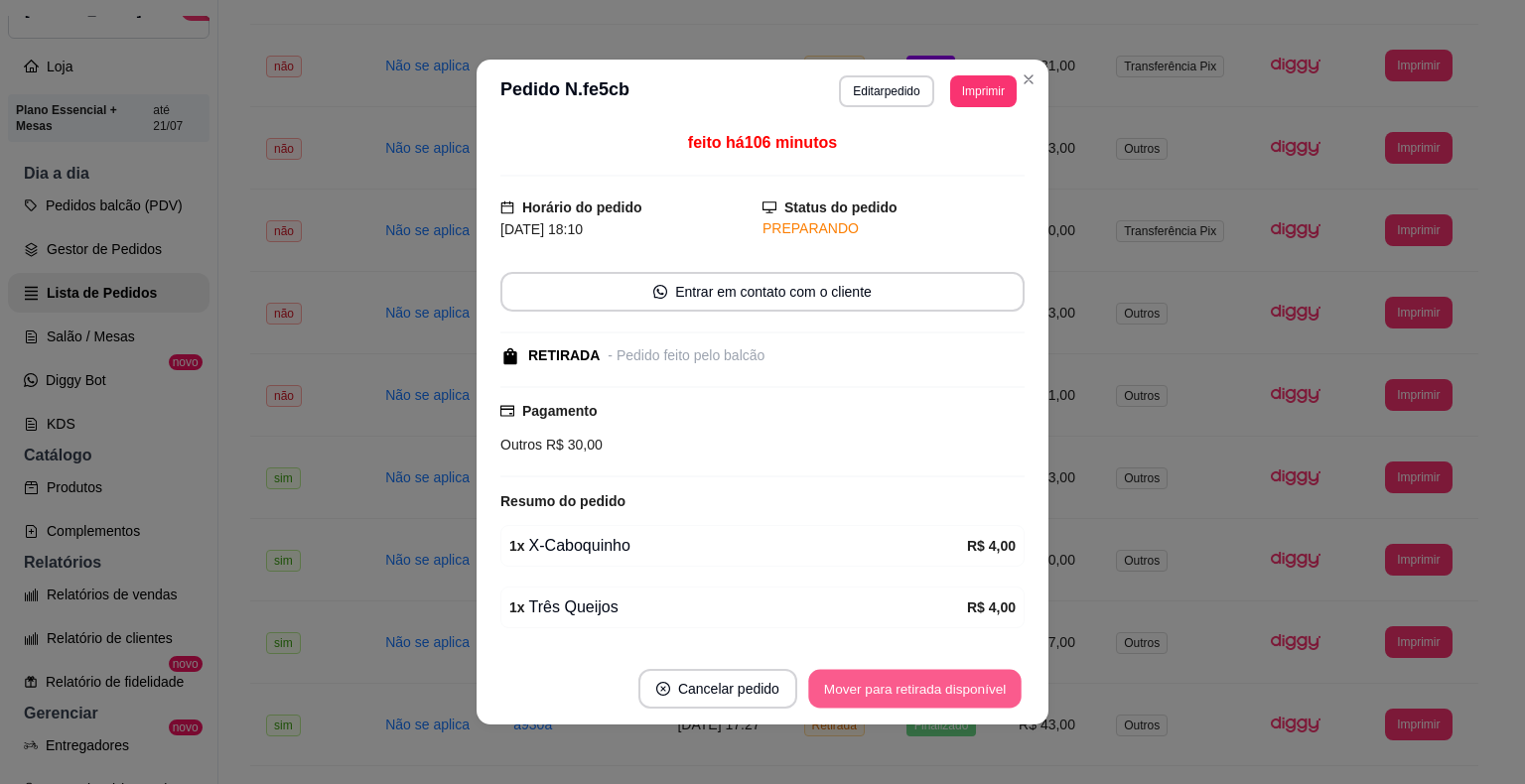 click on "Mover para retirada disponível" at bounding box center (914, 689) 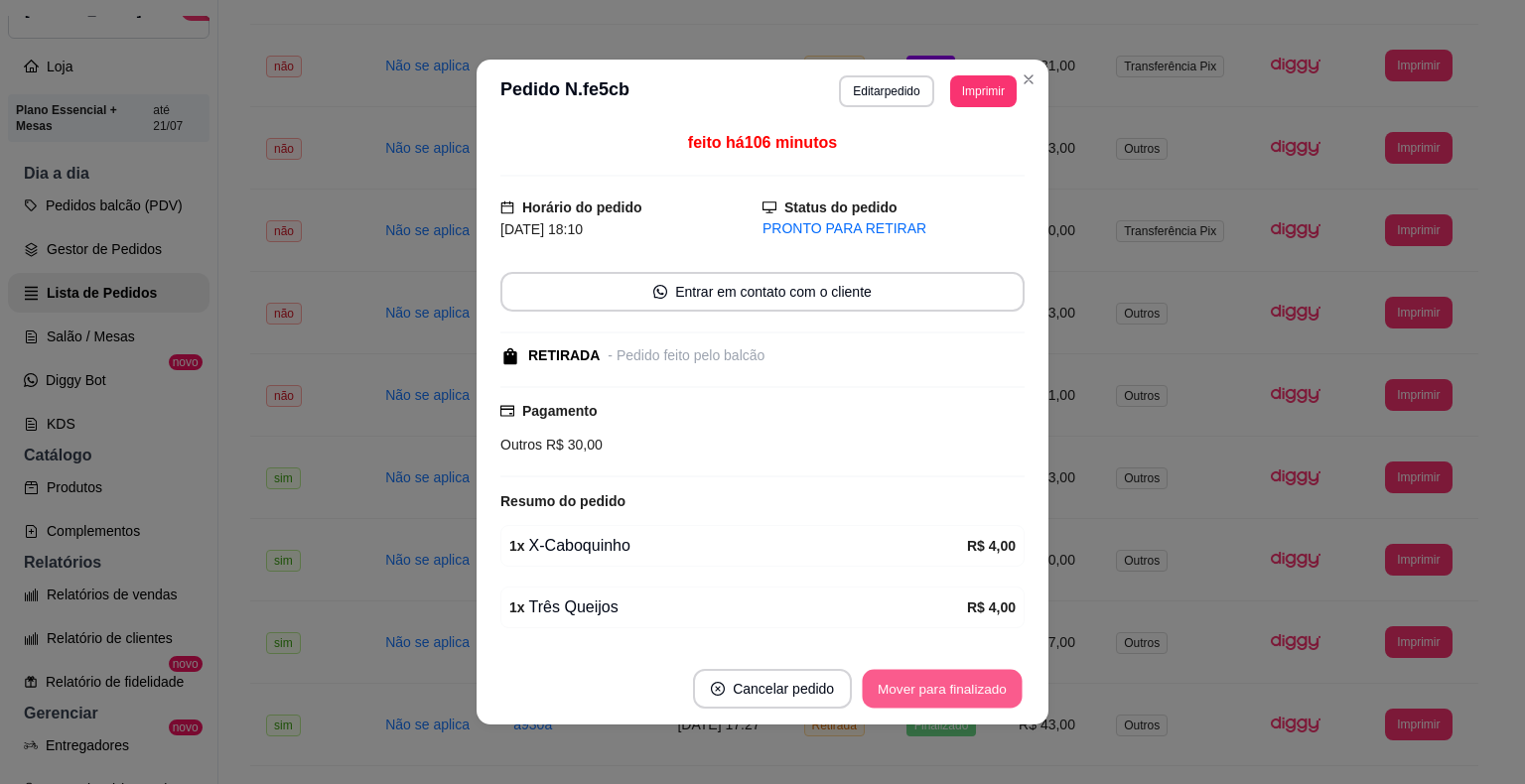 click on "Mover para finalizado" at bounding box center [942, 689] 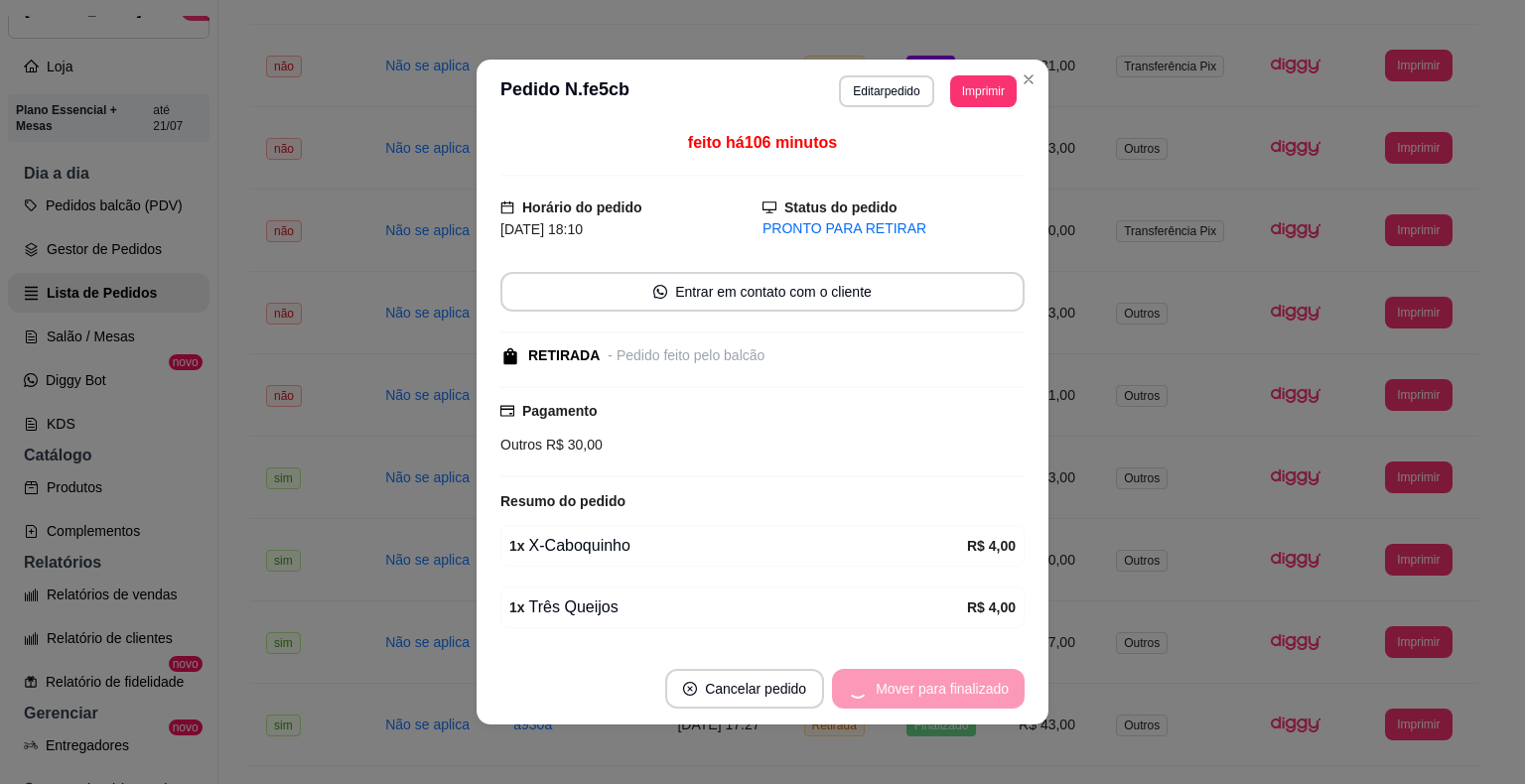 click on "Mover para finalizado" at bounding box center (928, 689) 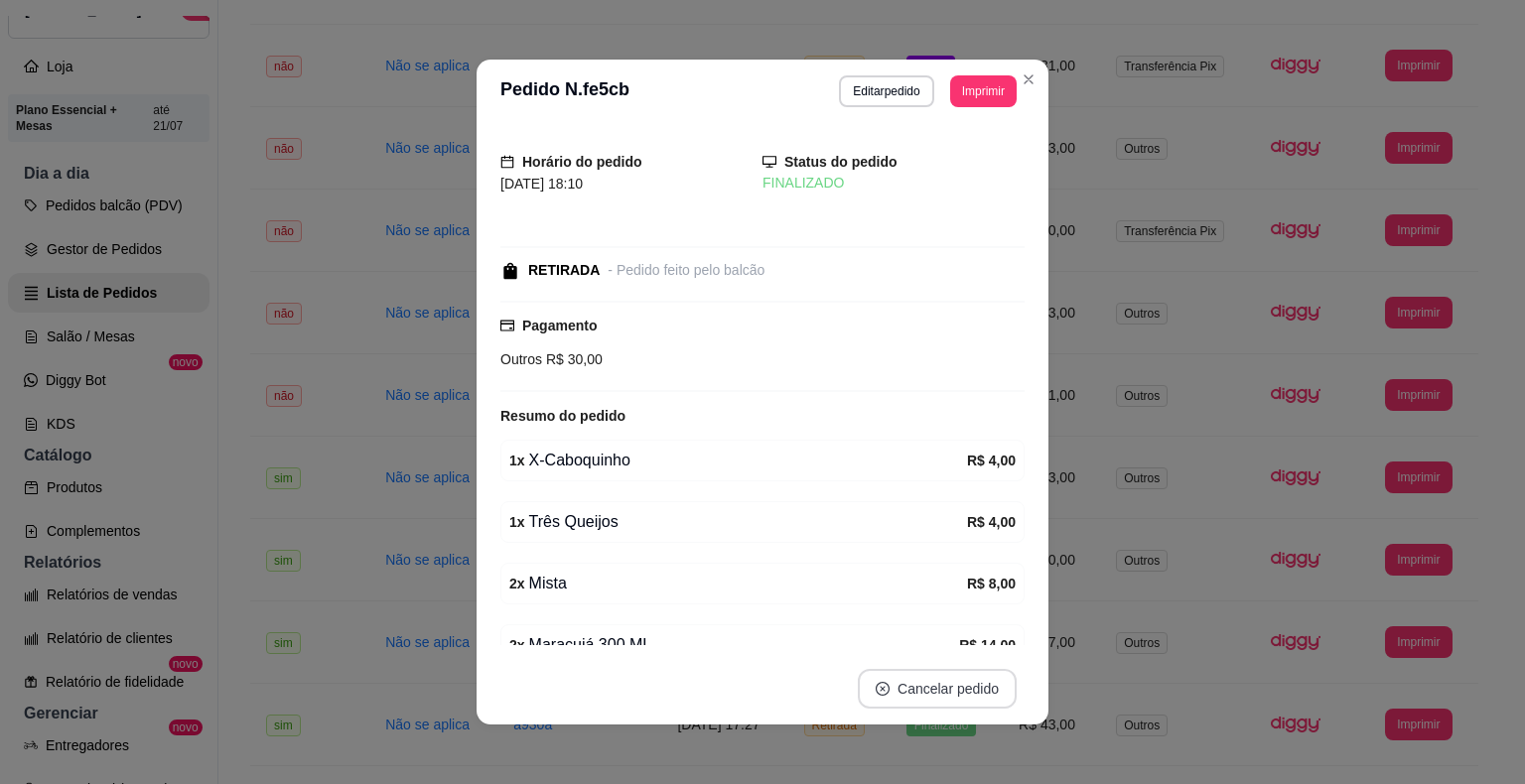 click on "Cancelar pedido" at bounding box center [937, 689] 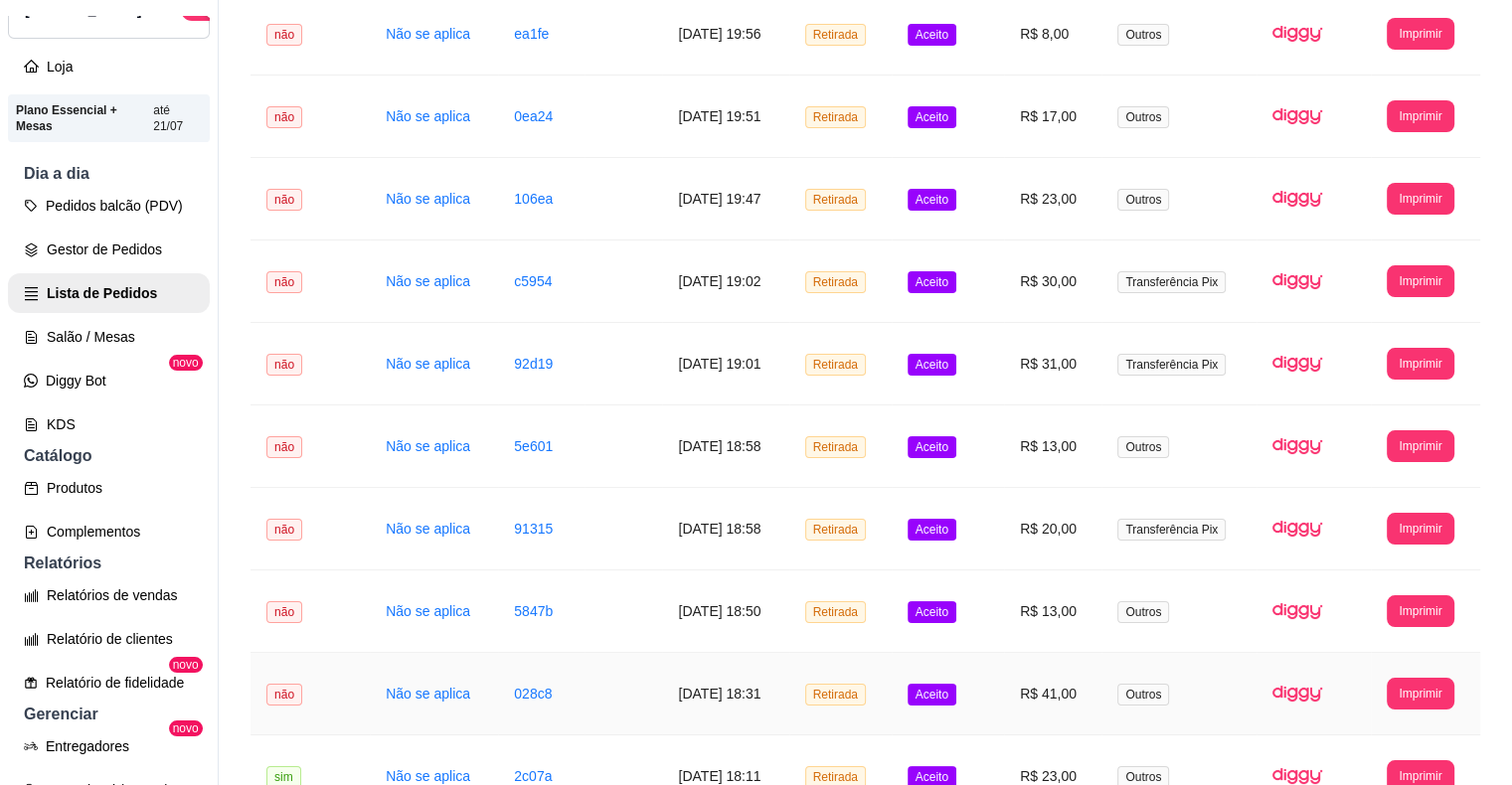 scroll, scrollTop: 439, scrollLeft: 0, axis: vertical 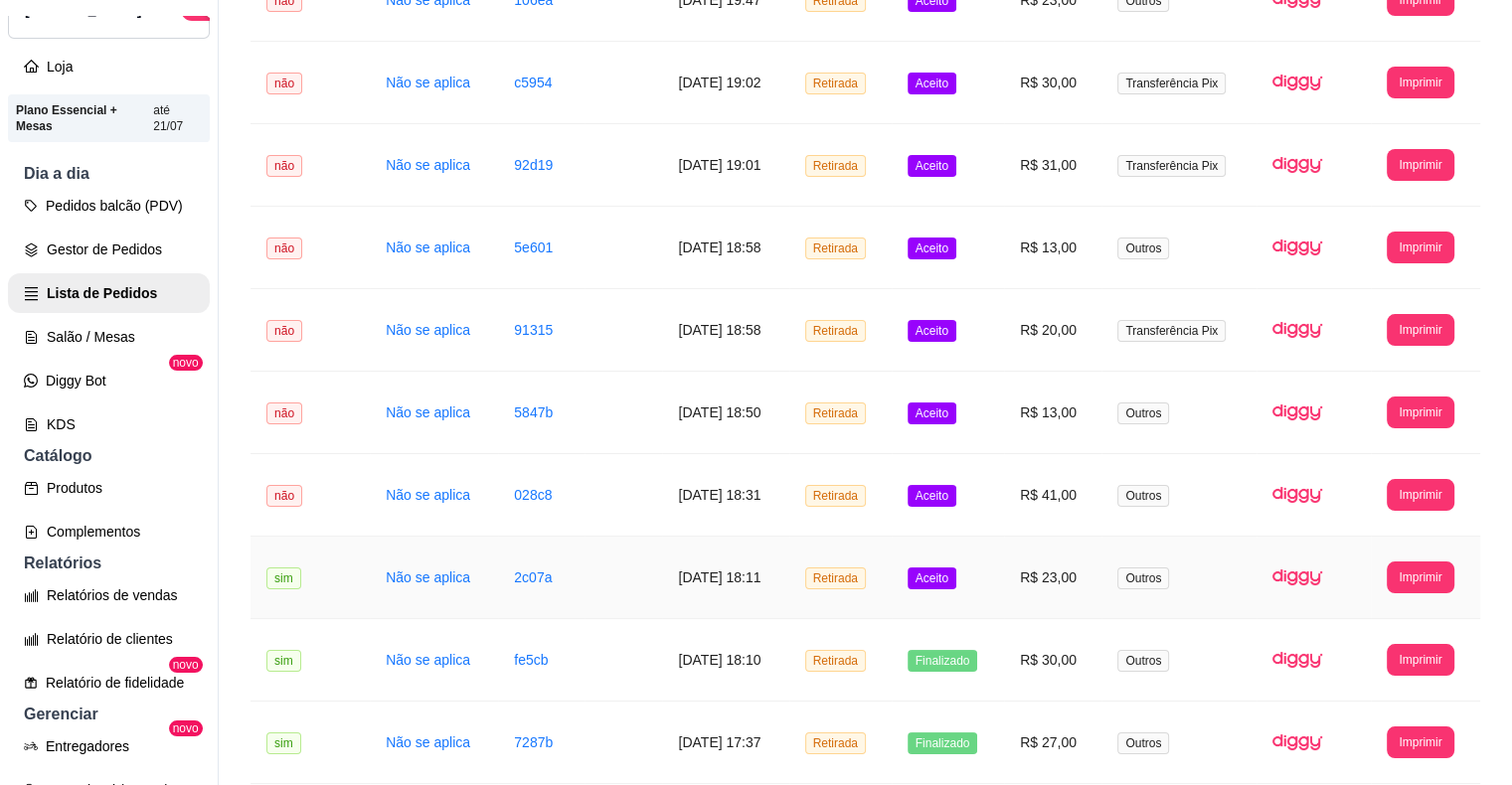 click on "Aceito" at bounding box center (931, 578) 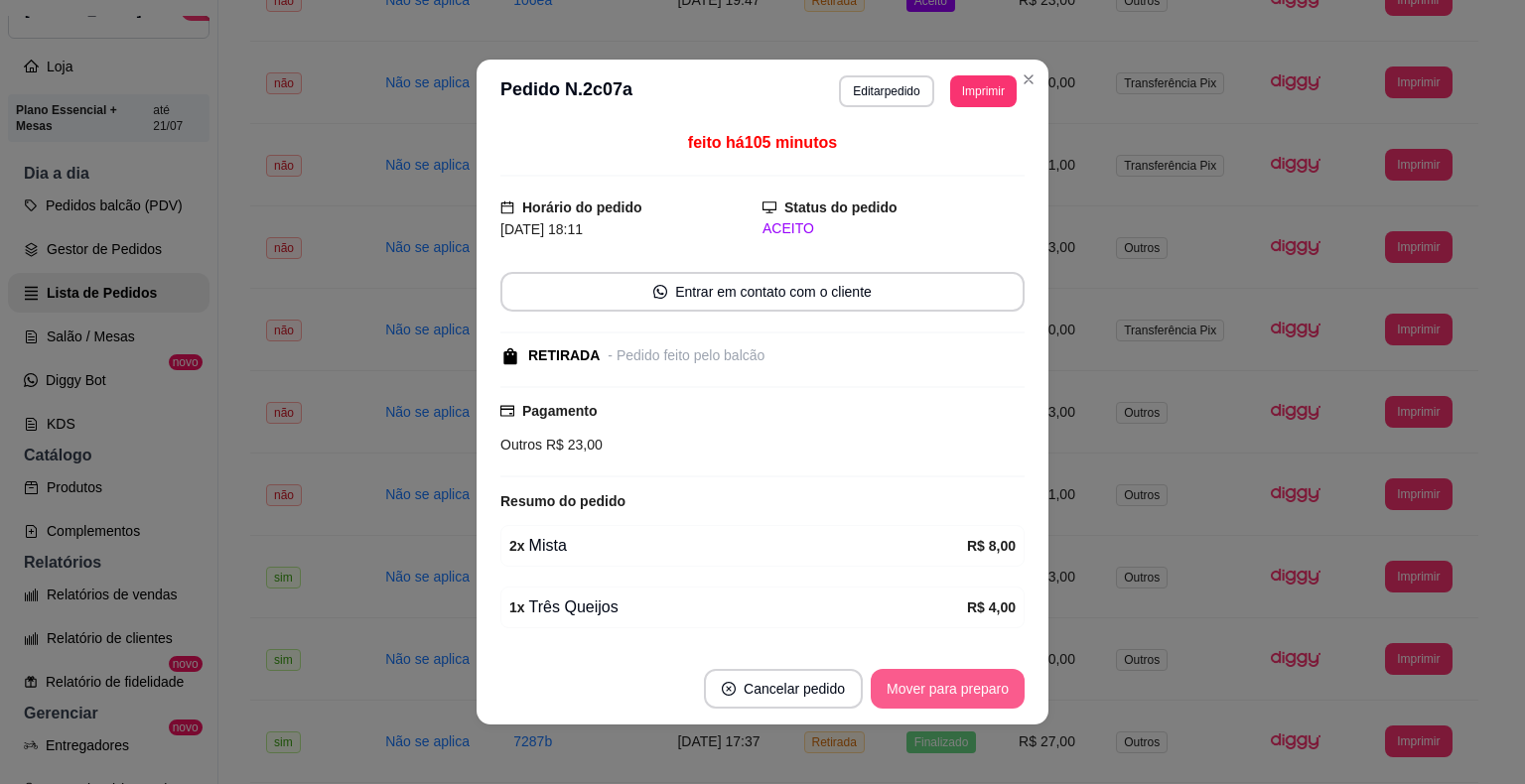 click on "Mover para preparo" at bounding box center (947, 689) 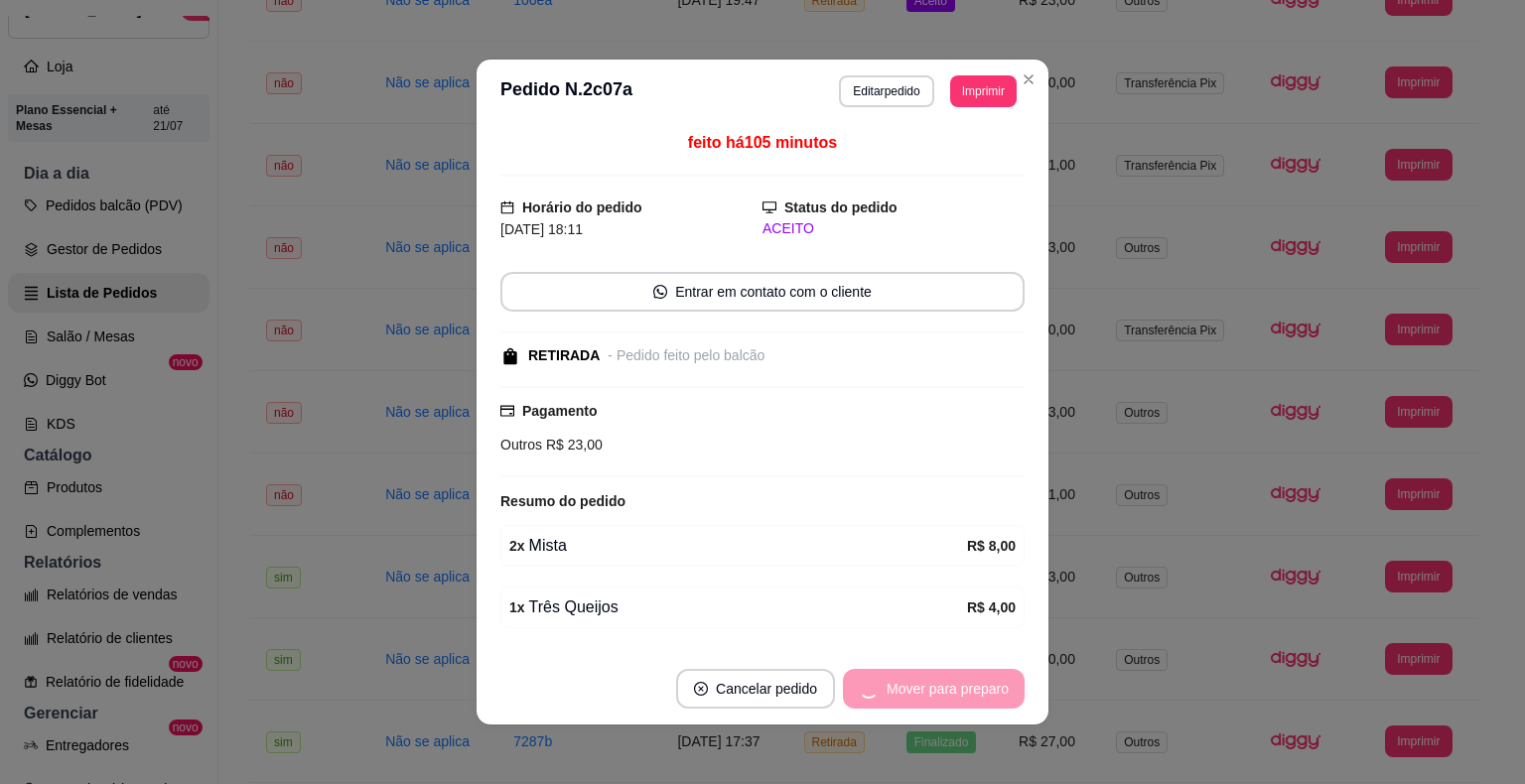 click on "Mover para preparo" at bounding box center [933, 689] 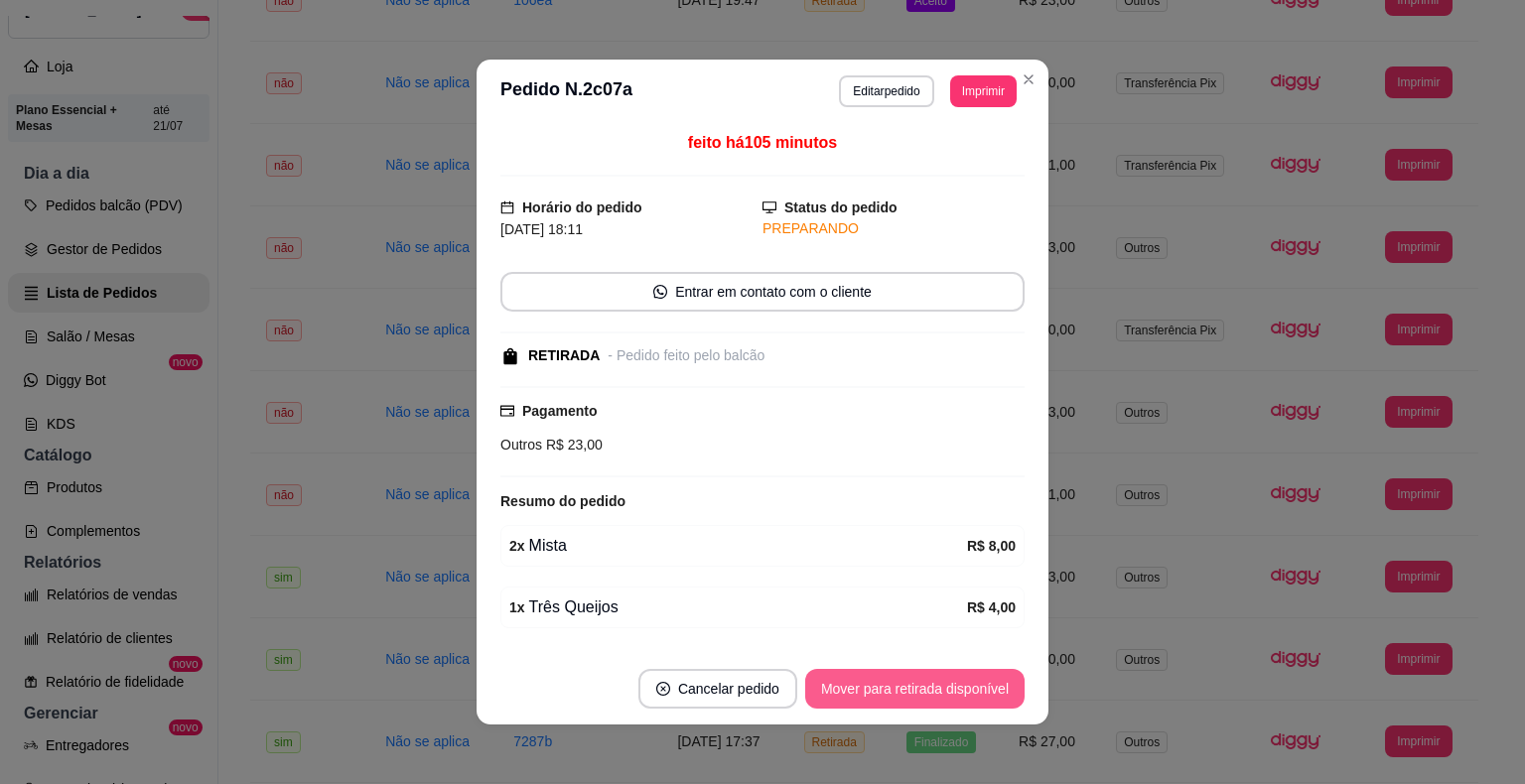 click on "Mover para retirada disponível" at bounding box center (914, 689) 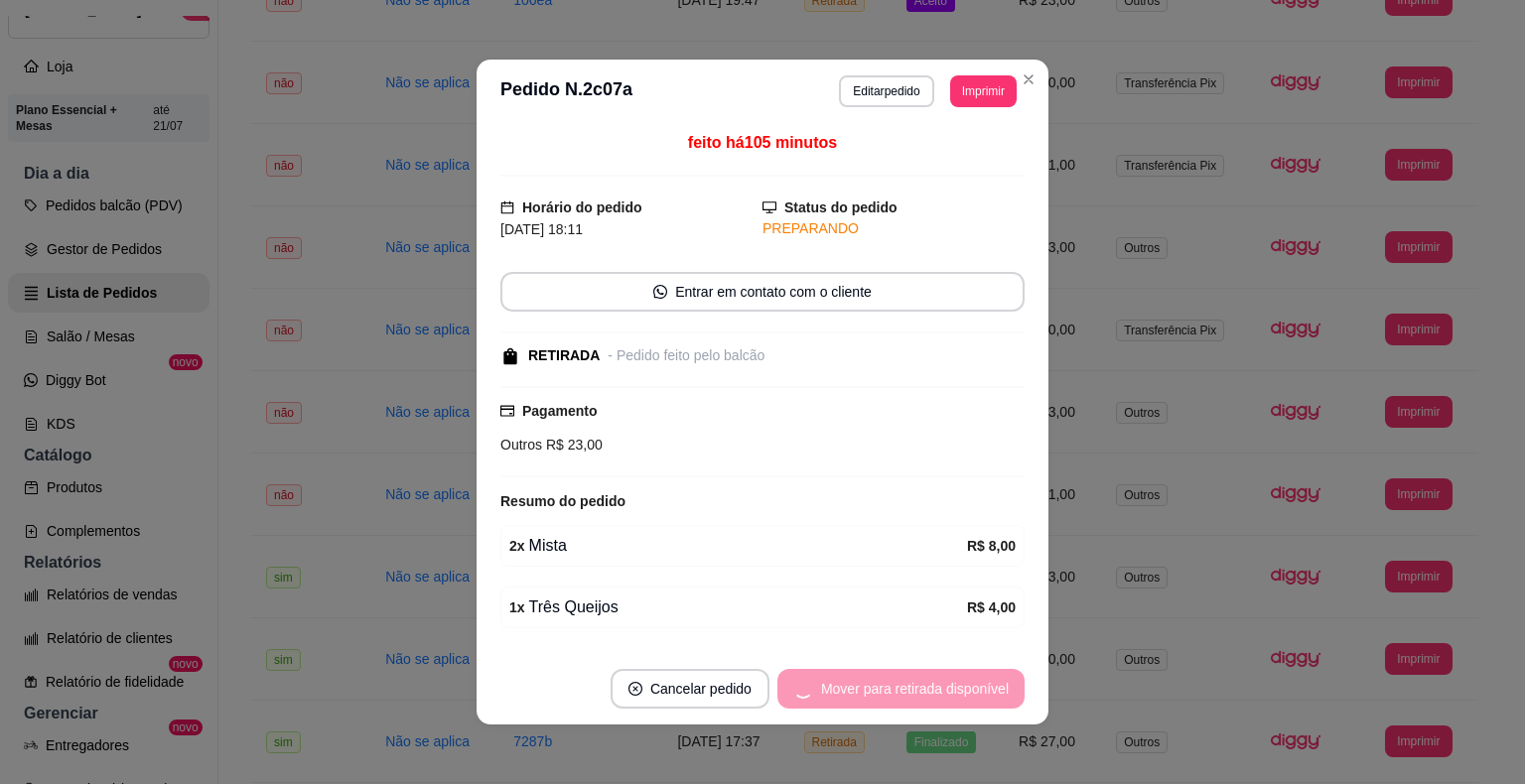 click on "Mover para retirada disponível" at bounding box center (901, 689) 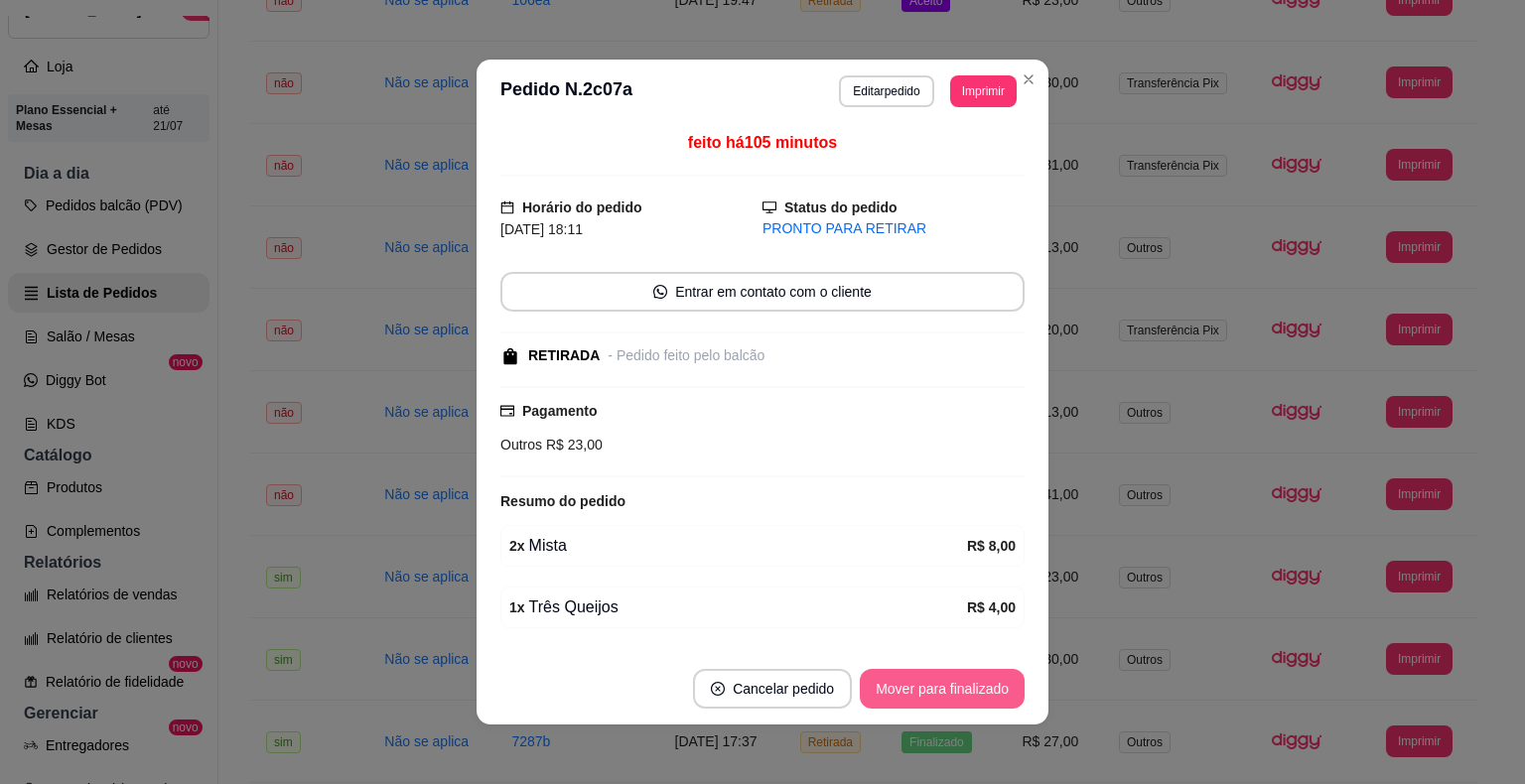 click on "Mover para finalizado" at bounding box center [942, 689] 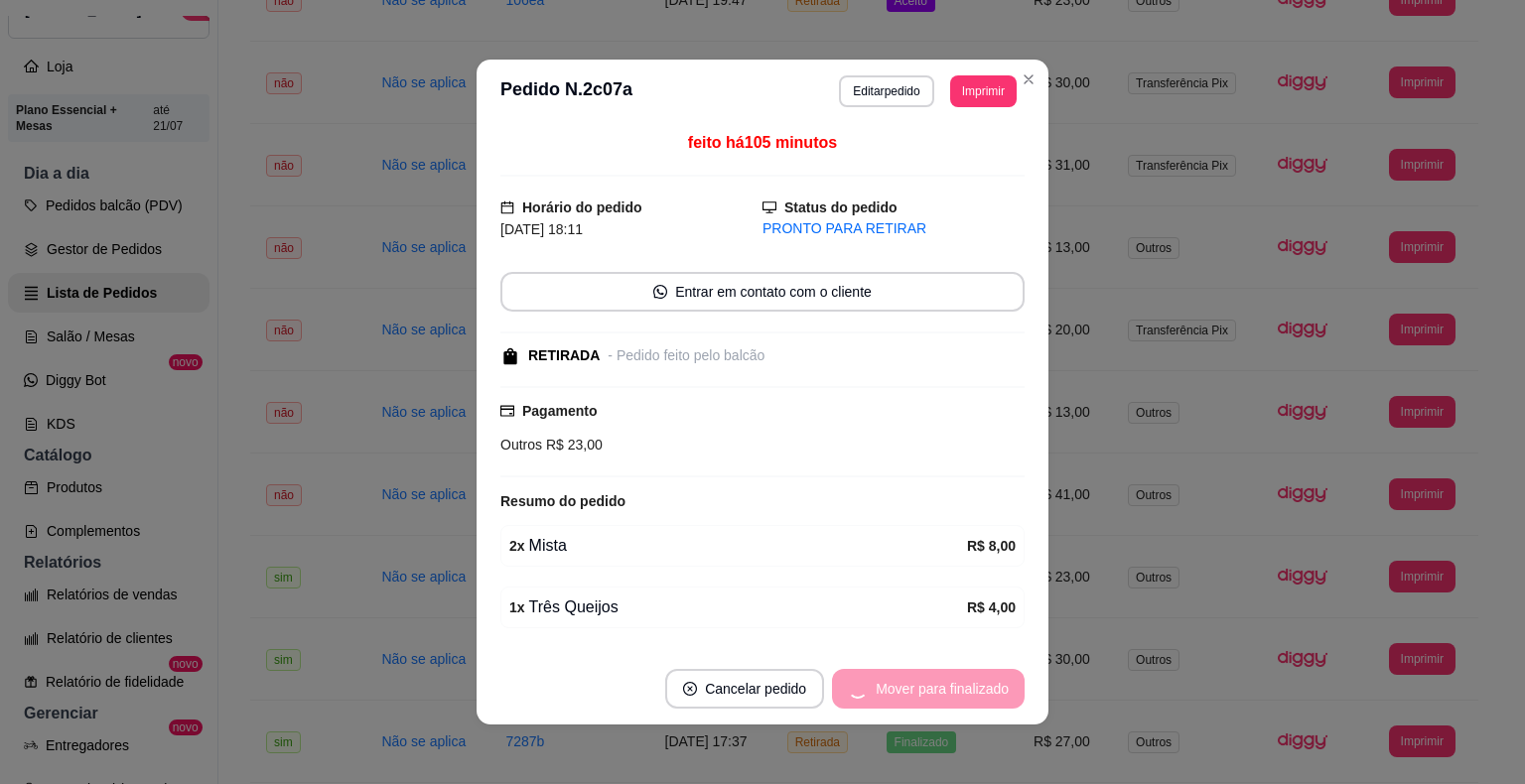 click on "Mover para finalizado" at bounding box center [928, 689] 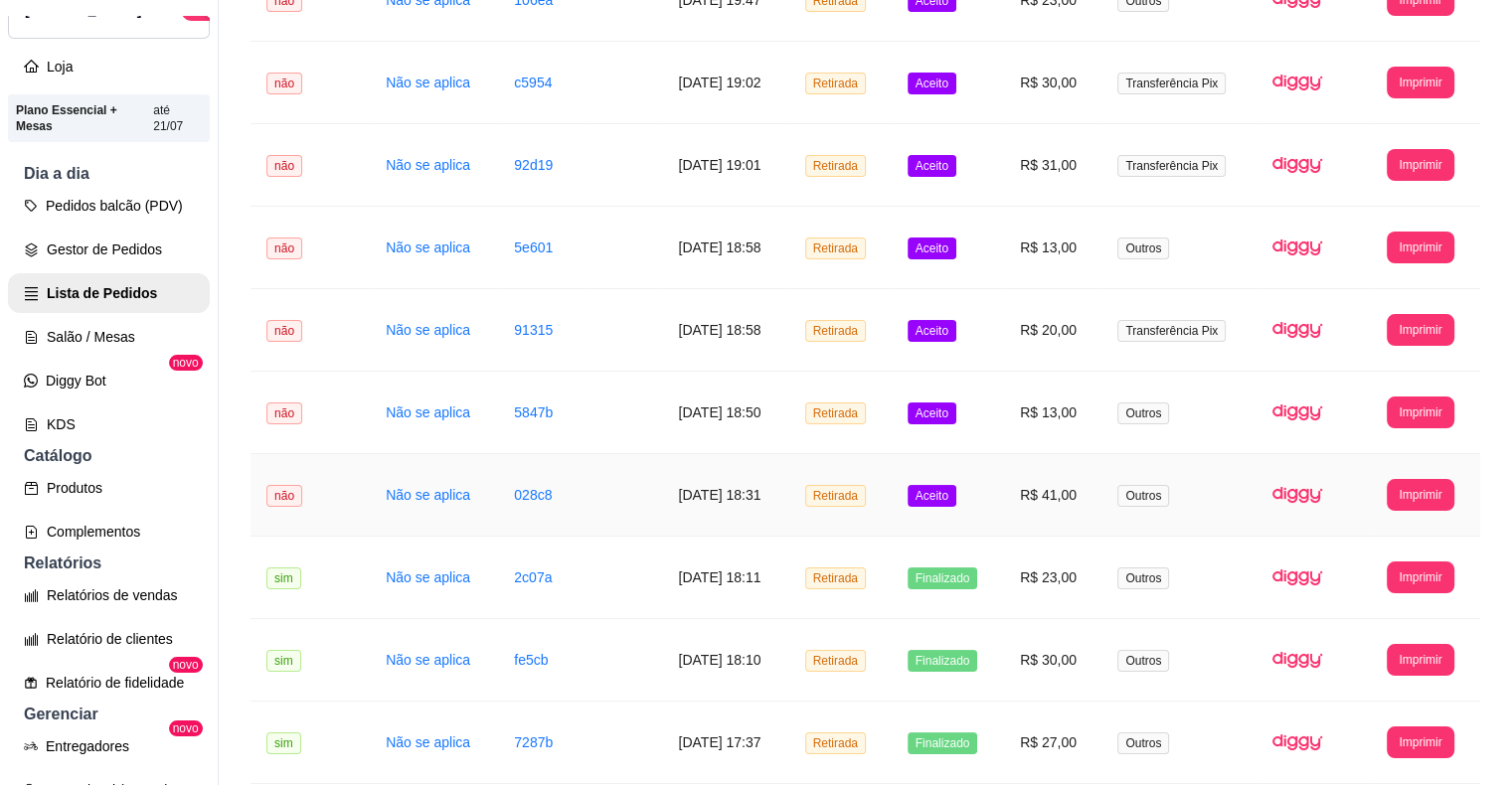 click on "Aceito" at bounding box center [931, 496] 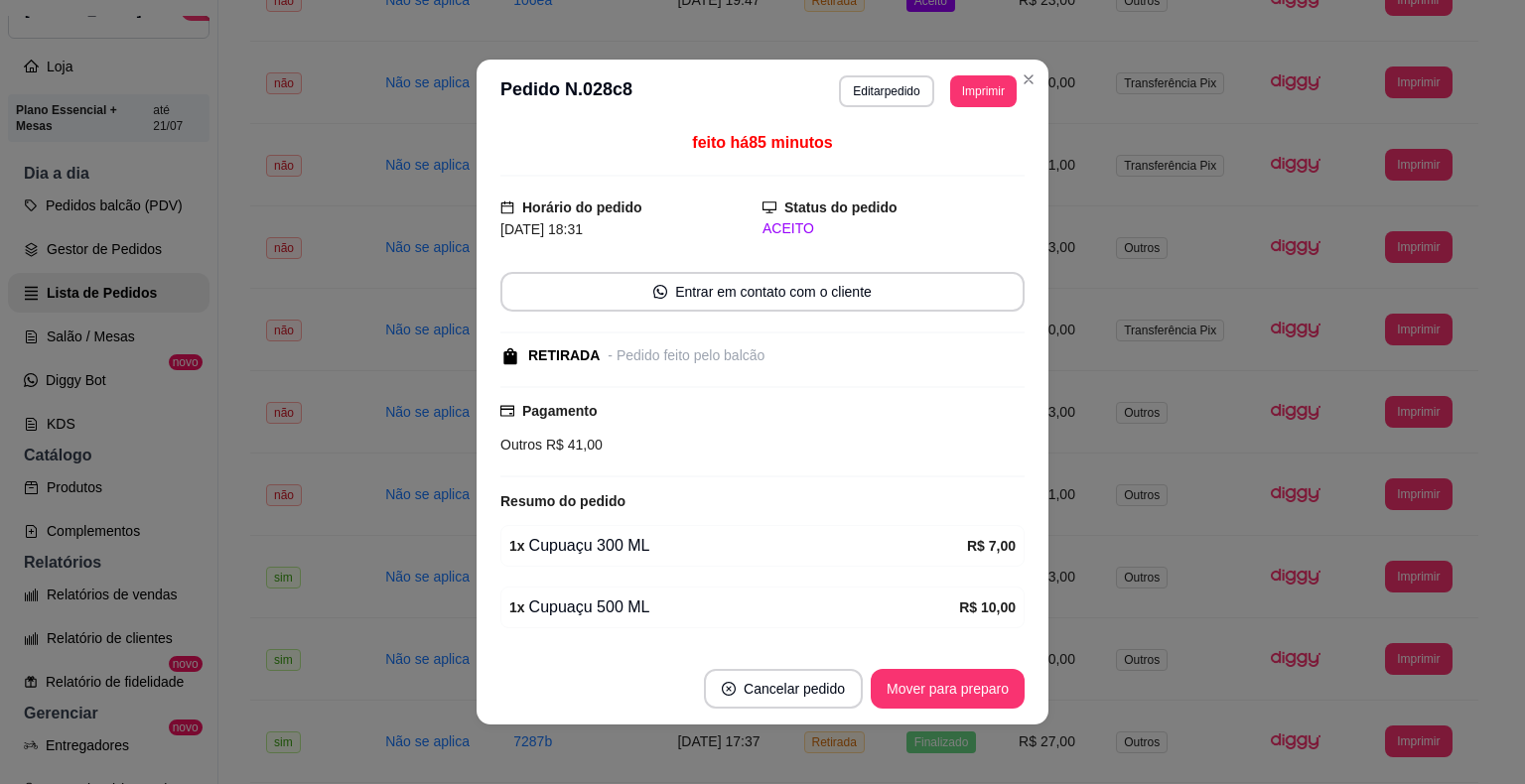 click on "Cancelar pedido Mover para preparo" at bounding box center [762, 689] 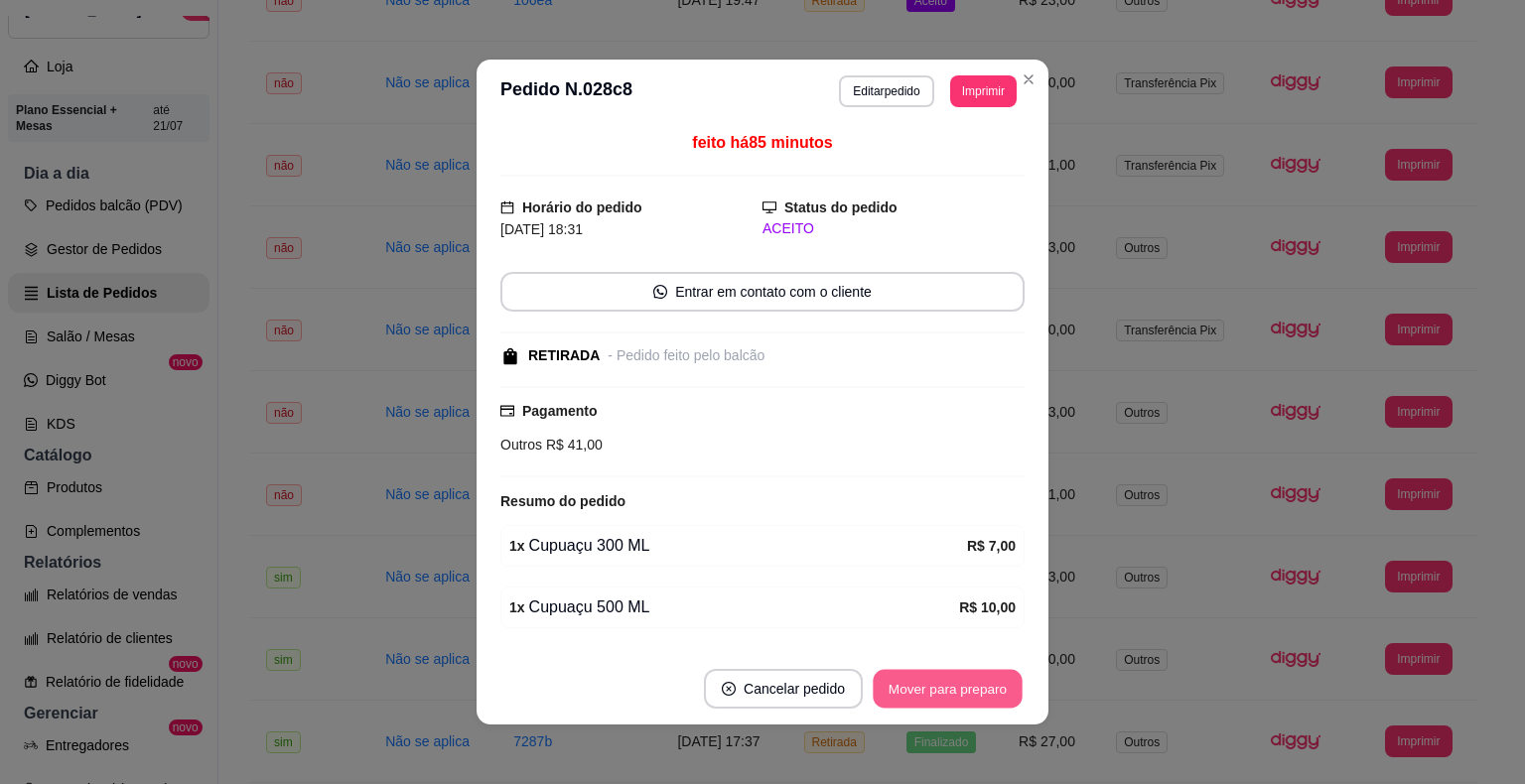 click on "Mover para preparo" at bounding box center [947, 689] 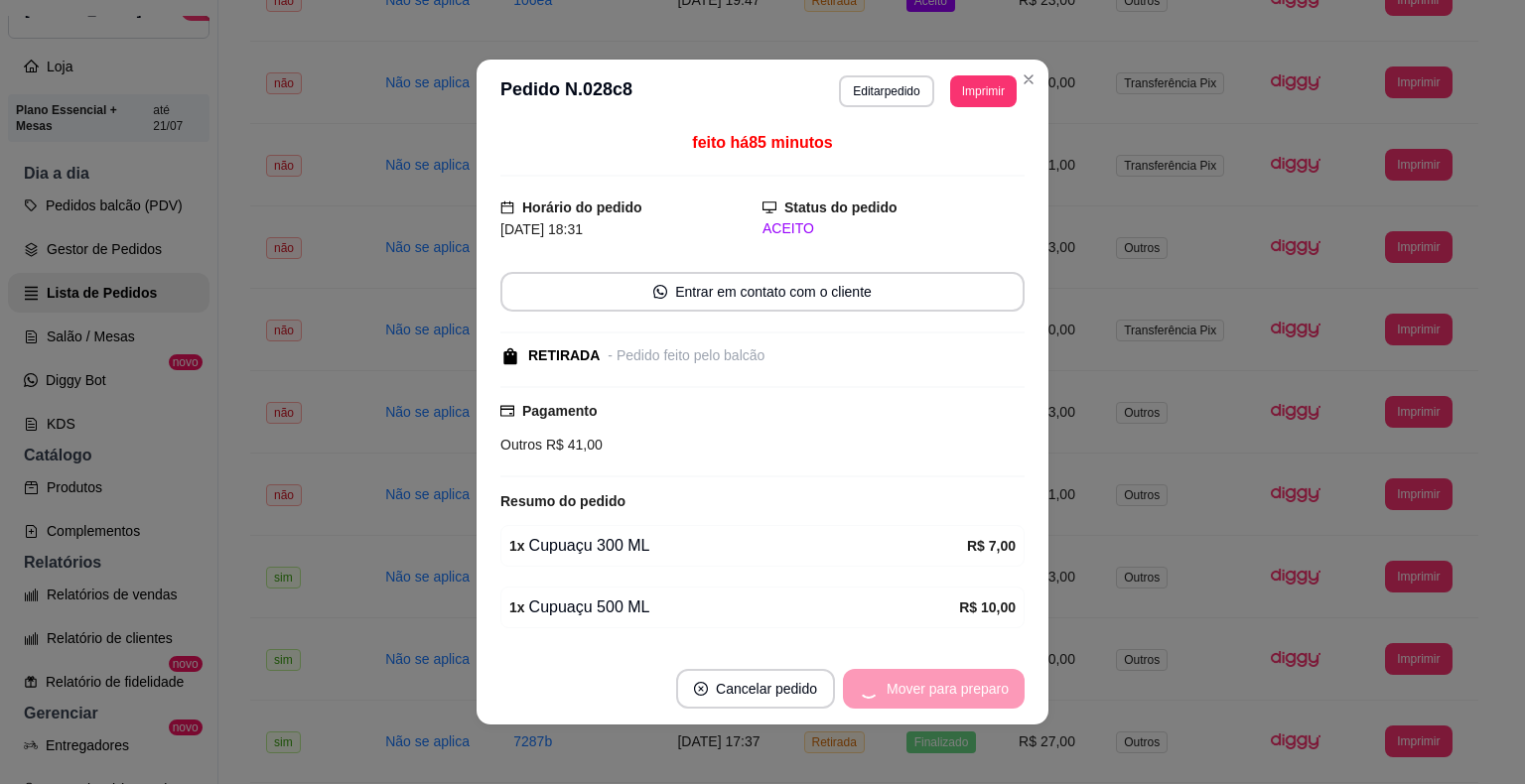click on "Mover para preparo" at bounding box center (933, 689) 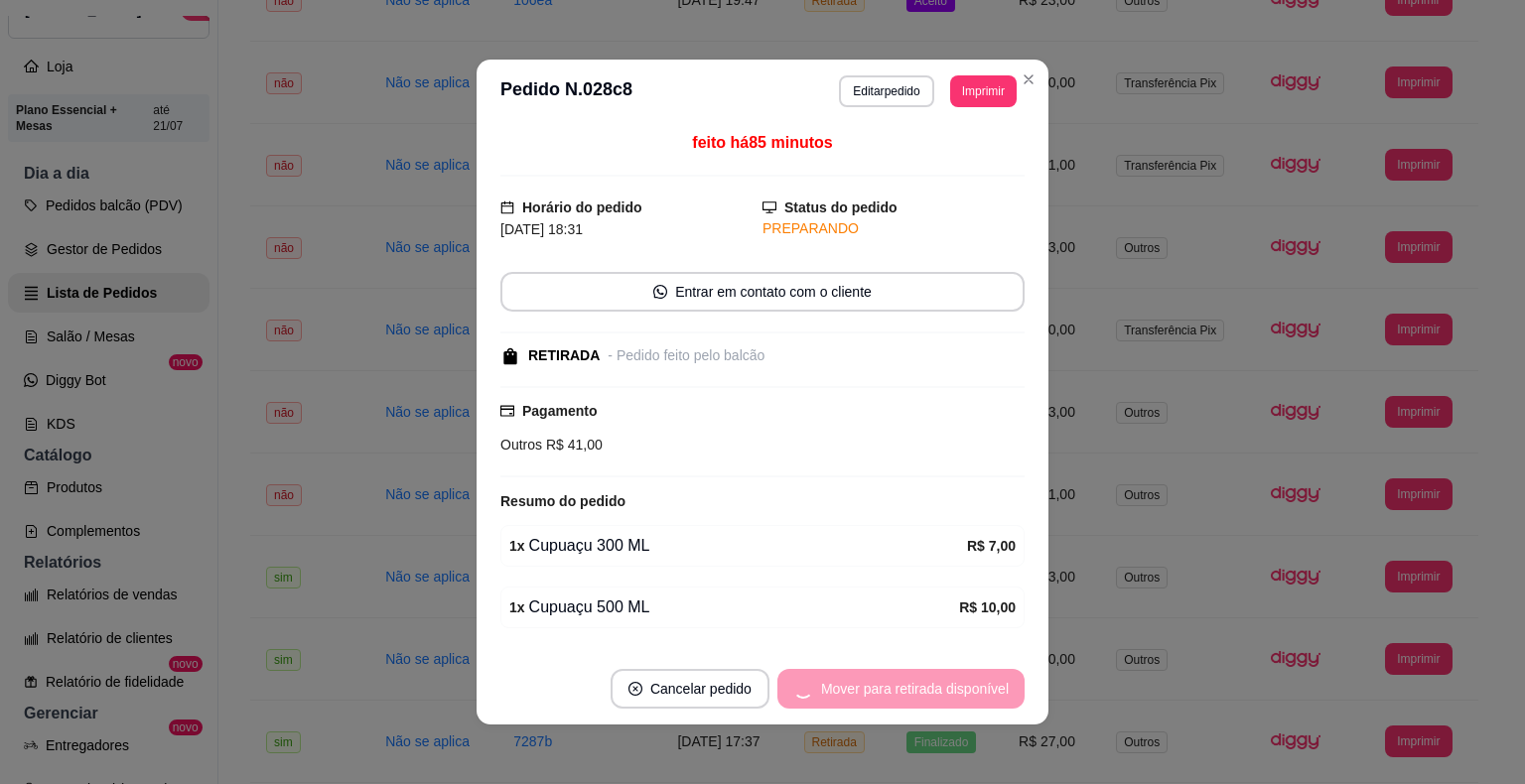 click on "Mover para retirada disponível" at bounding box center [901, 689] 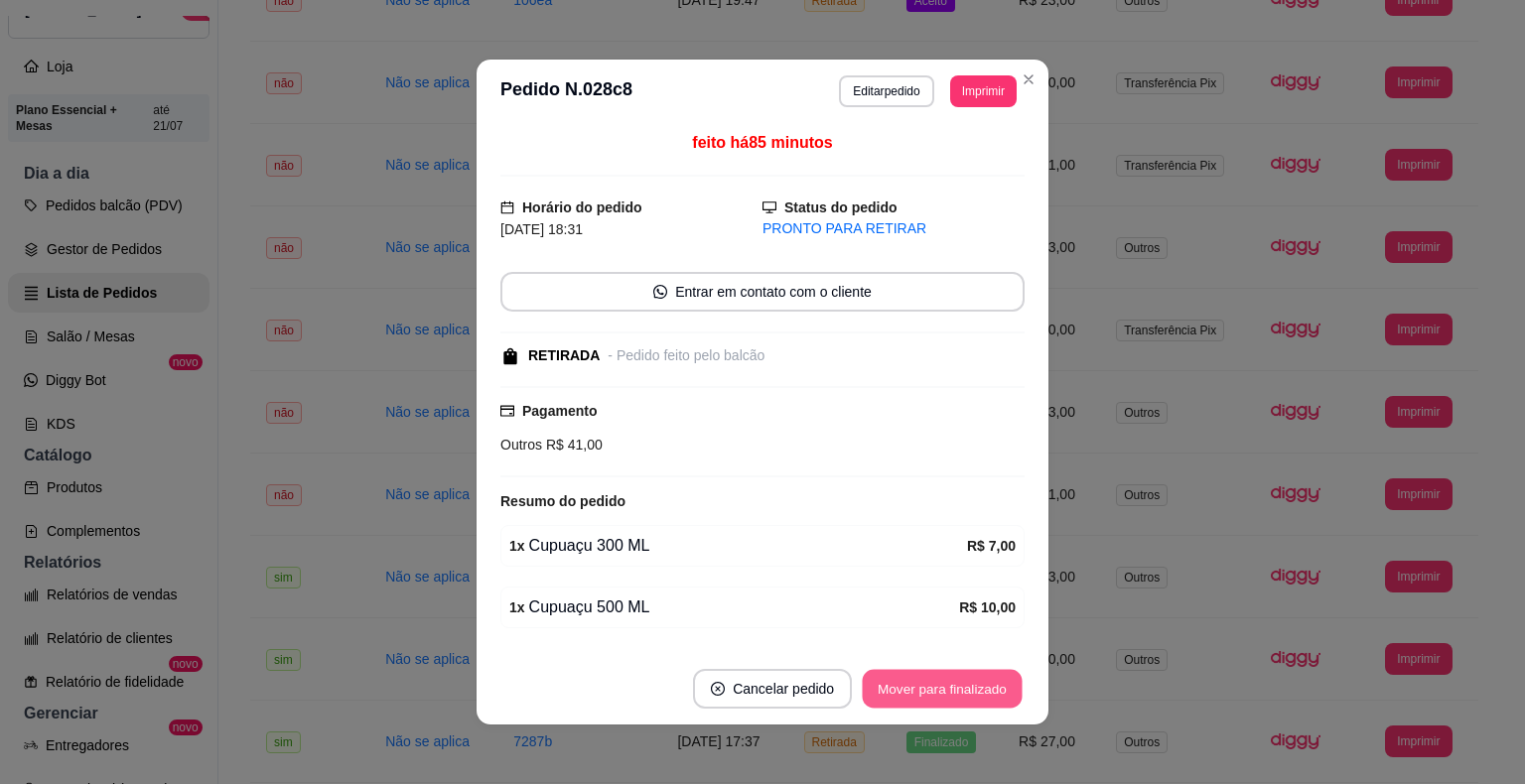 click on "Mover para finalizado" at bounding box center [942, 689] 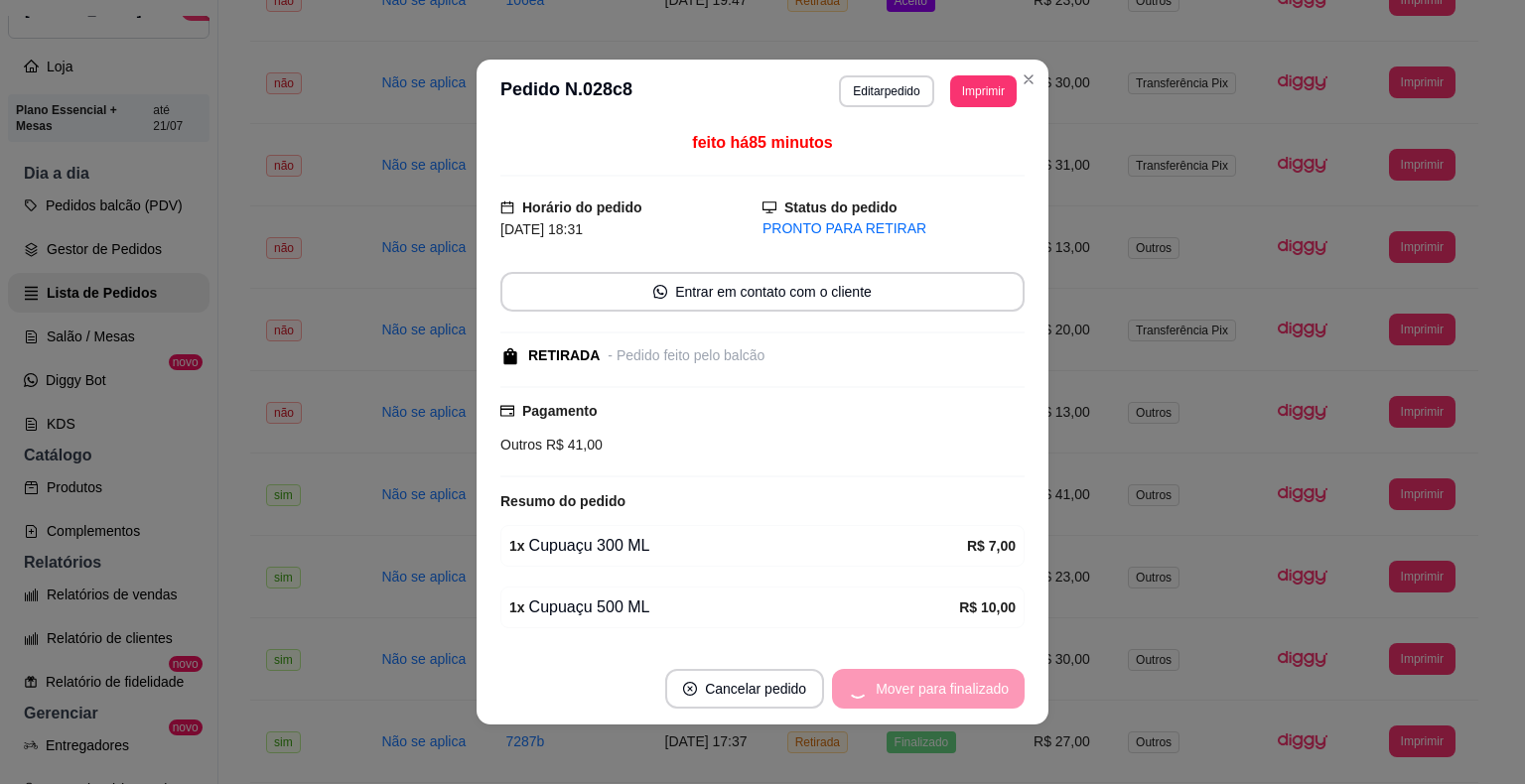 click on "Cancelar pedido" at bounding box center [745, 689] 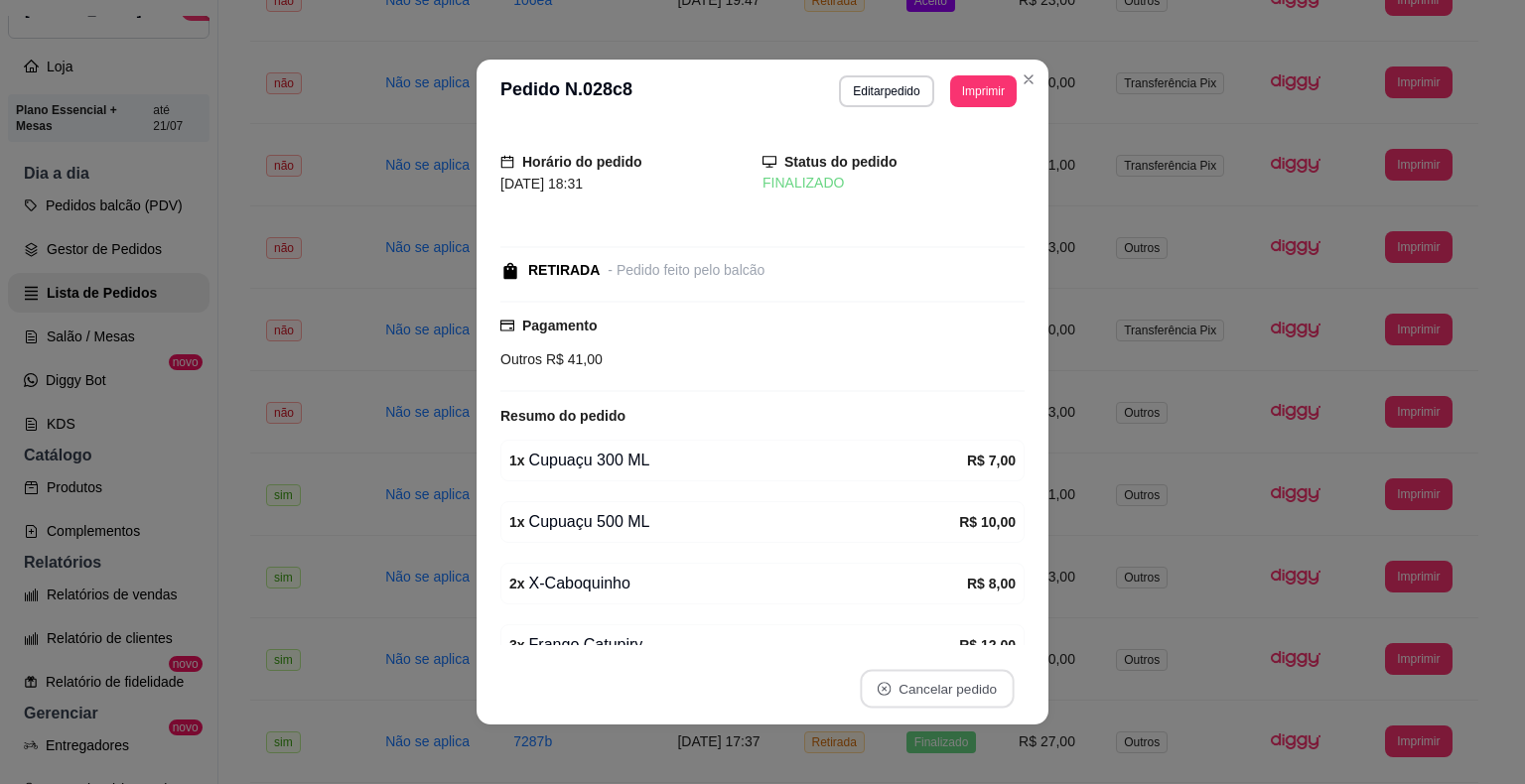 click on "Horário do pedido [DATE] 18:31 Status do pedido FINALIZADO RETIRADA - Pedido feito pelo balcão Pagamento Outros   R$ 41,00 Resumo do pedido 1 x     Cupuaçu 300 ML R$ 7,00 1 x     Cupuaçu 500 ML R$ 10,00 2 x     X-Caboquinho R$ 8,00 3 x     Frango Catupiry R$ 12,00 1 x     Mista R$ 4,00 Subtotal R$ 41,00 Total R$ 41,00" at bounding box center [762, 388] 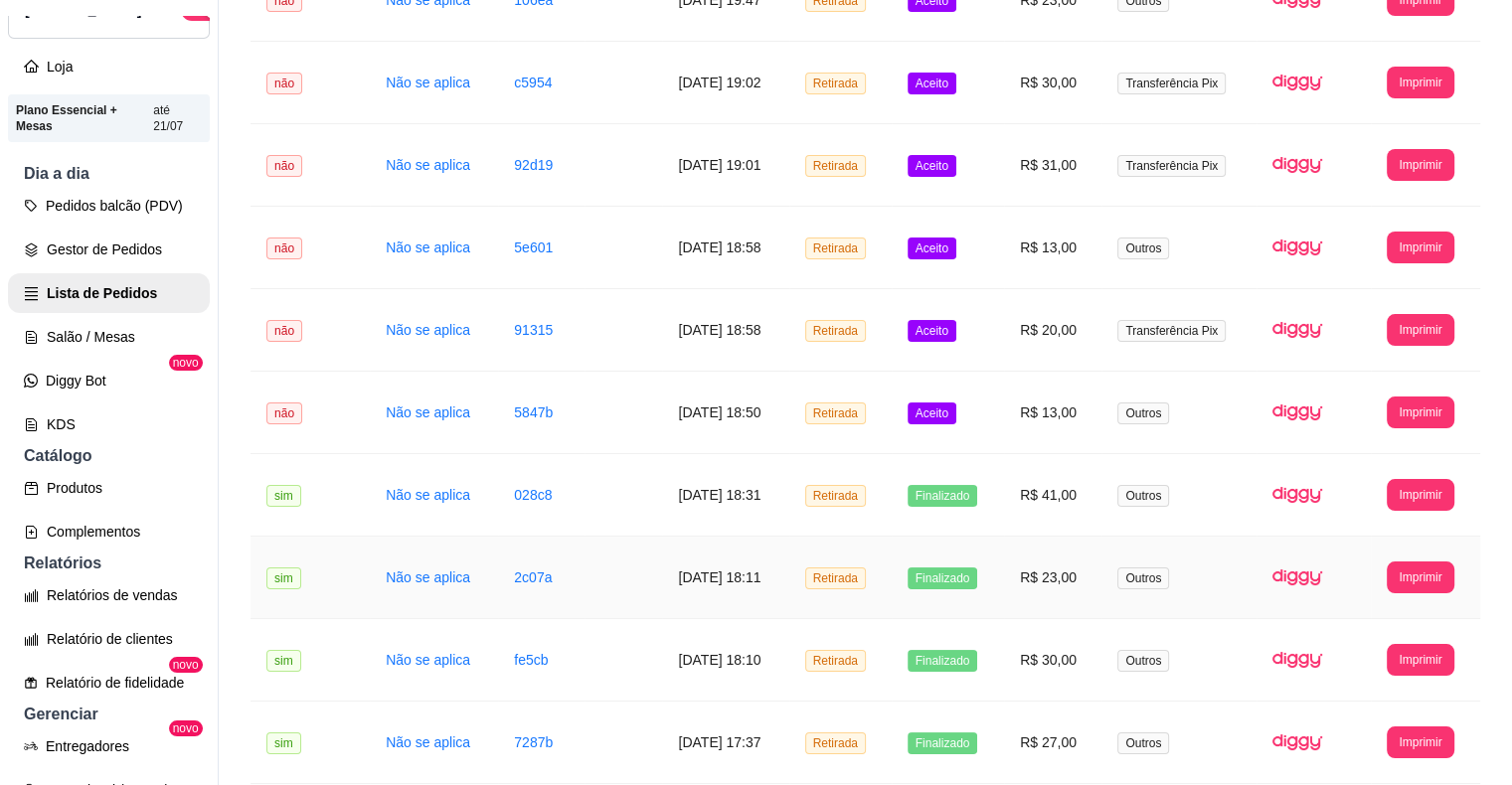 scroll, scrollTop: 240, scrollLeft: 0, axis: vertical 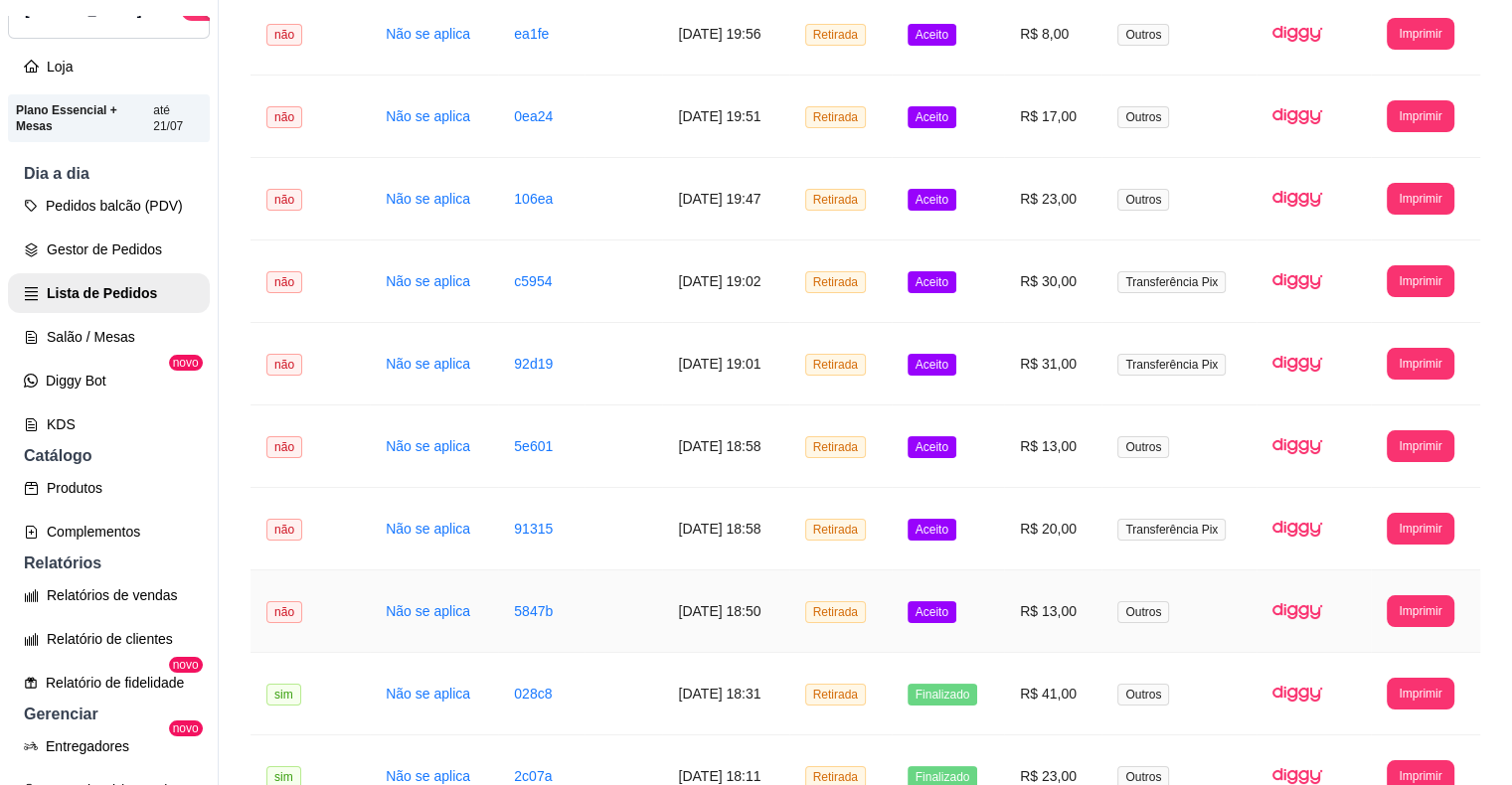 click on "Aceito" at bounding box center (947, 611) 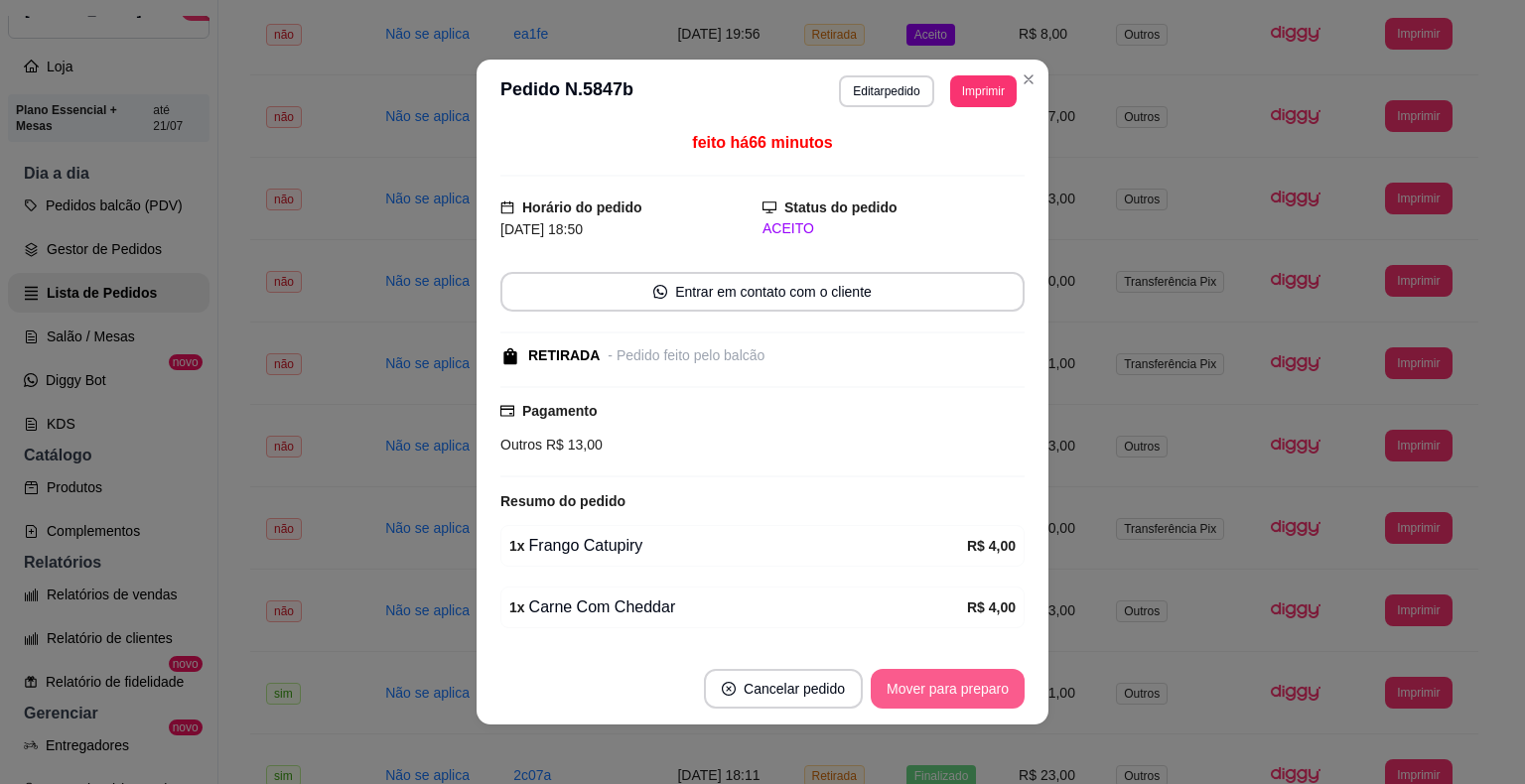 click on "Mover para preparo" at bounding box center (947, 689) 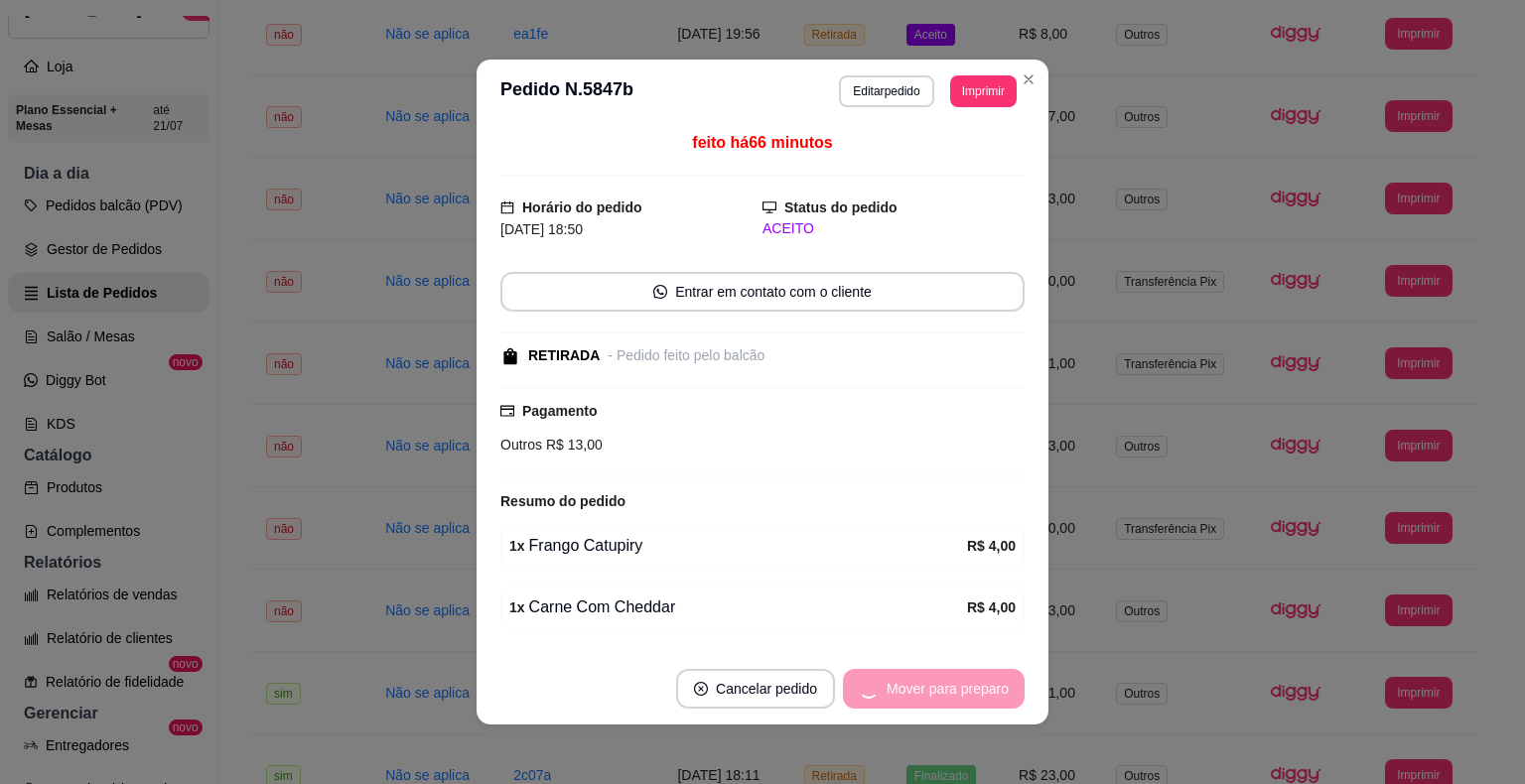 click on "Mover para preparo" at bounding box center (933, 689) 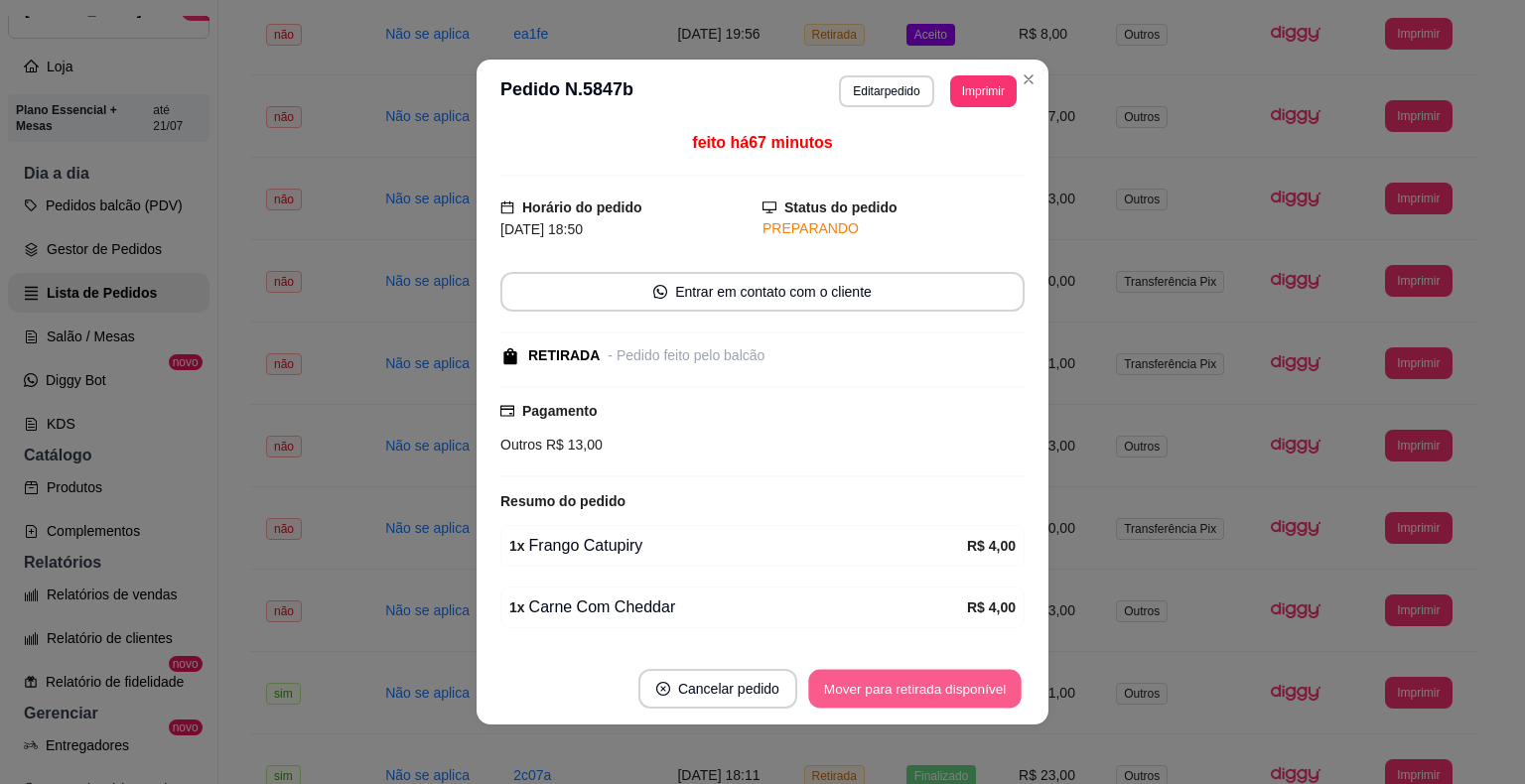 click on "Mover para retirada disponível" at bounding box center [914, 689] 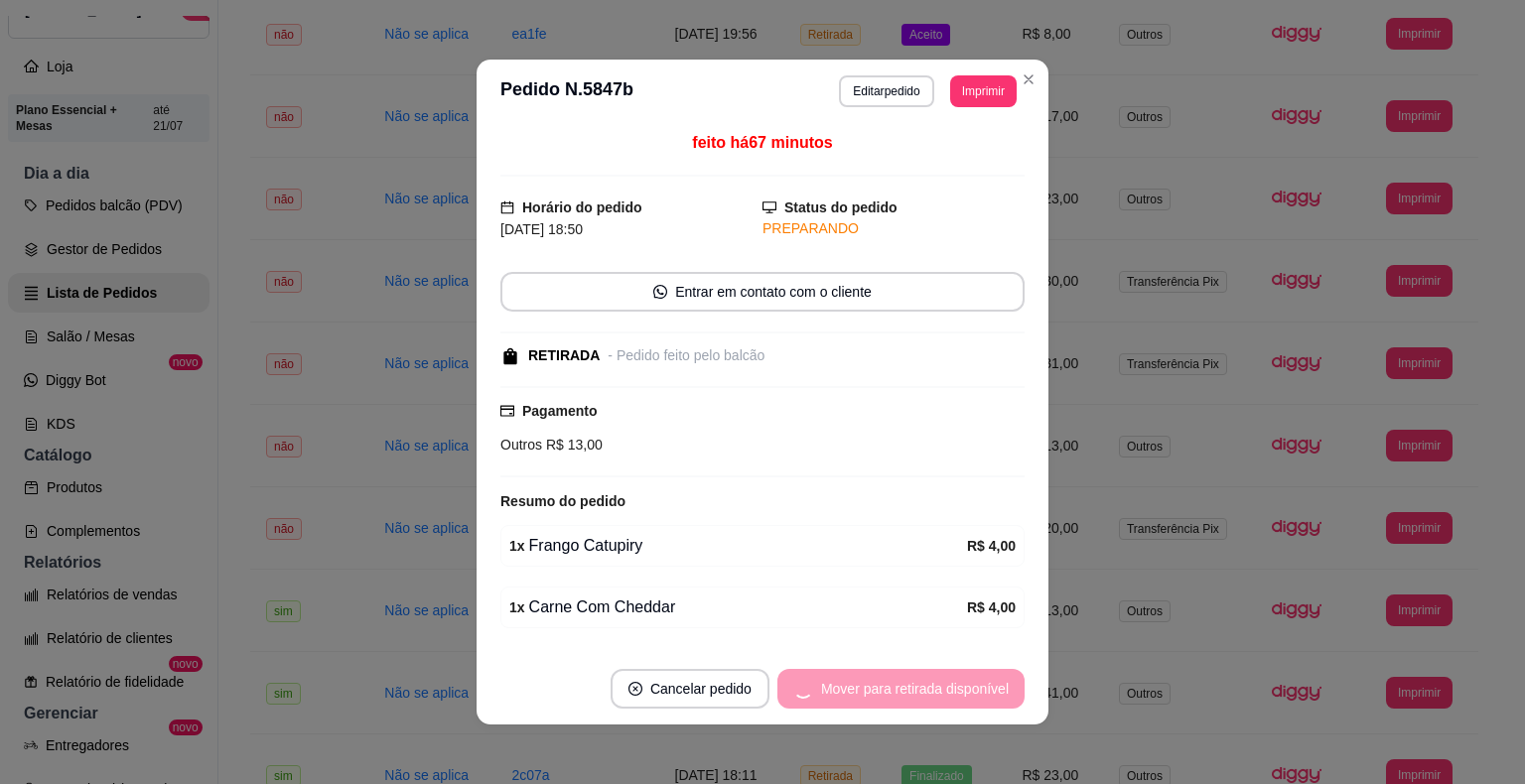 click on "Mover para retirada disponível" at bounding box center (901, 689) 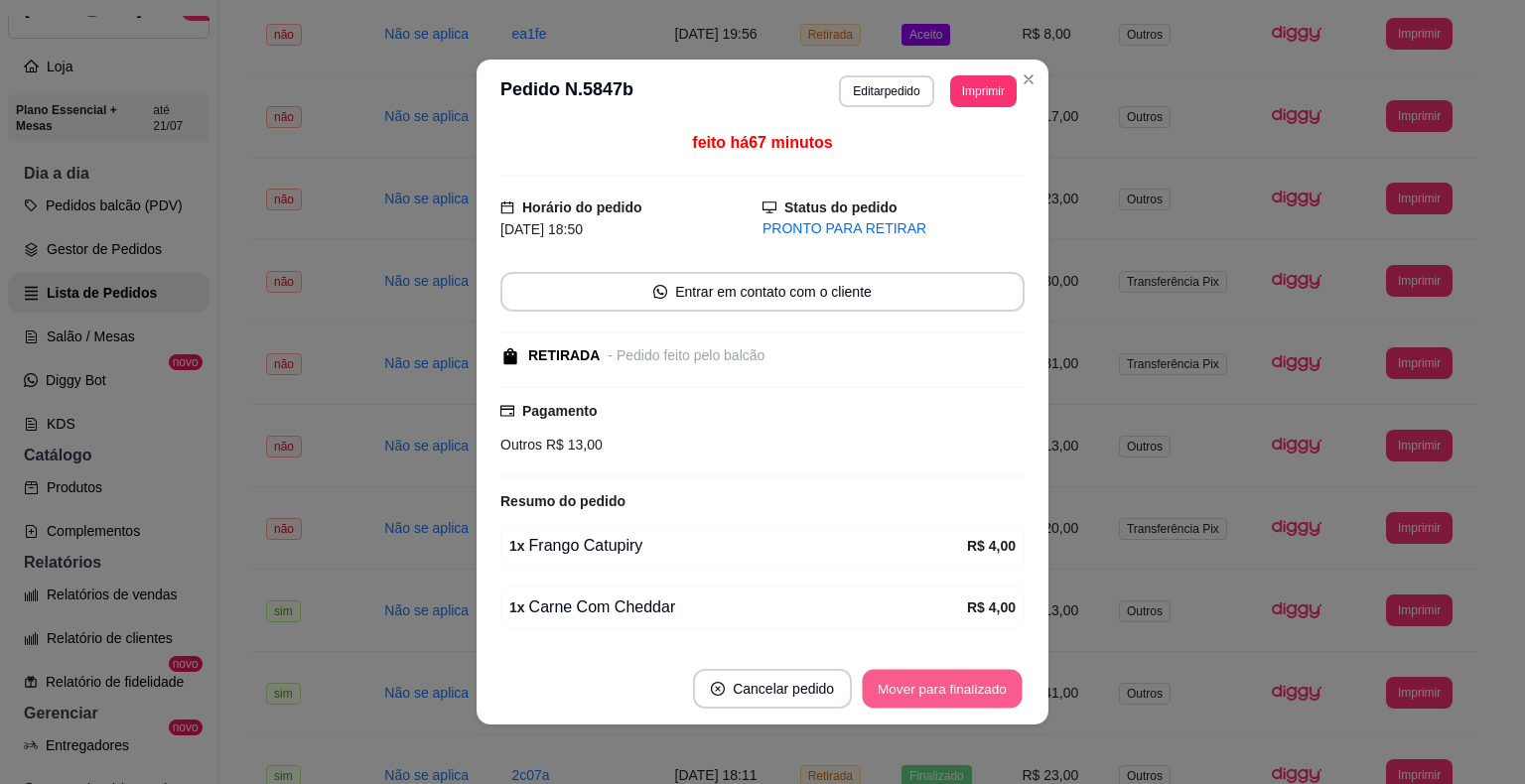 click on "Mover para finalizado" at bounding box center [942, 689] 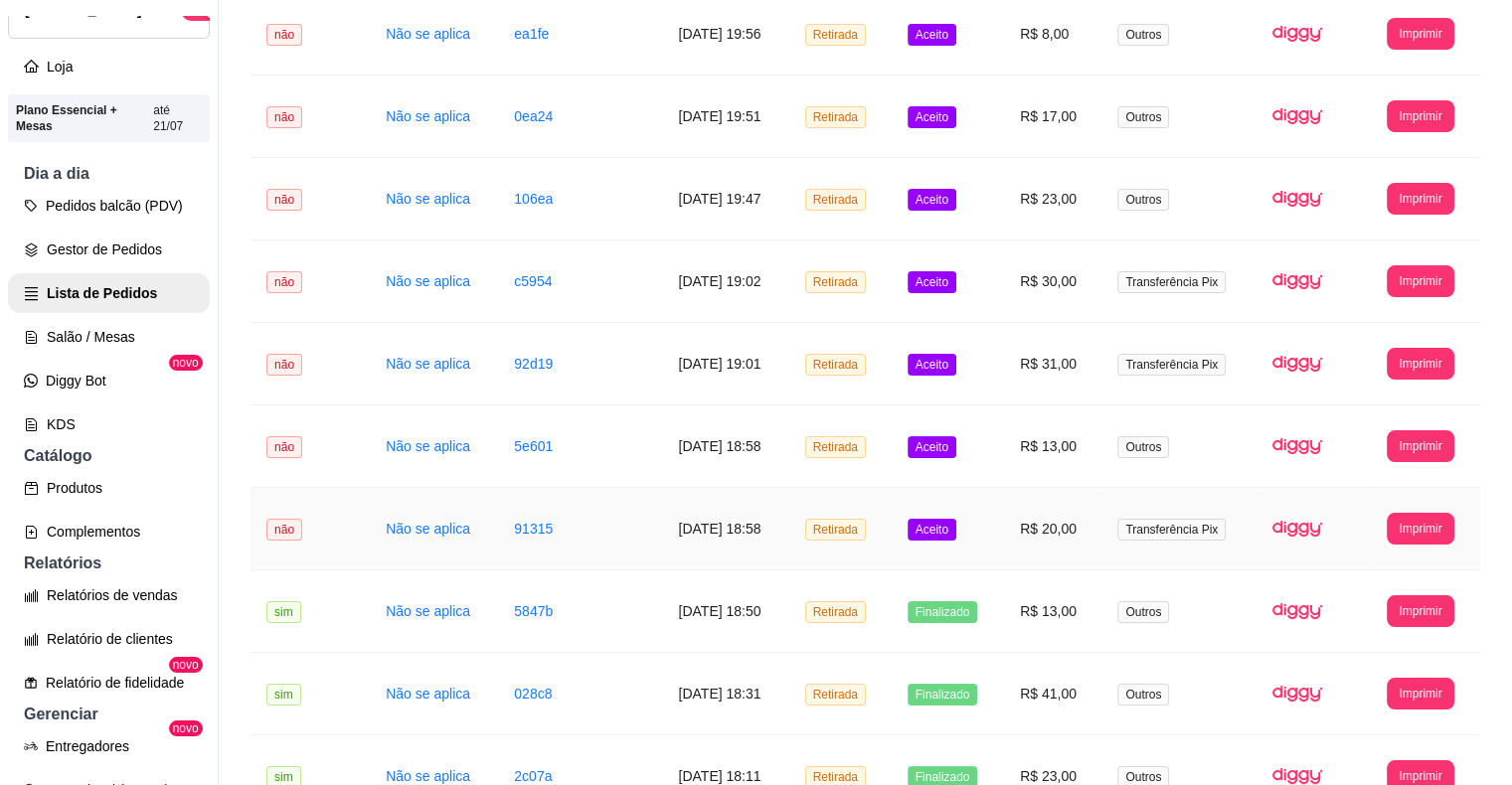 drag, startPoint x: 967, startPoint y: 520, endPoint x: 955, endPoint y: 529, distance: 15 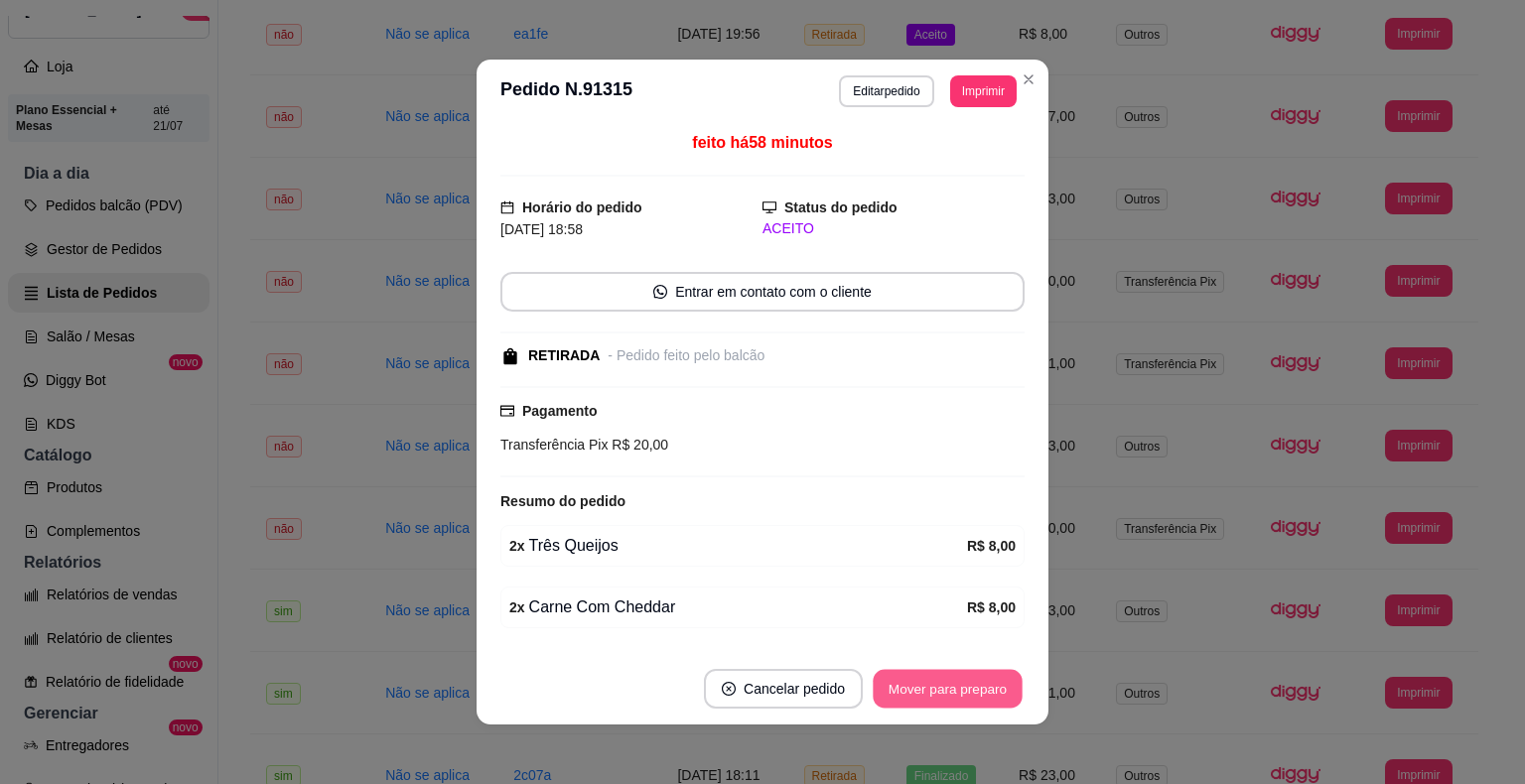 click on "Mover para preparo" at bounding box center (947, 689) 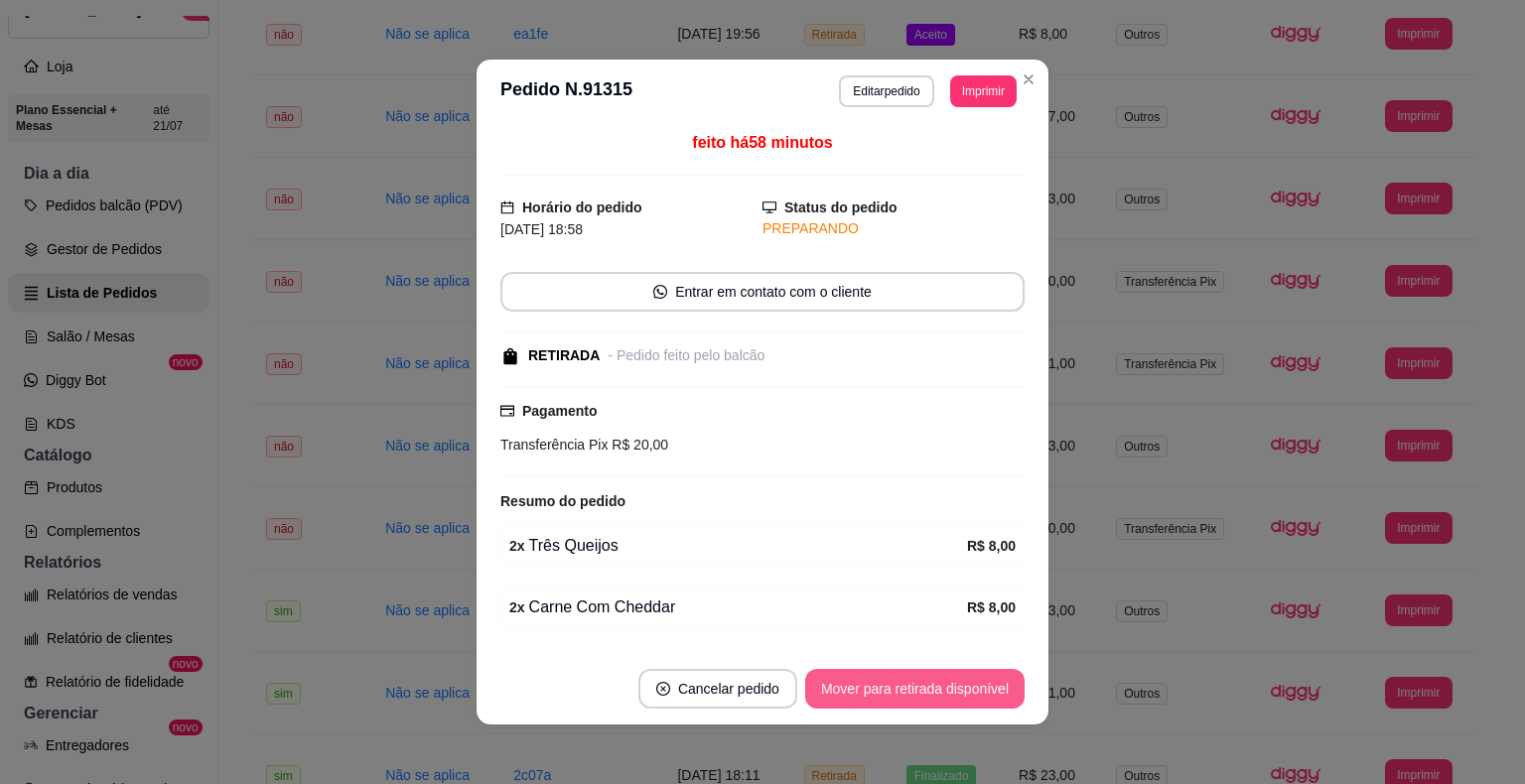 click on "Mover para retirada disponível" at bounding box center [914, 689] 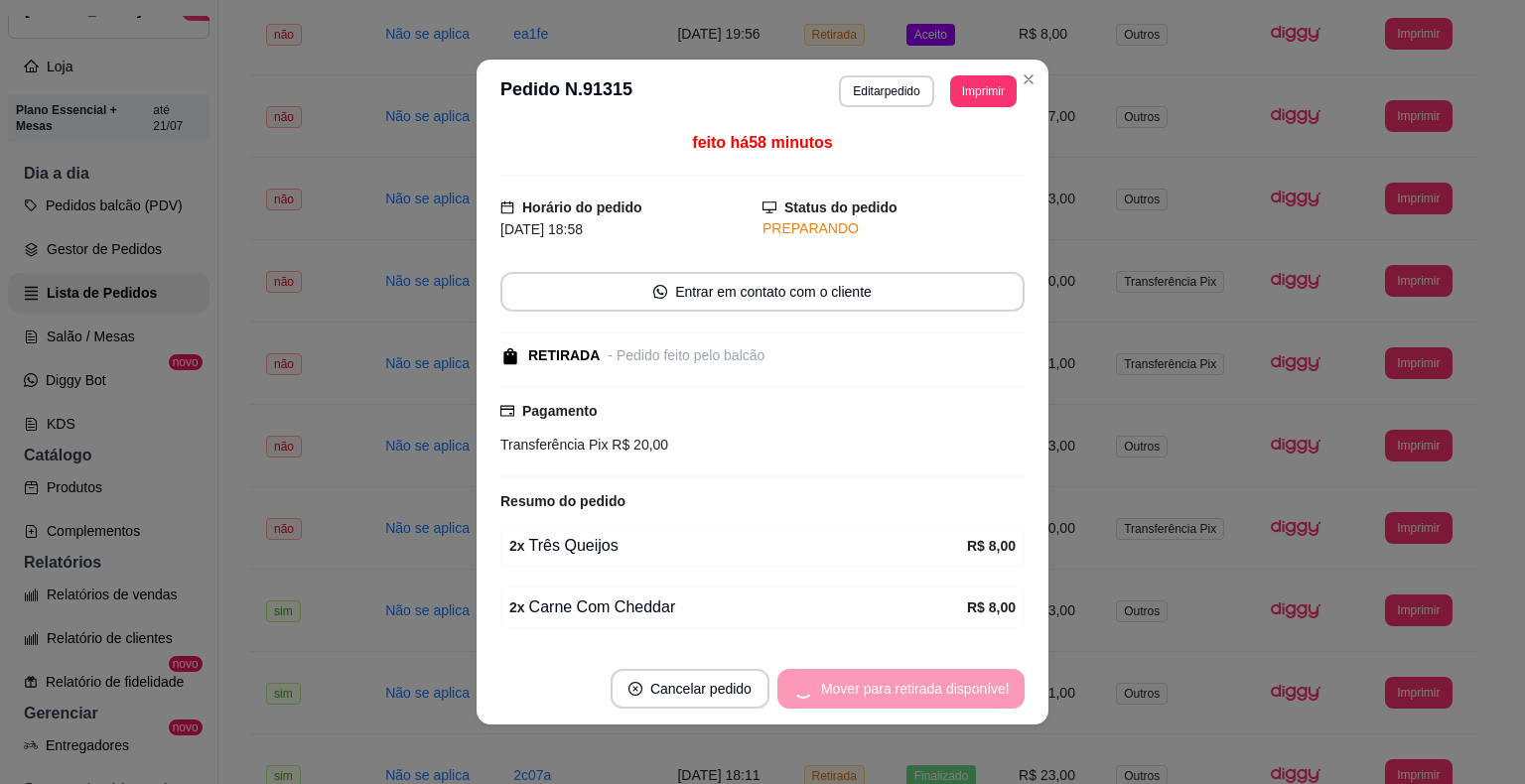 click on "Mover para retirada disponível" at bounding box center [901, 689] 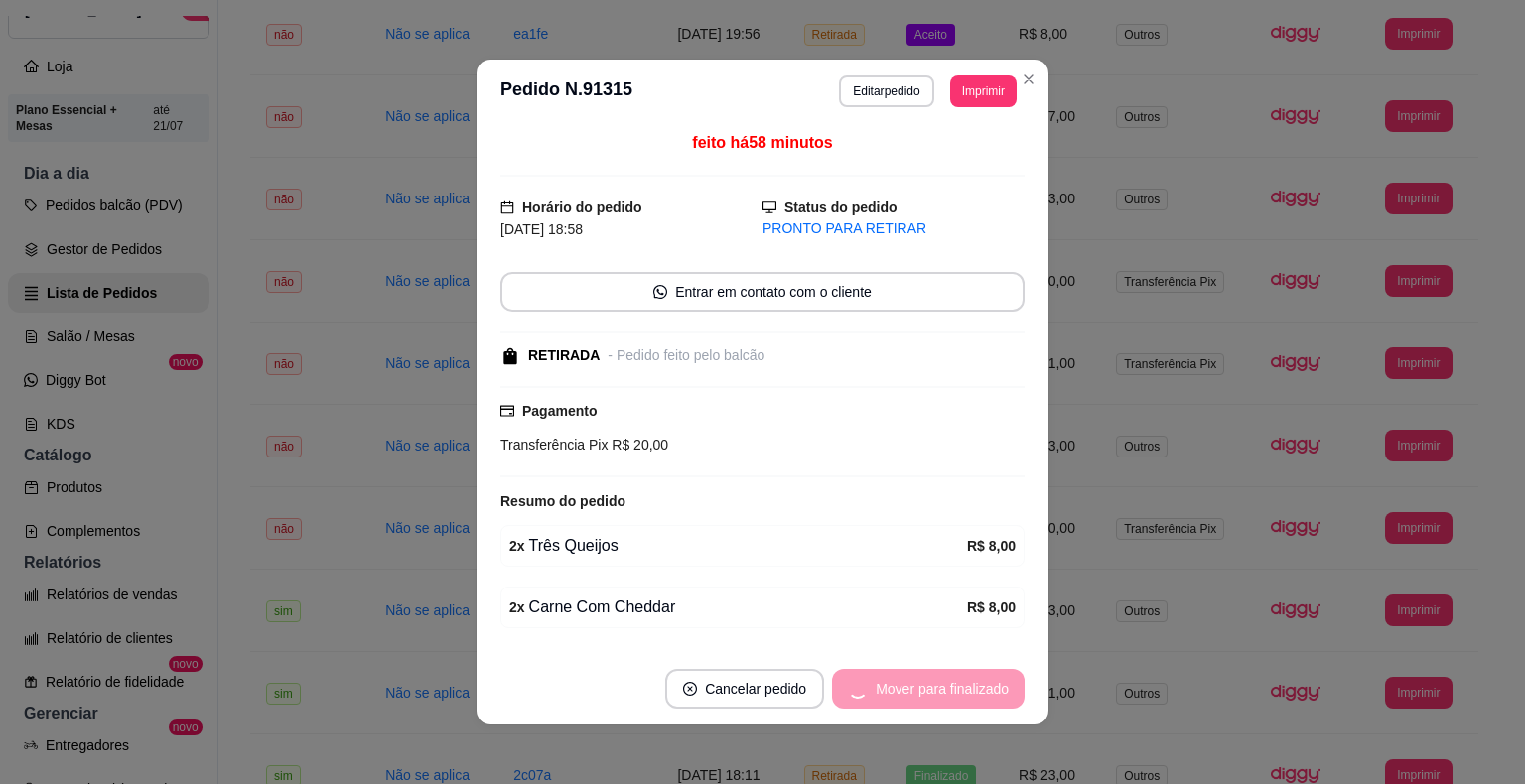 click on "Mover para finalizado" at bounding box center [928, 689] 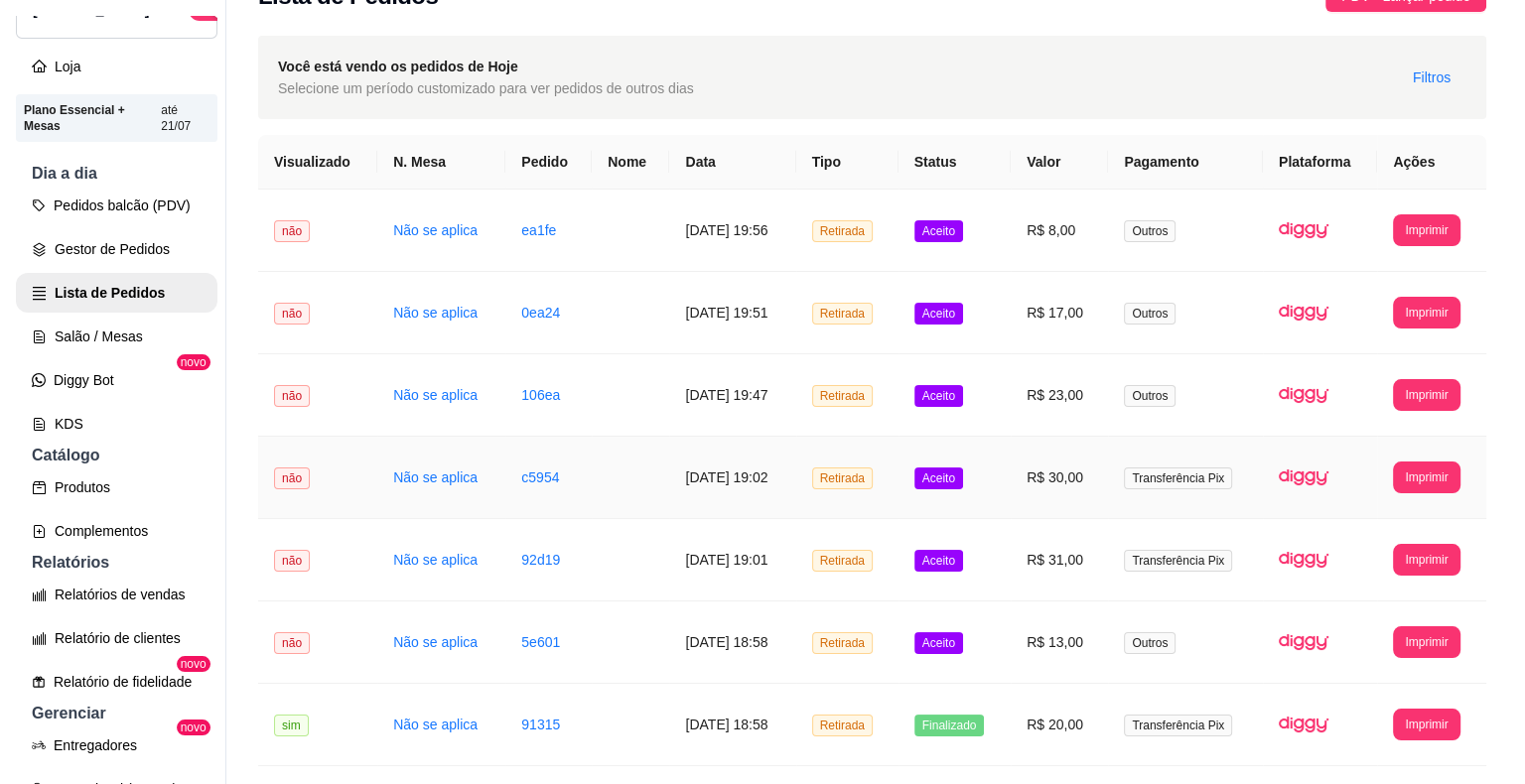 scroll, scrollTop: 42, scrollLeft: 0, axis: vertical 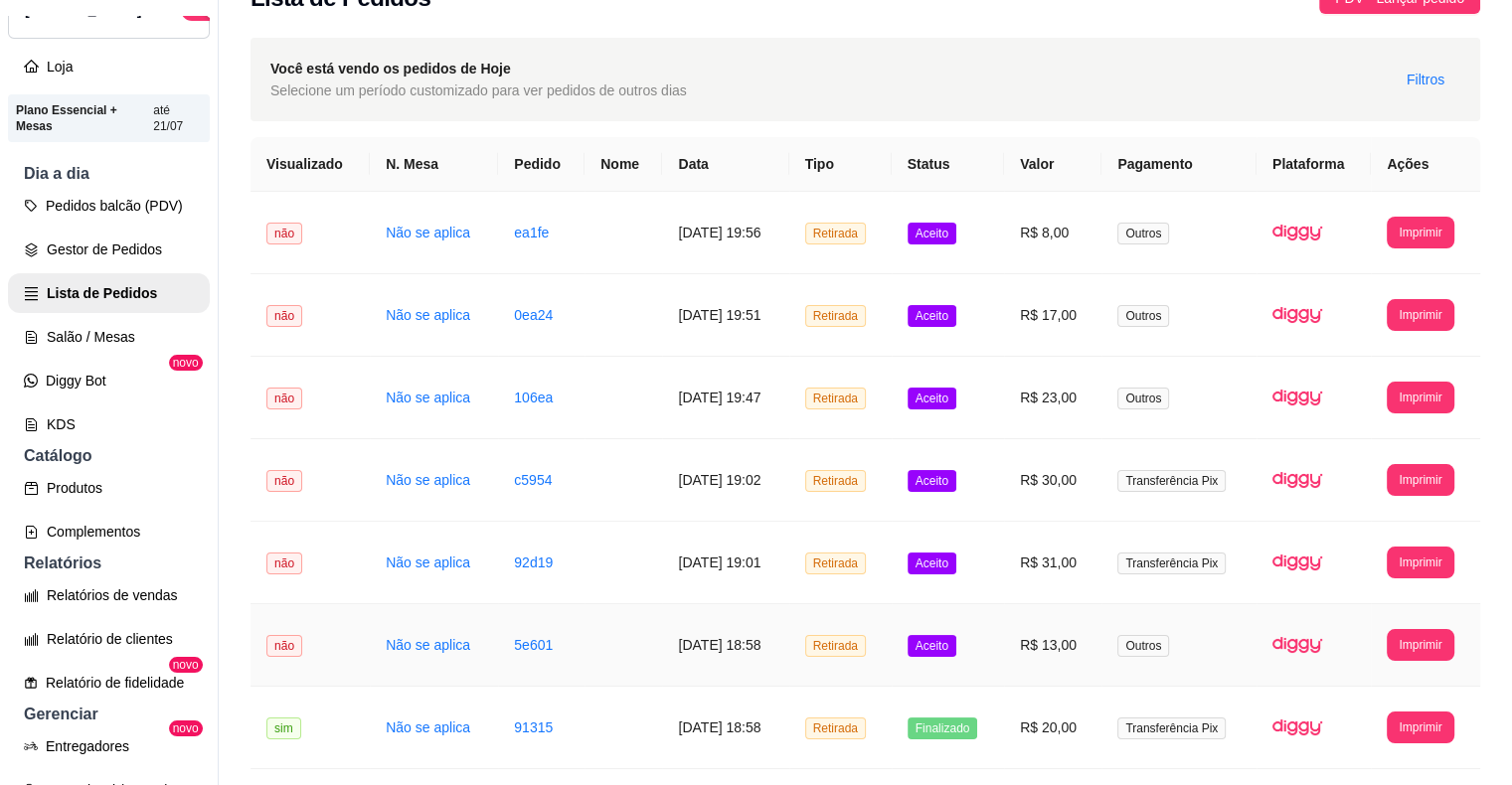 click on "Aceito" at bounding box center (931, 646) 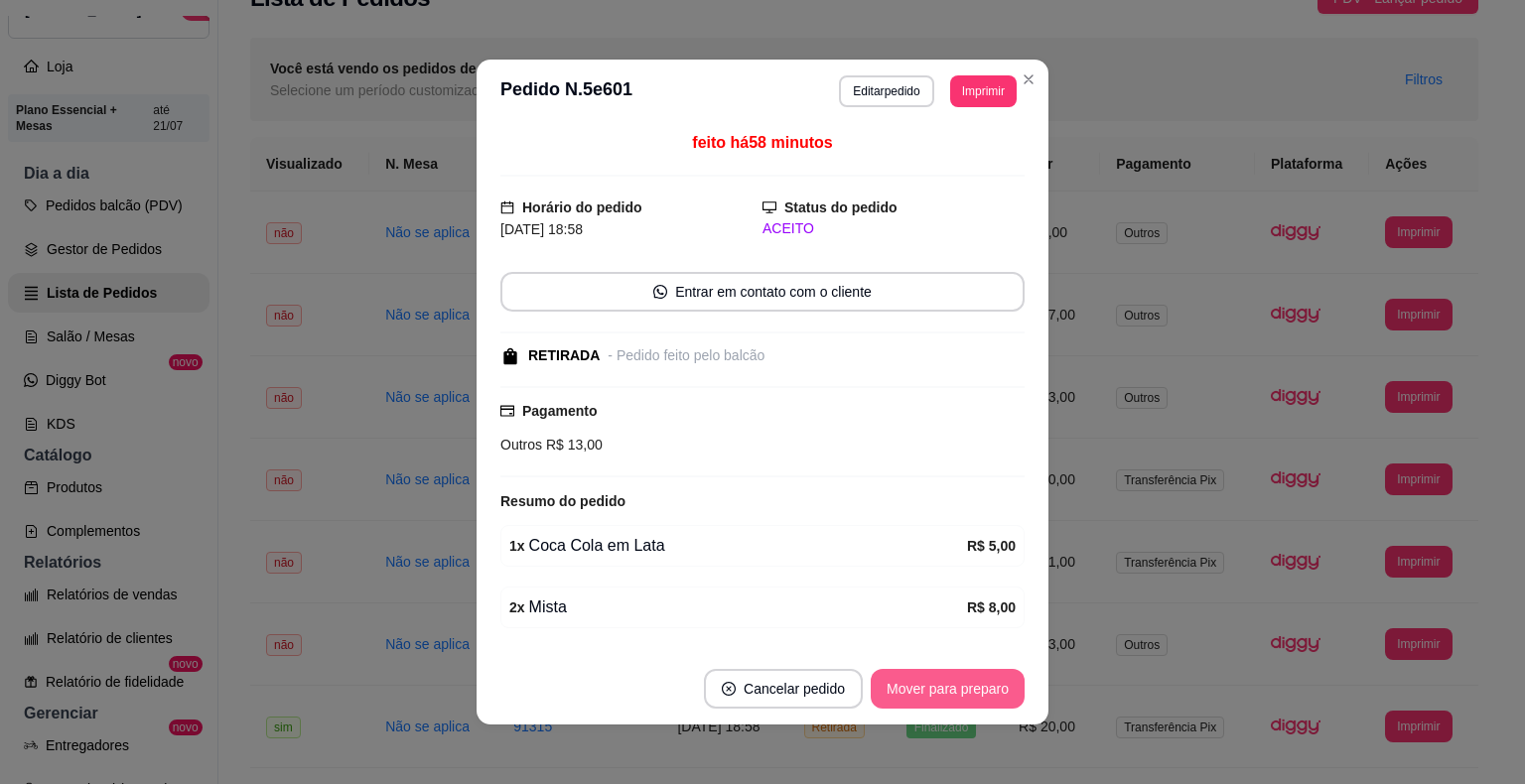 click on "Mover para preparo" at bounding box center [947, 689] 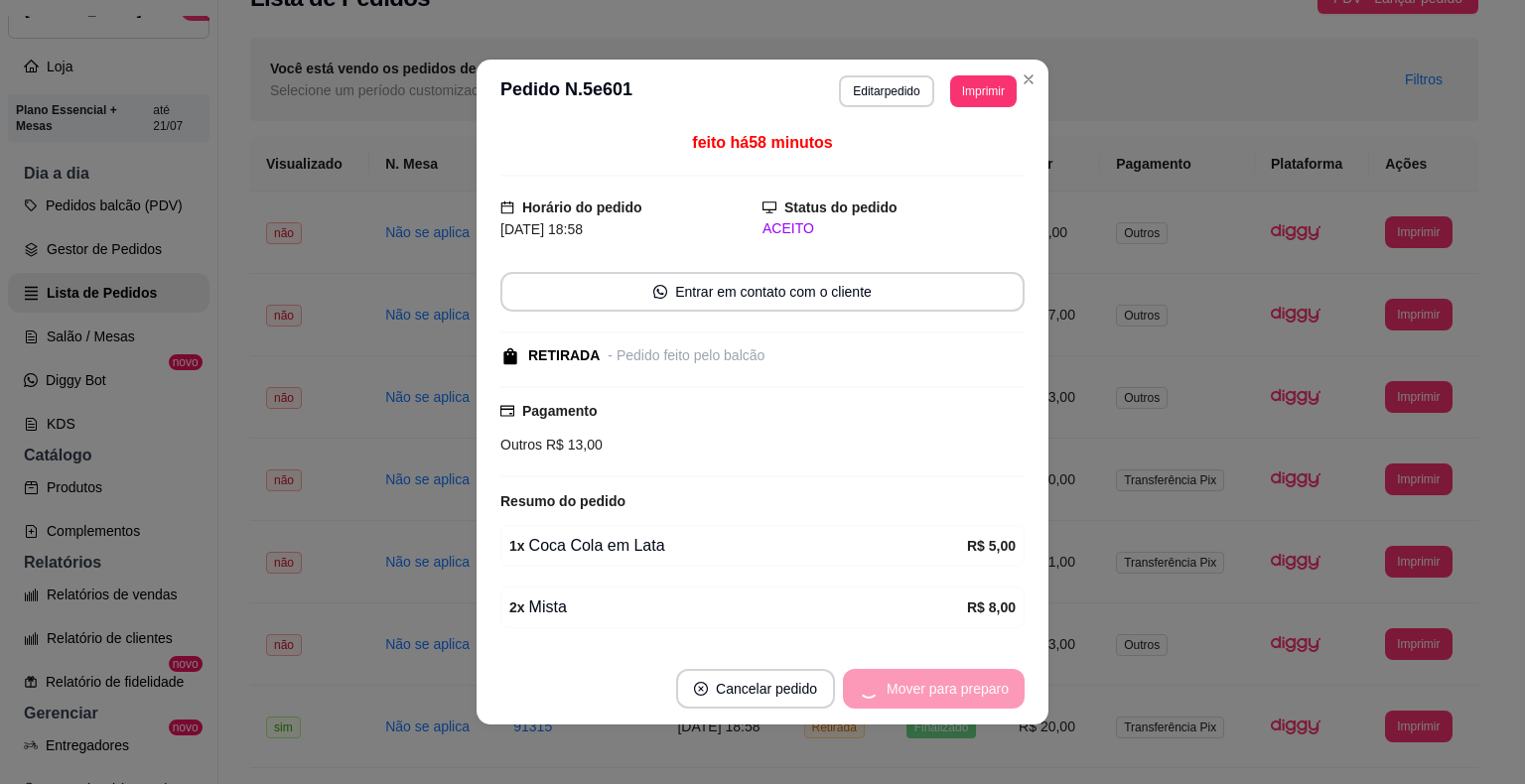 click on "Mover para preparo" at bounding box center (933, 689) 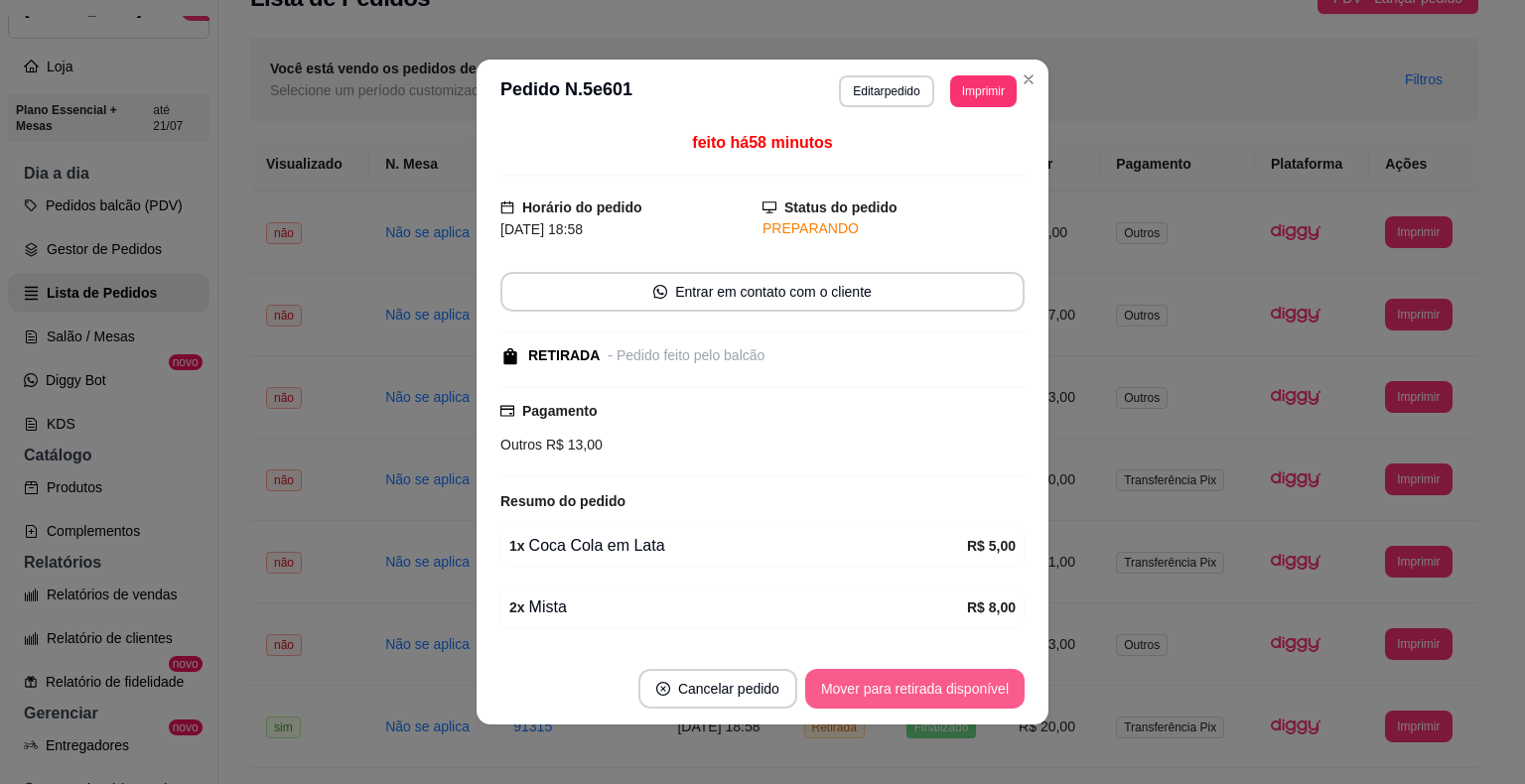 click on "Mover para retirada disponível" at bounding box center [914, 689] 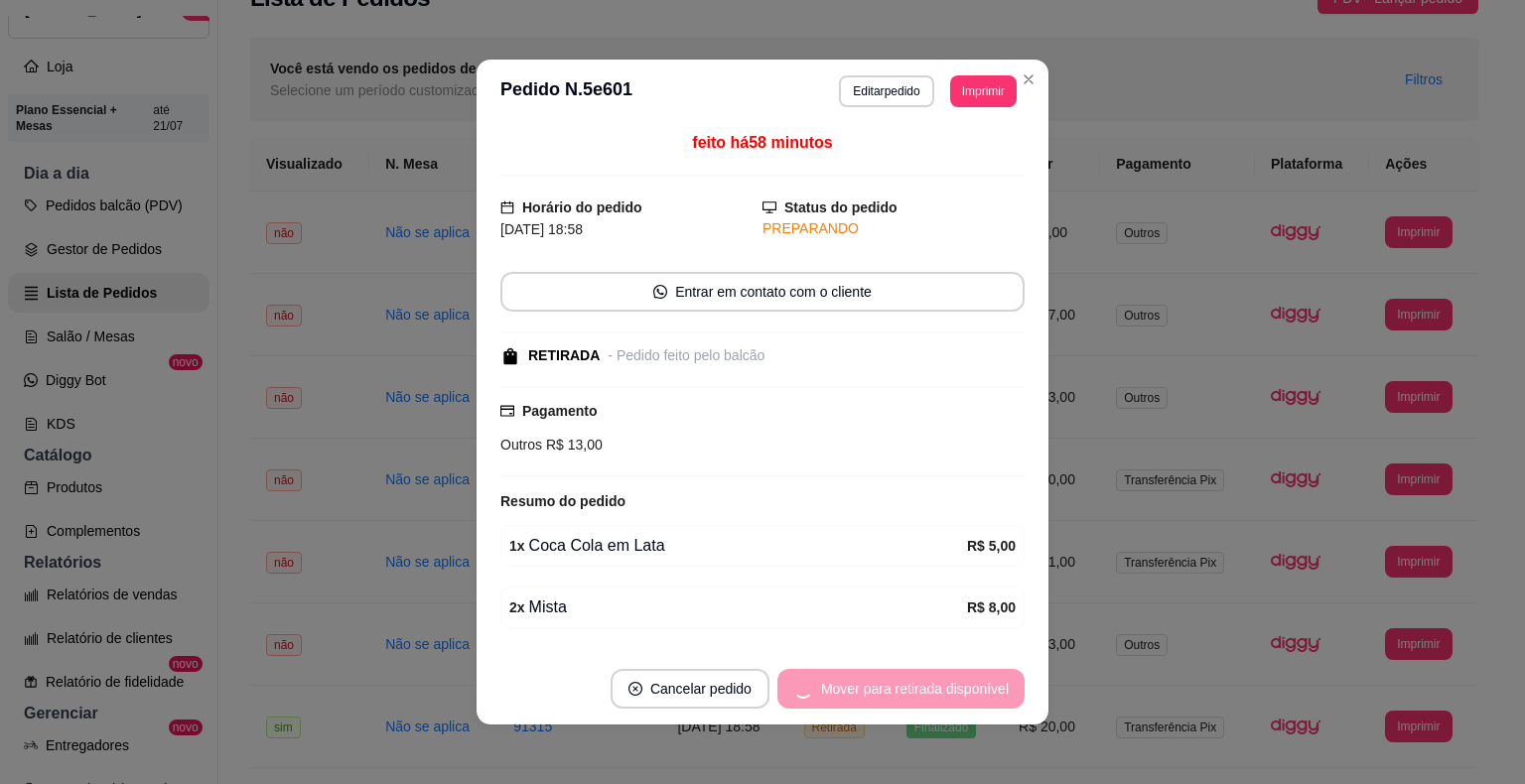 click on "Mover para retirada disponível" at bounding box center [901, 689] 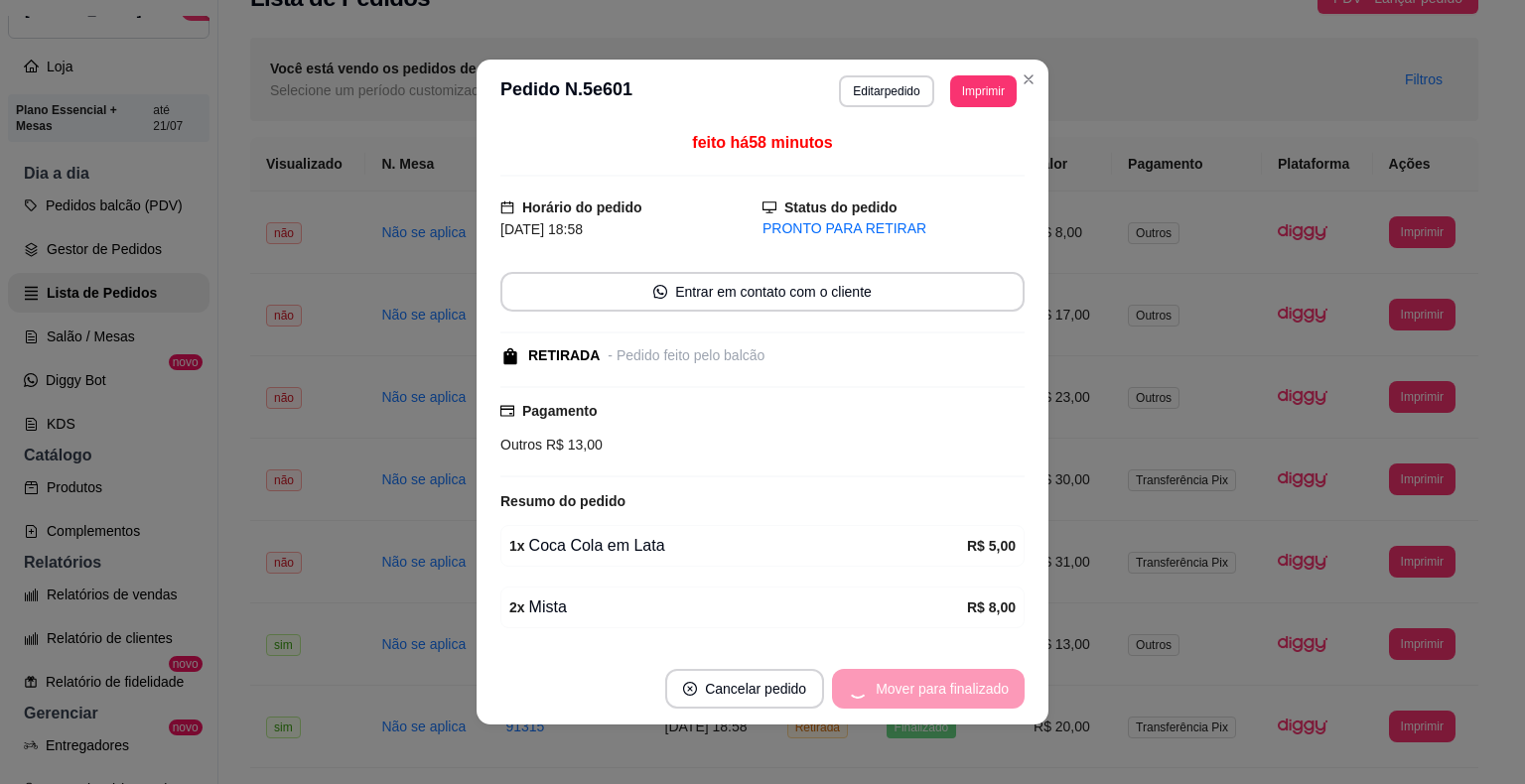 click on "Mover para finalizado" at bounding box center (928, 689) 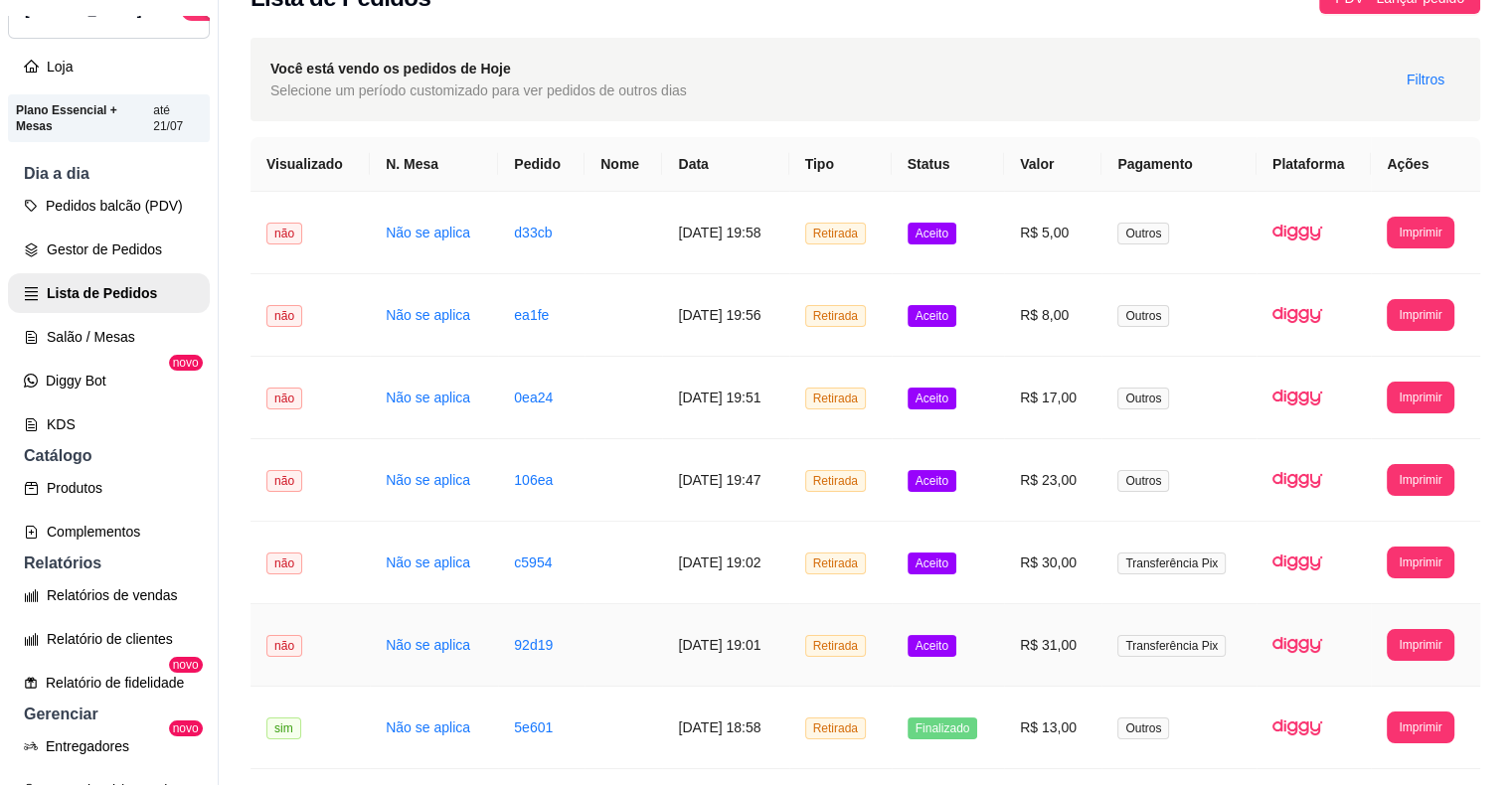 click on "Aceito" at bounding box center (931, 646) 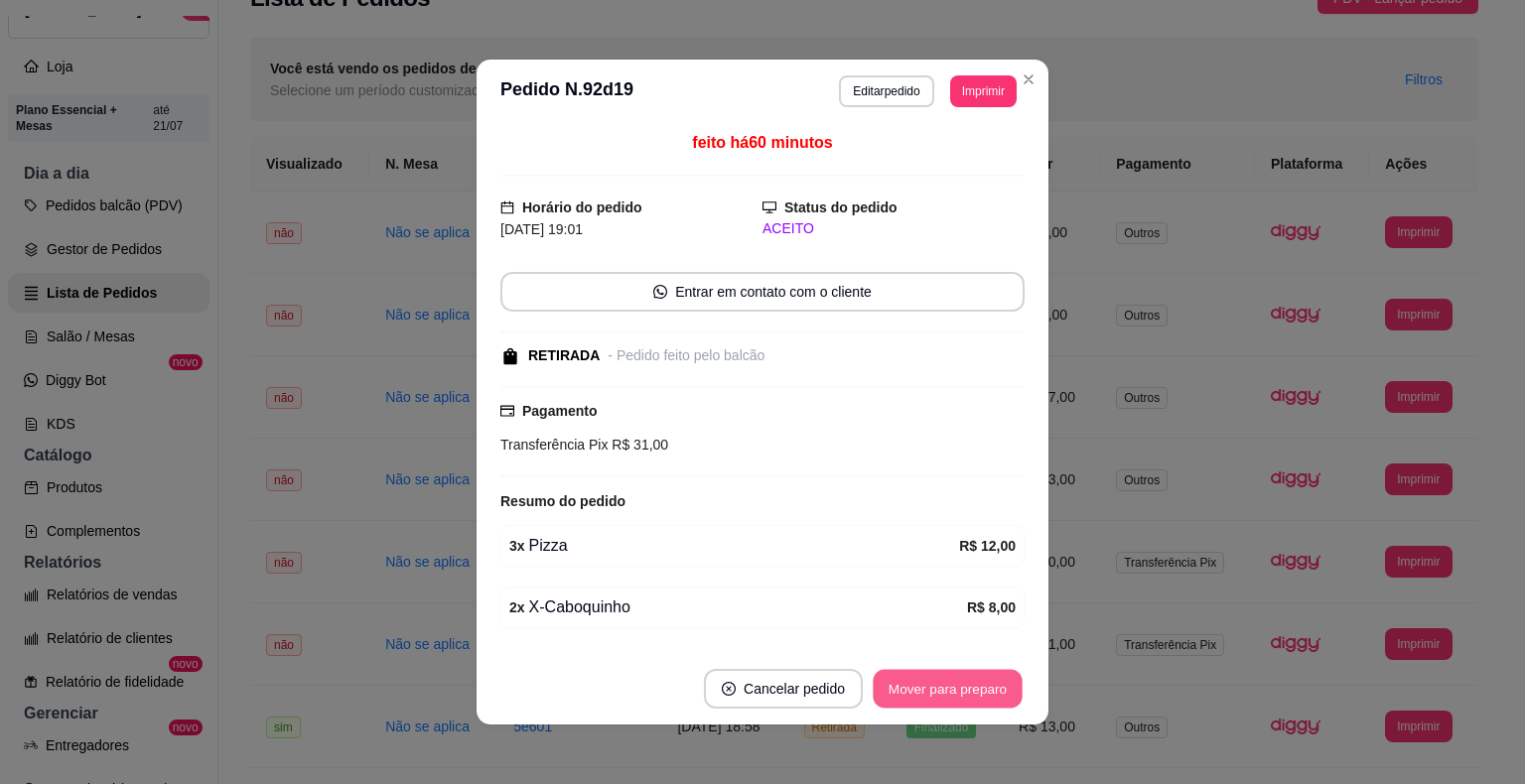 click on "Mover para preparo" at bounding box center [947, 689] 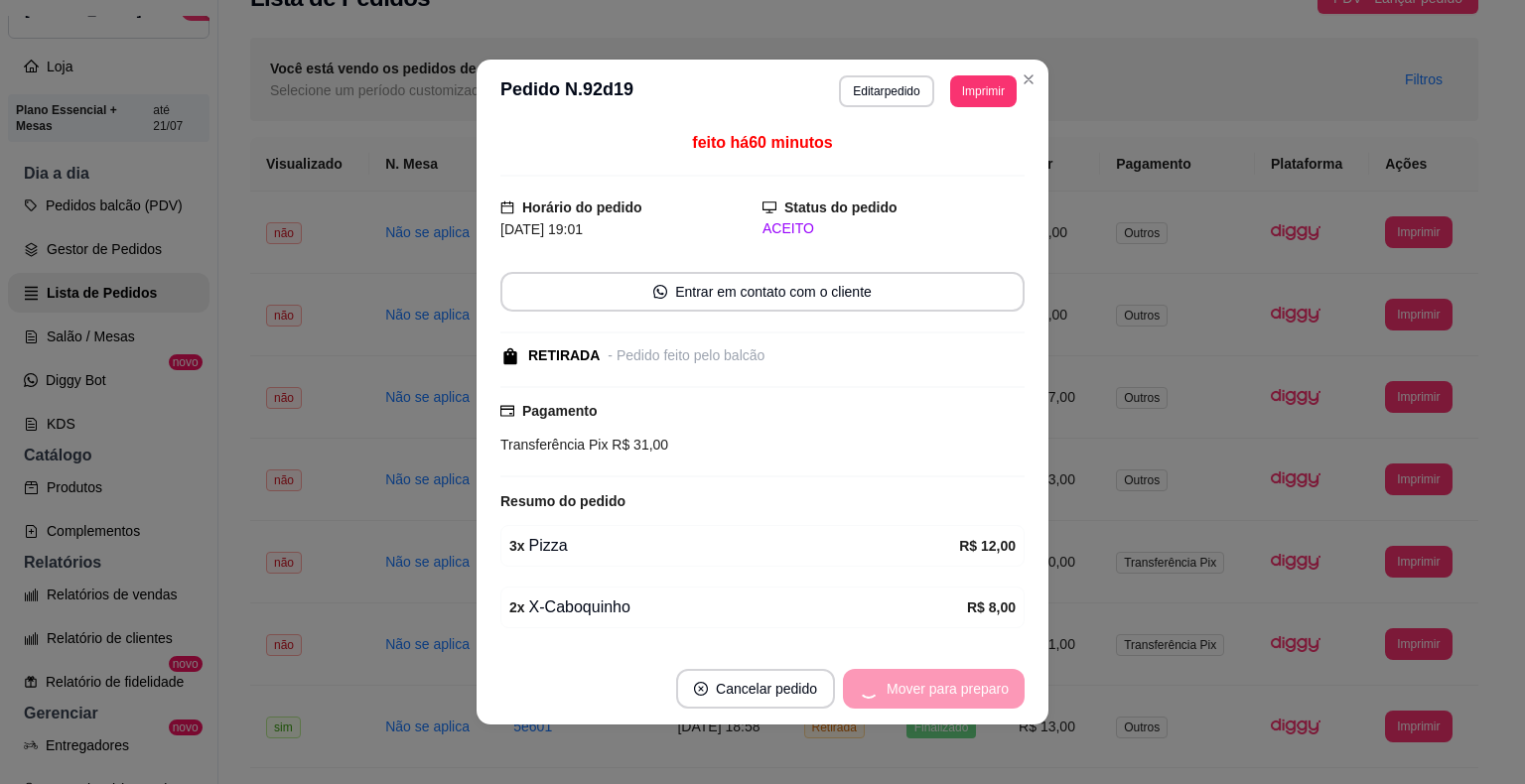 click on "Mover para preparo" at bounding box center (933, 689) 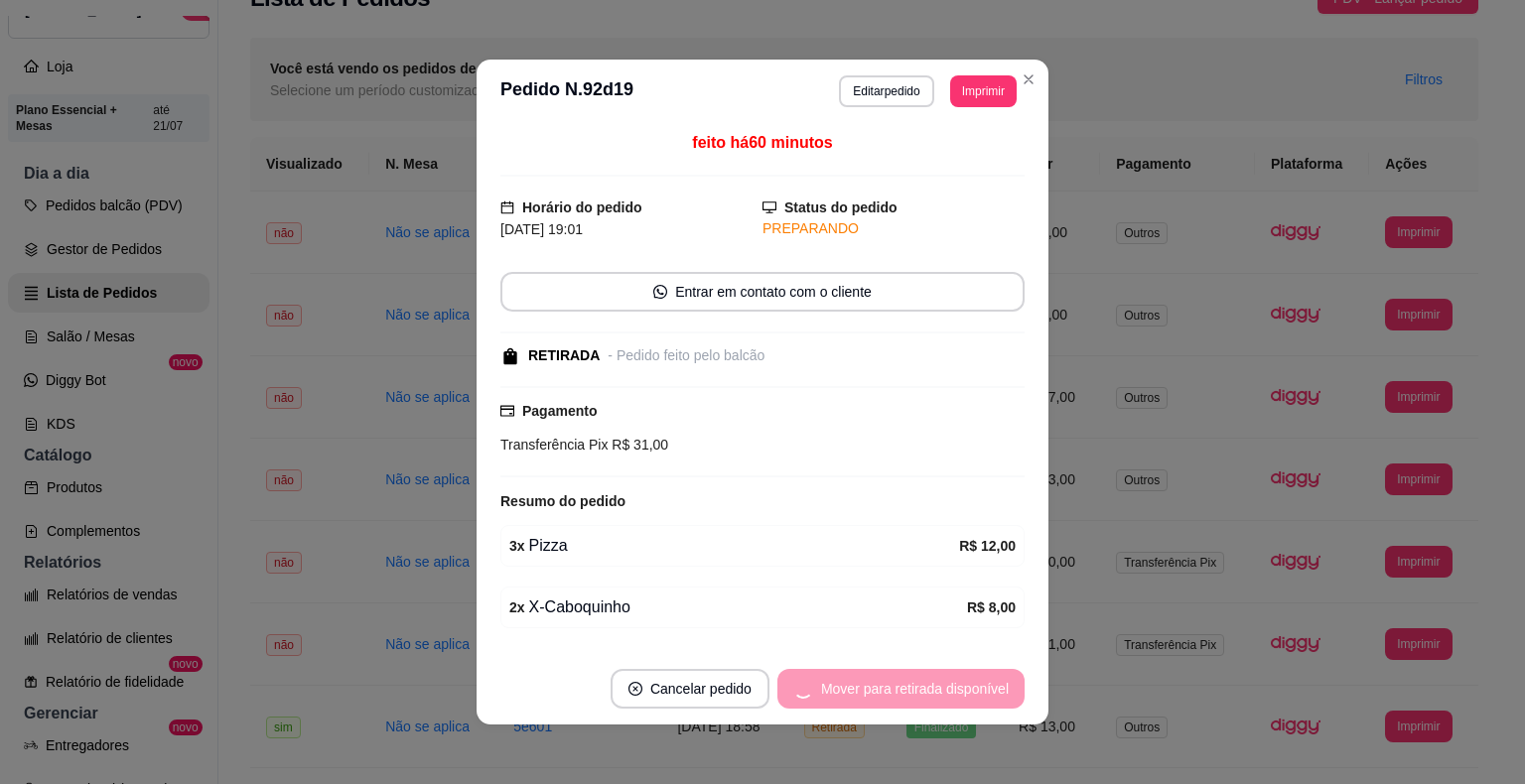 click on "Mover para retirada disponível" at bounding box center (901, 689) 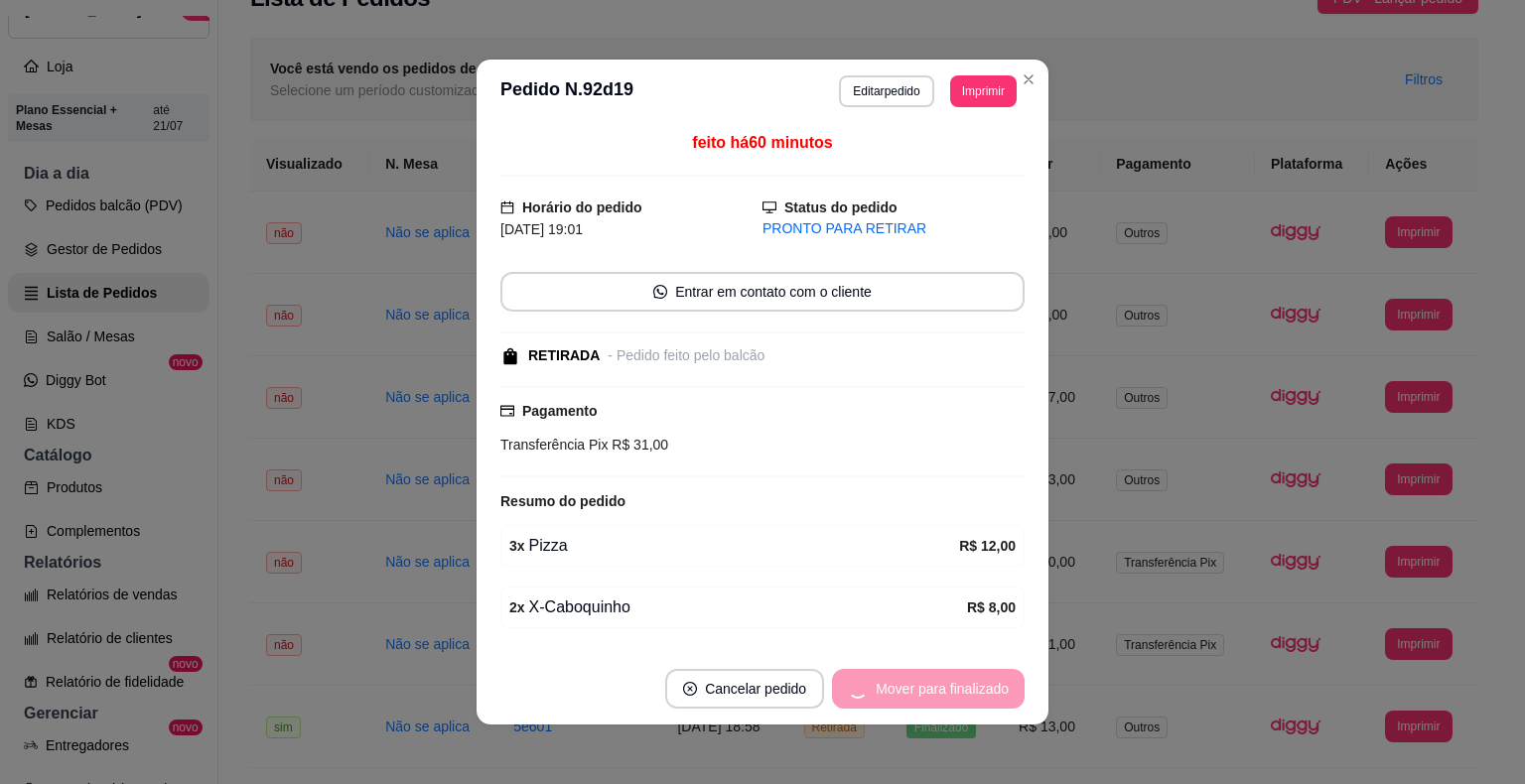 click on "Mover para finalizado" at bounding box center (928, 689) 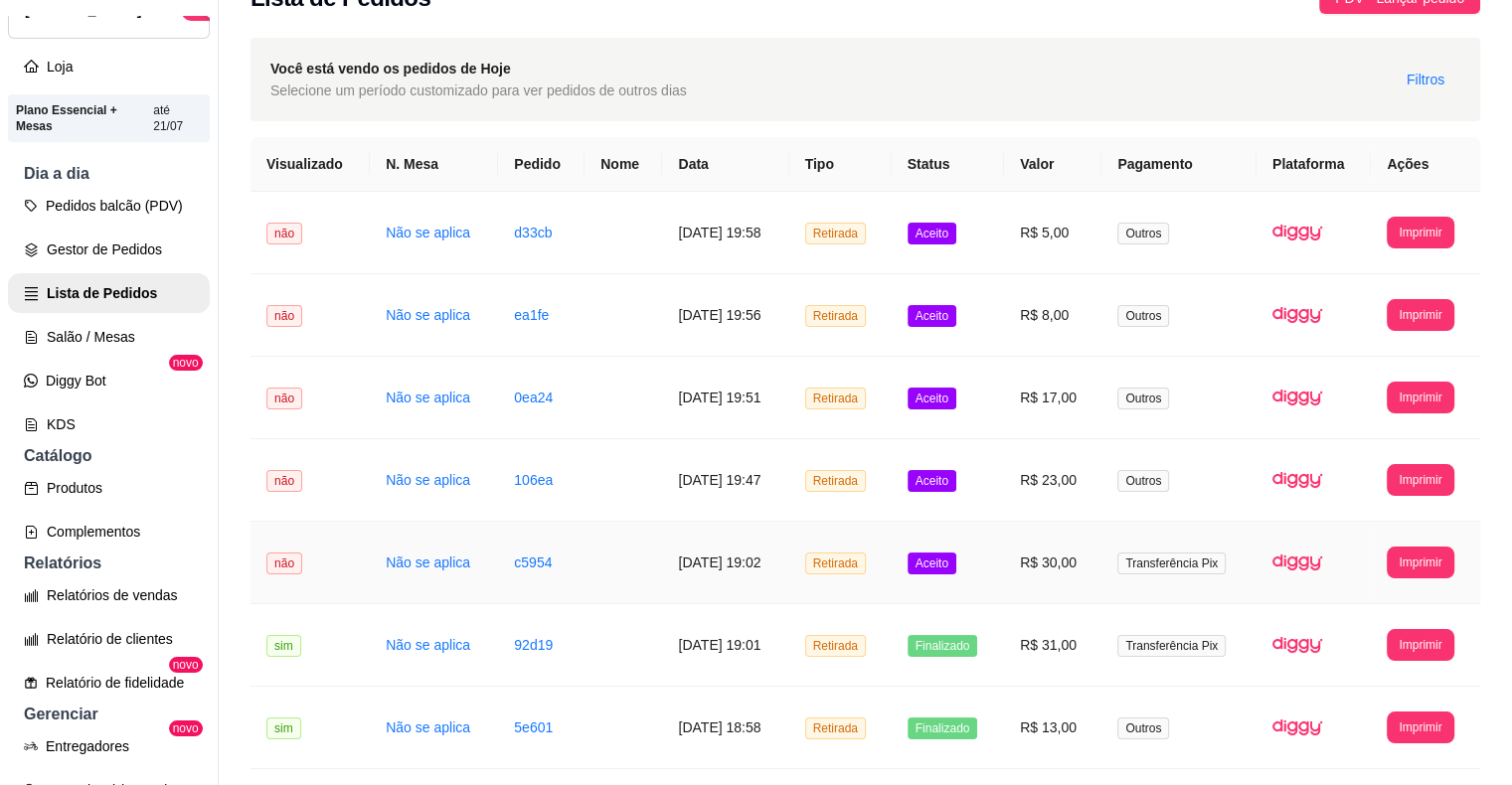 click on "Aceito" at bounding box center (947, 562) 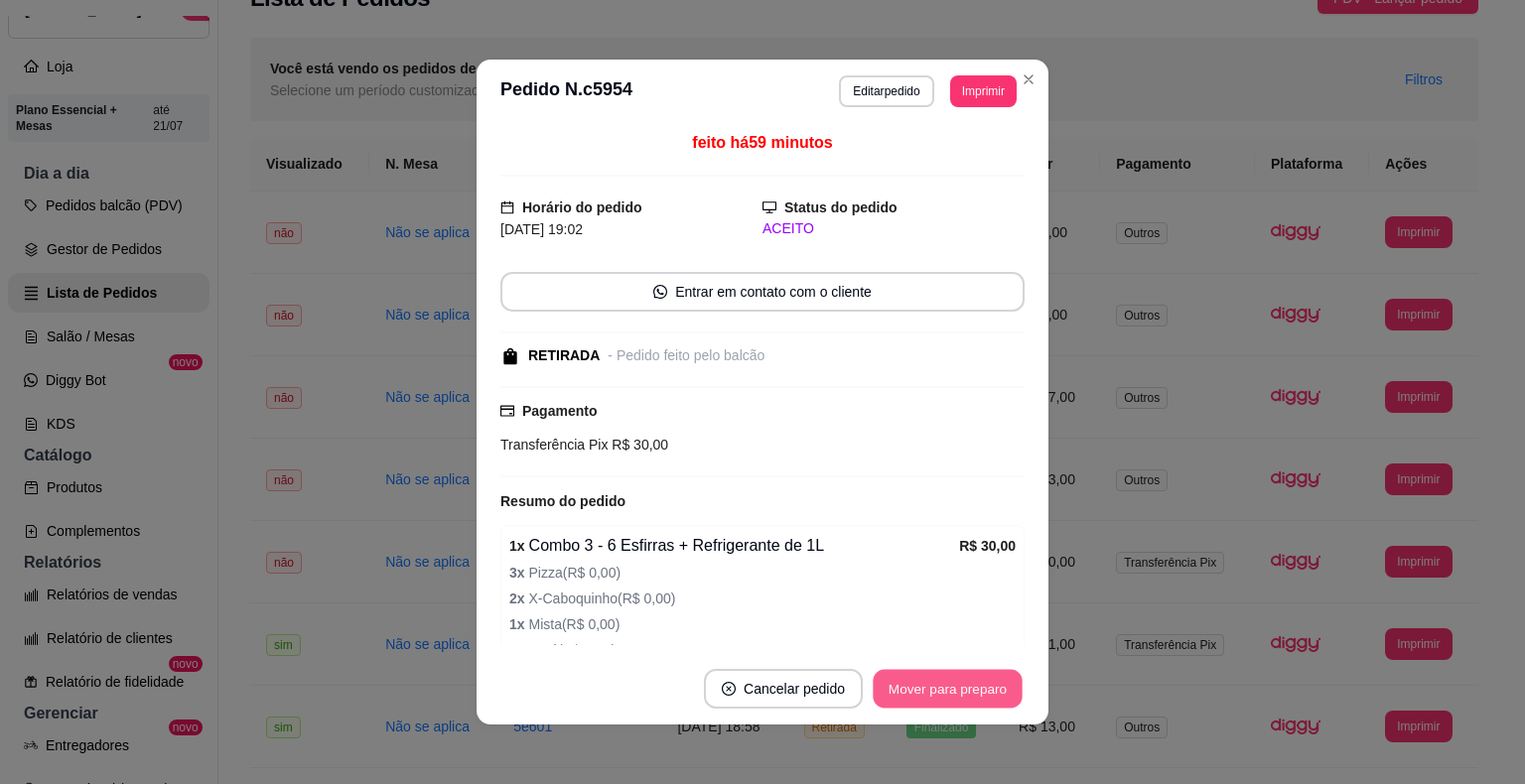 click on "Mover para preparo" at bounding box center (947, 689) 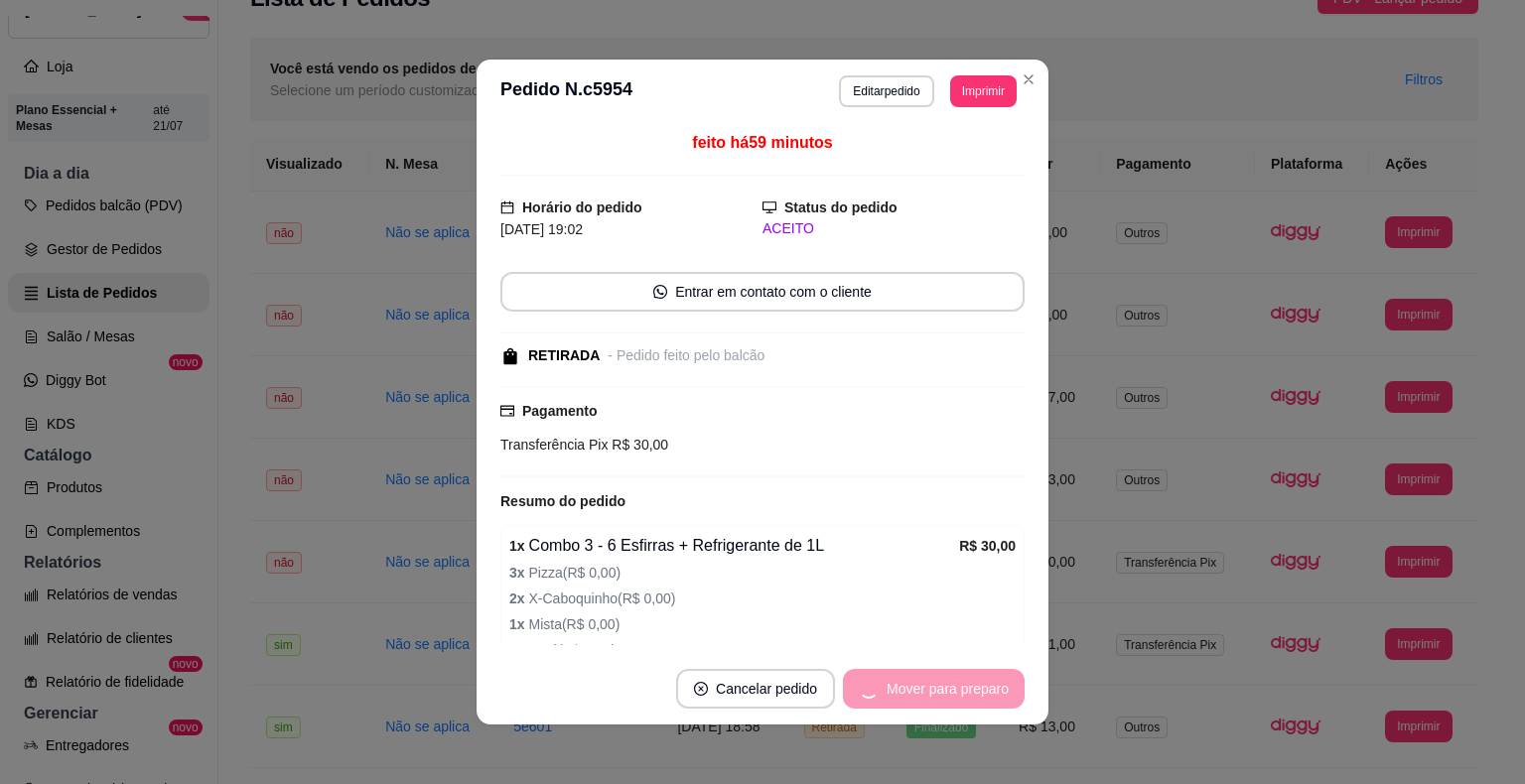 click on "Mover para preparo" at bounding box center (933, 689) 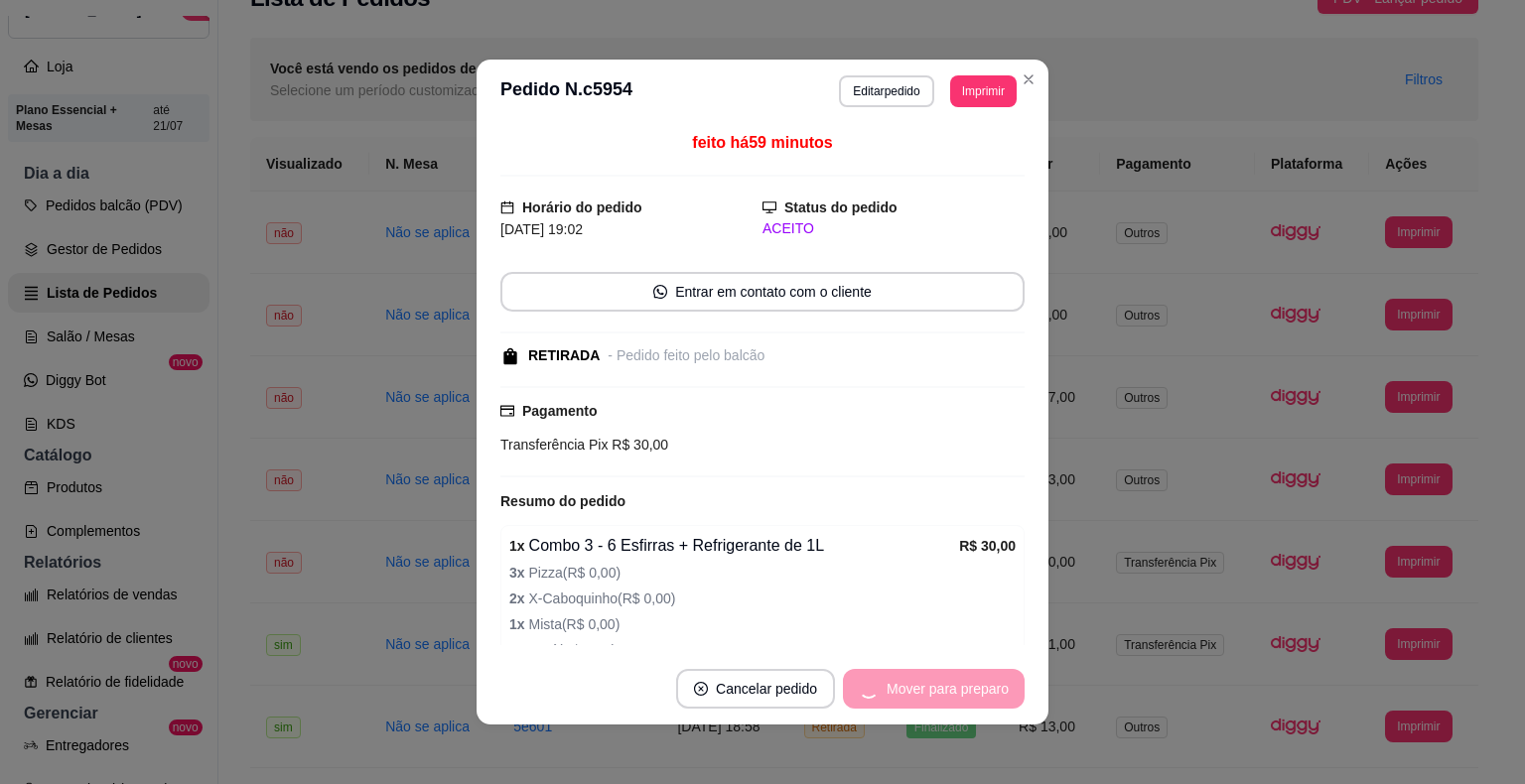 click on "Mover para preparo" at bounding box center (933, 689) 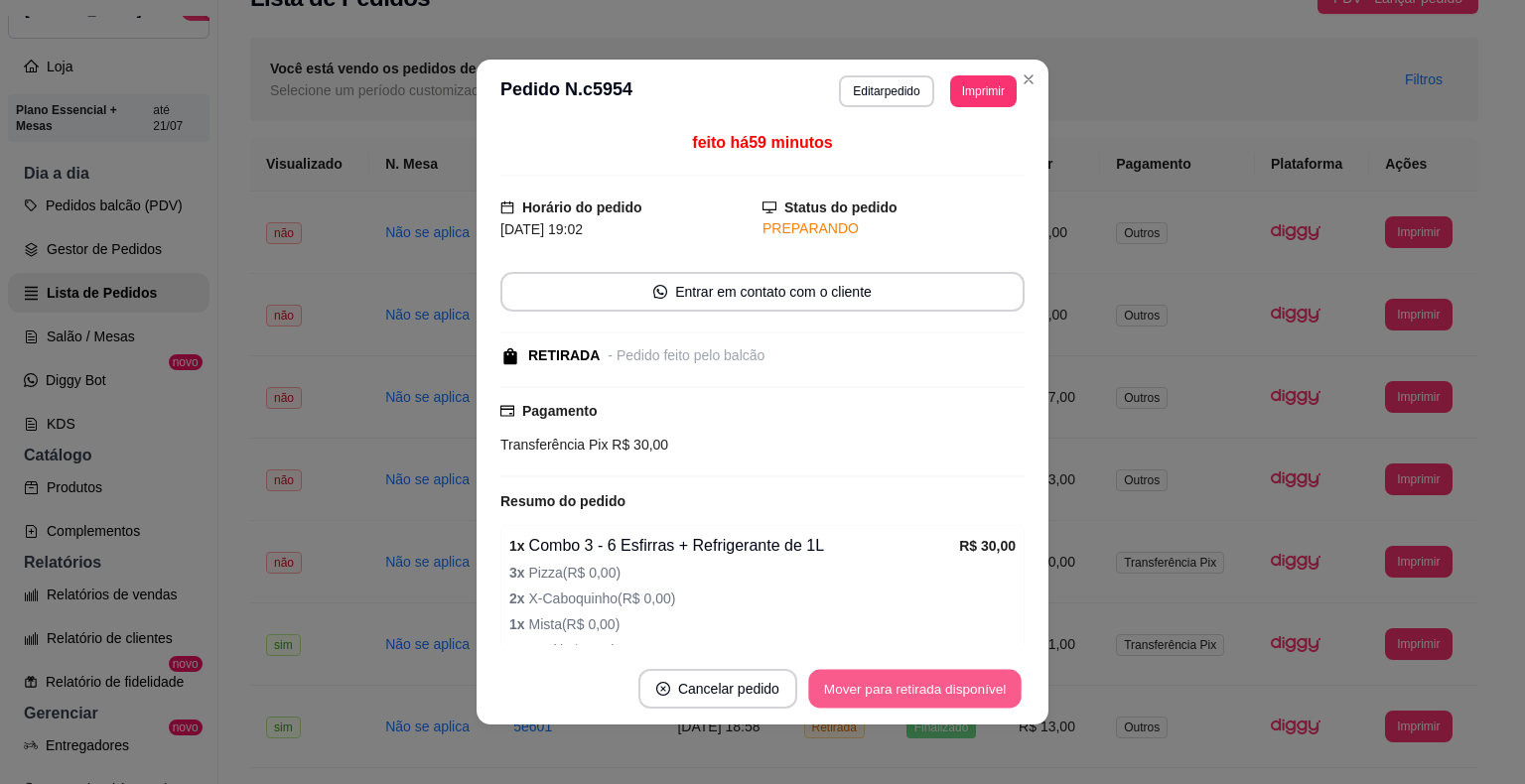 click on "Mover para retirada disponível" at bounding box center [914, 689] 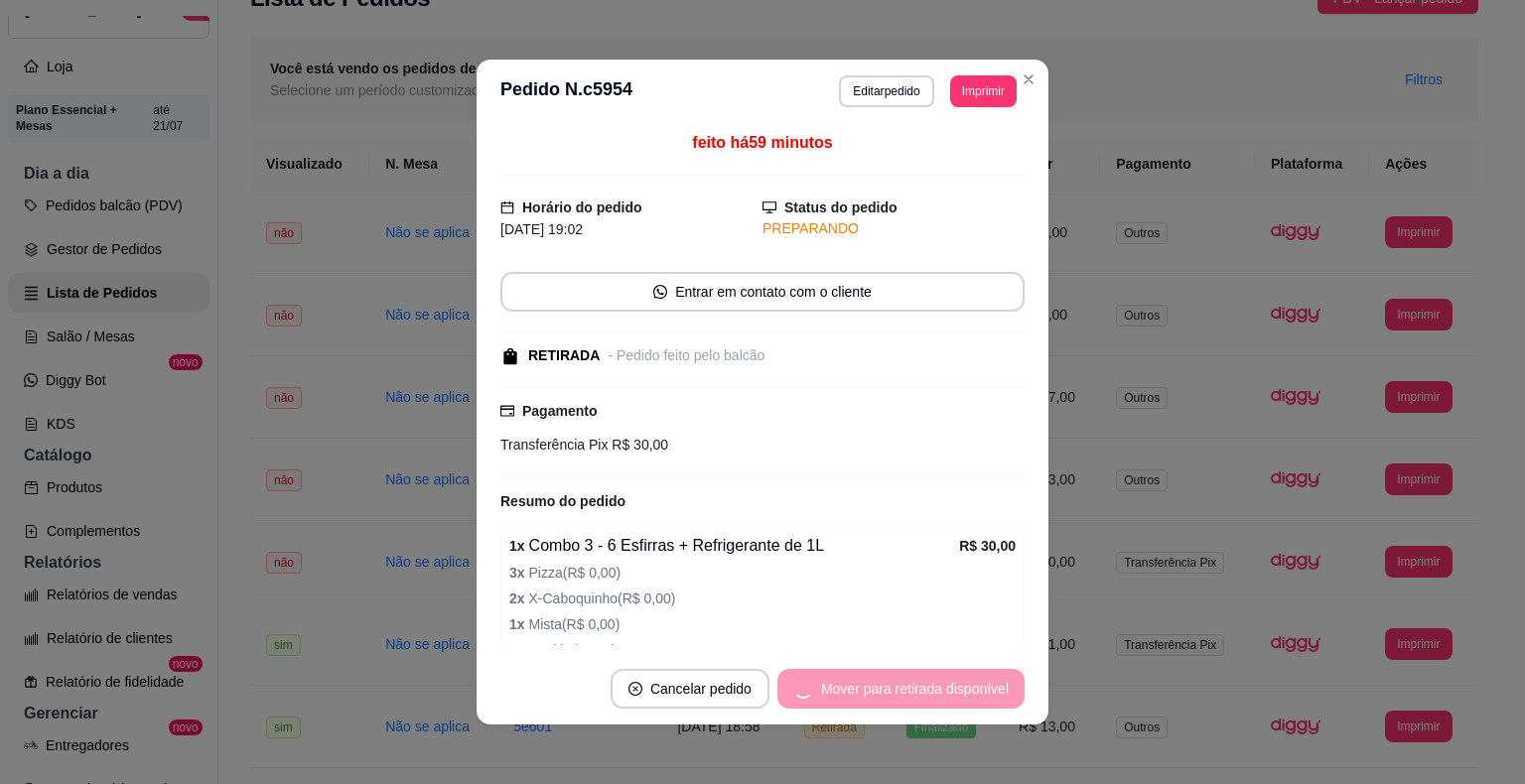 click on "Mover para retirada disponível" at bounding box center [901, 689] 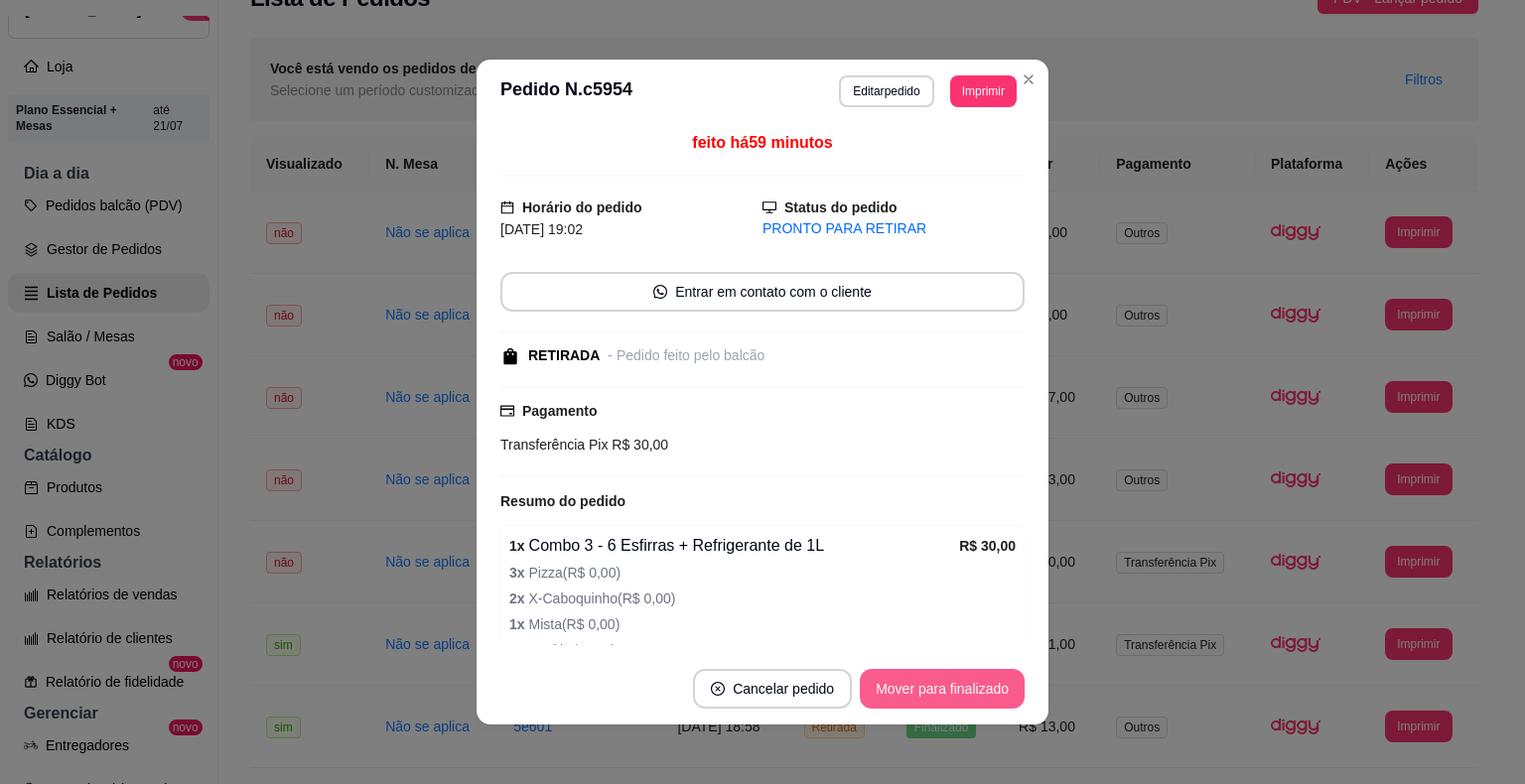click on "Mover para finalizado" at bounding box center [942, 689] 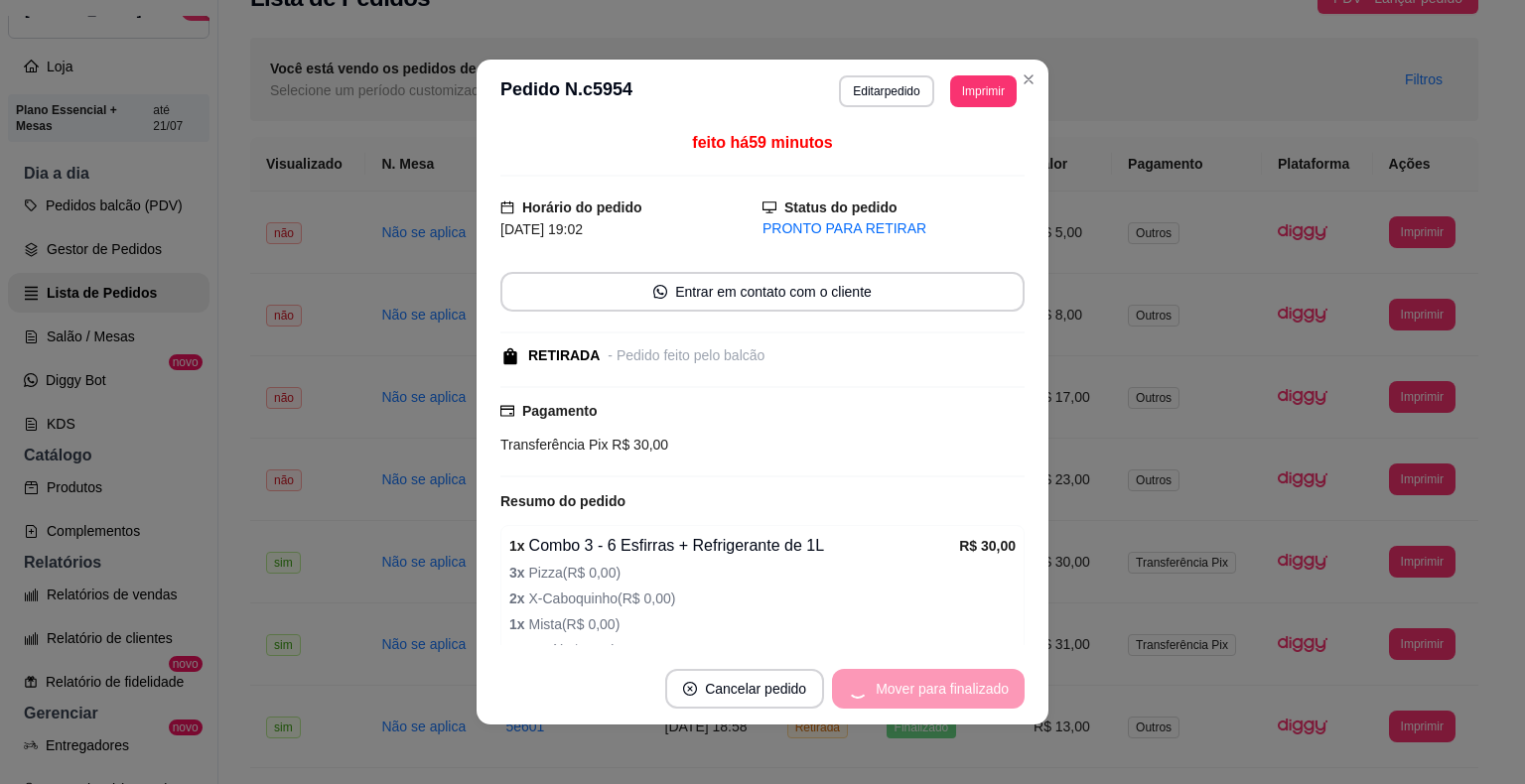 click on "Mover para finalizado" at bounding box center (928, 689) 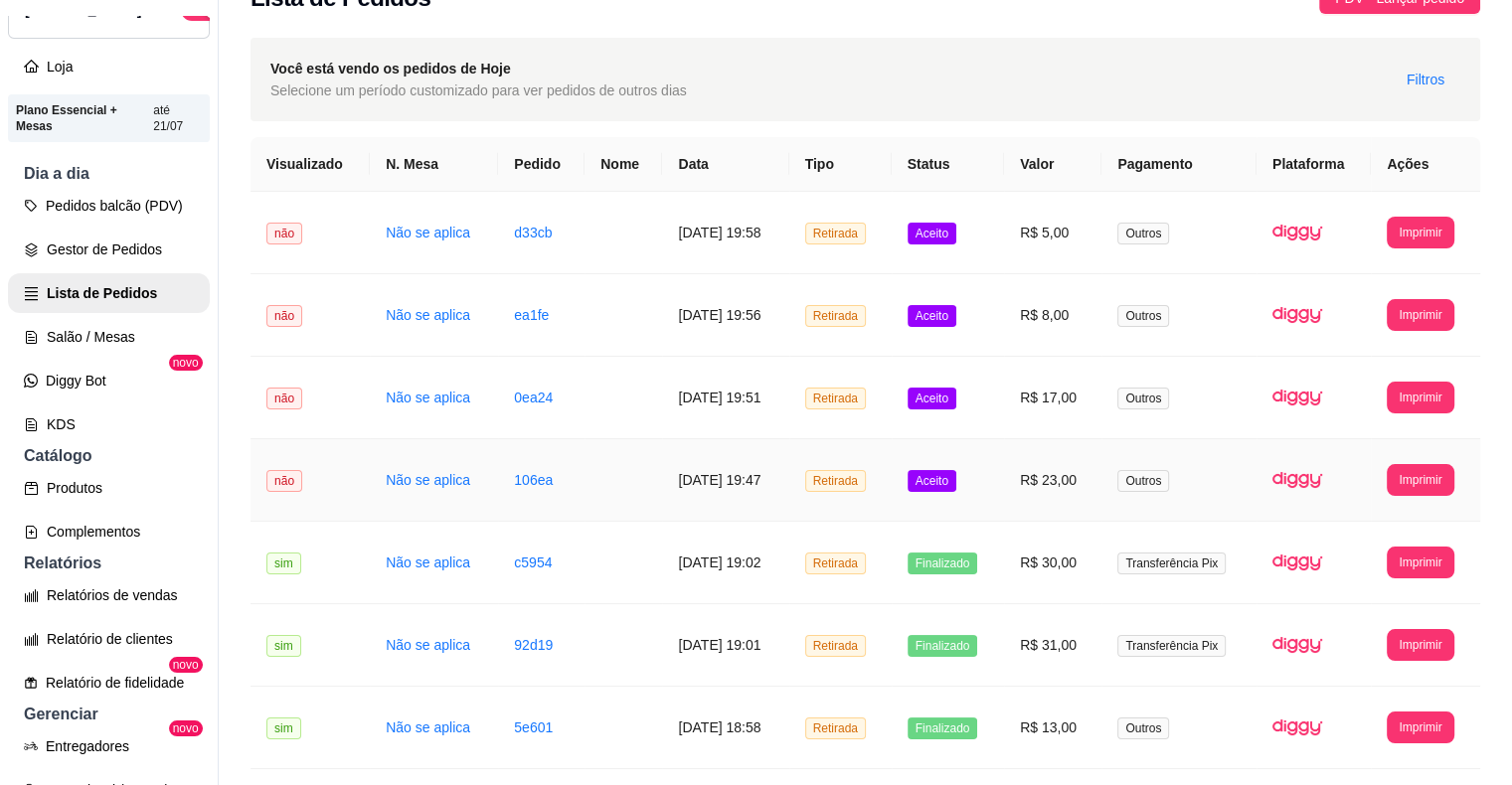 click on "Aceito" at bounding box center [947, 480] 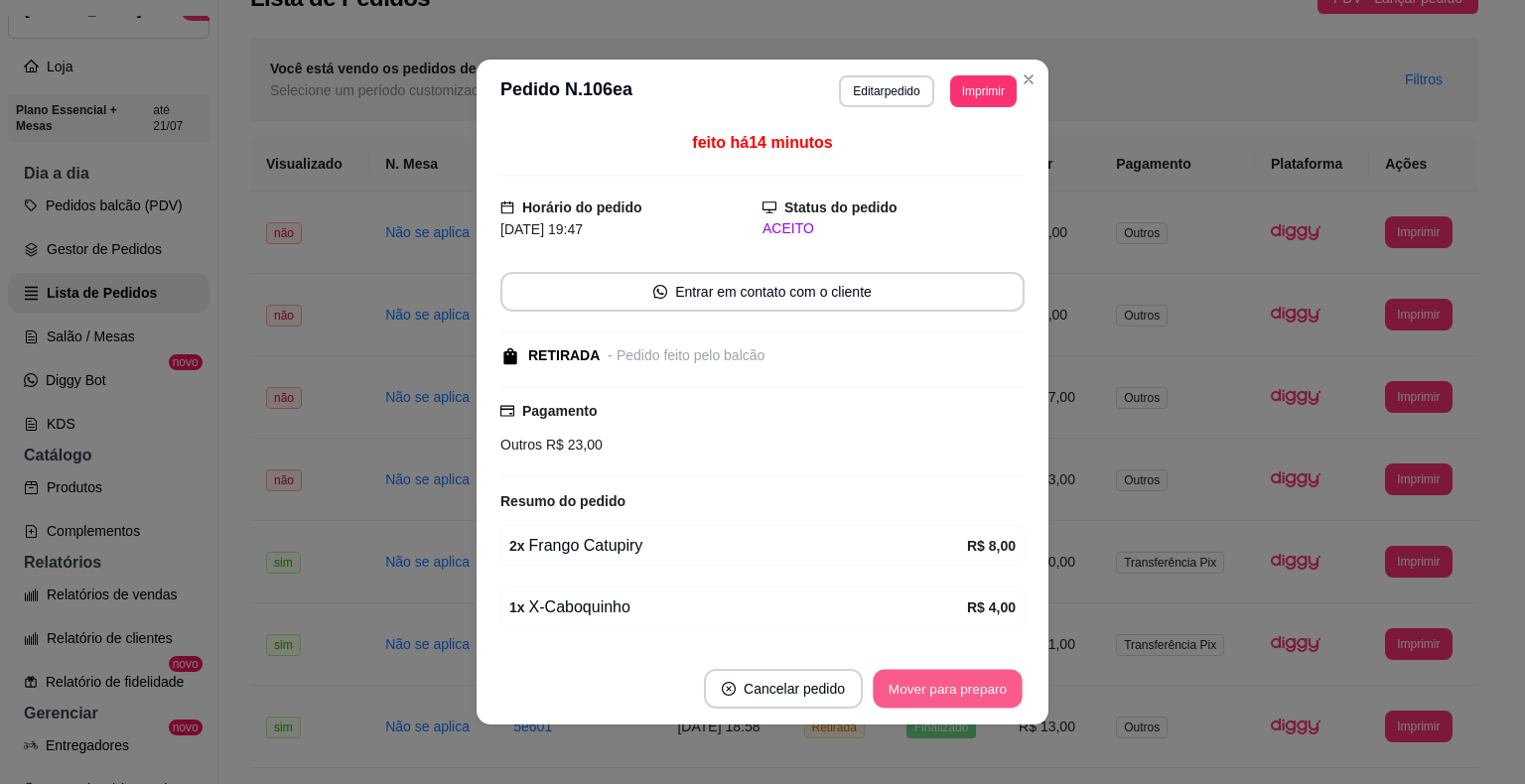 click on "Mover para preparo" at bounding box center (947, 689) 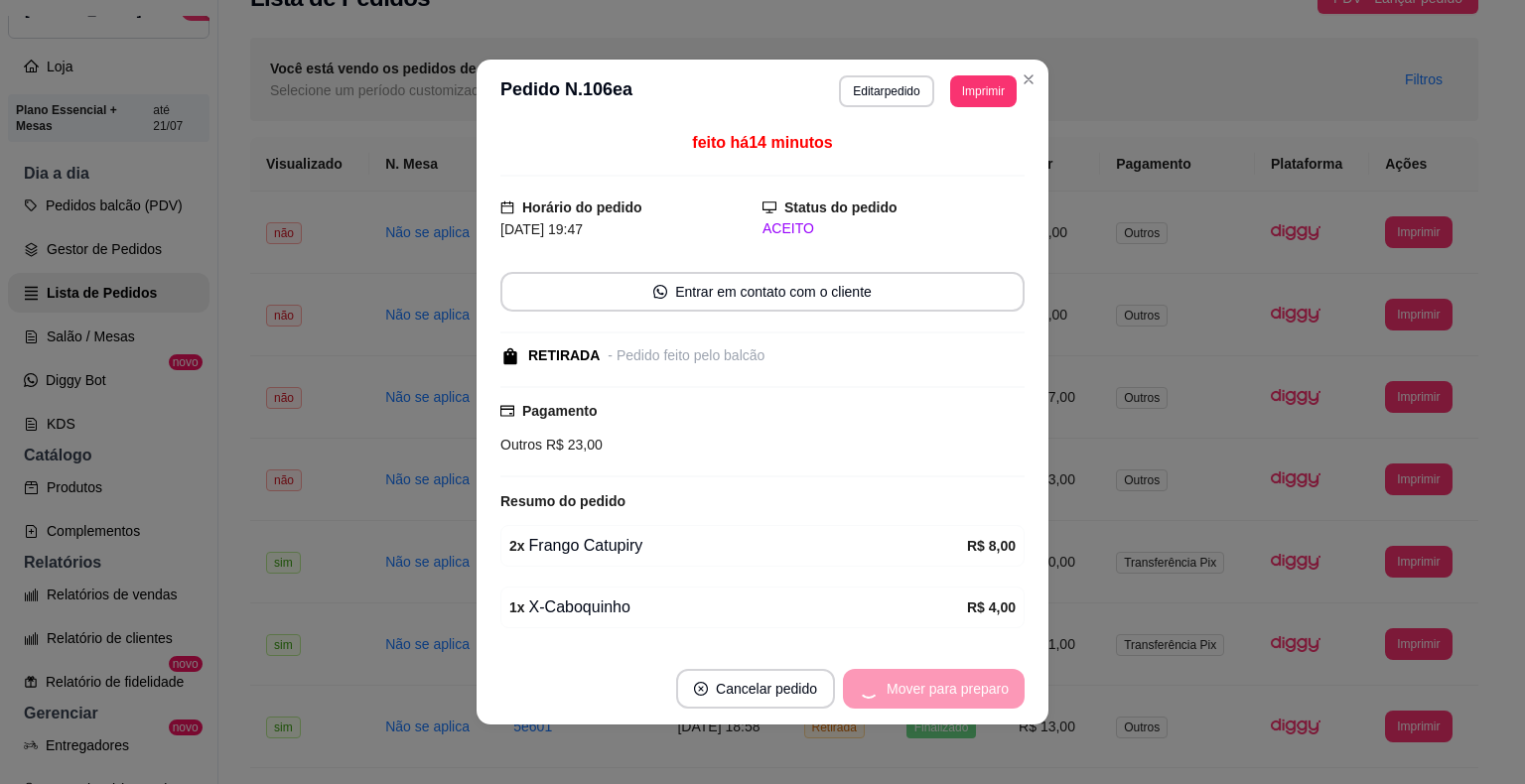 click on "Mover para preparo" at bounding box center (933, 689) 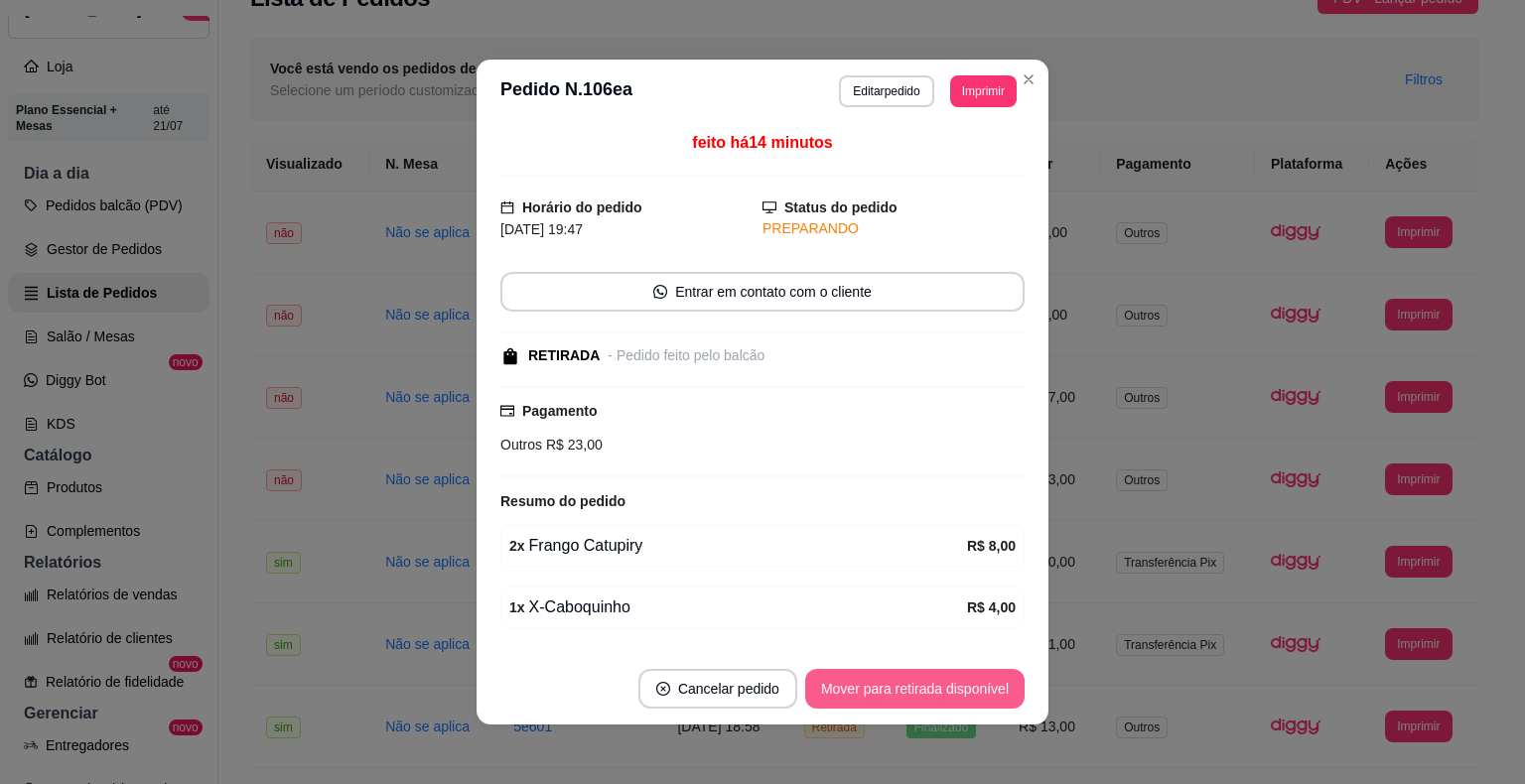 click on "Mover para retirada disponível" at bounding box center [914, 689] 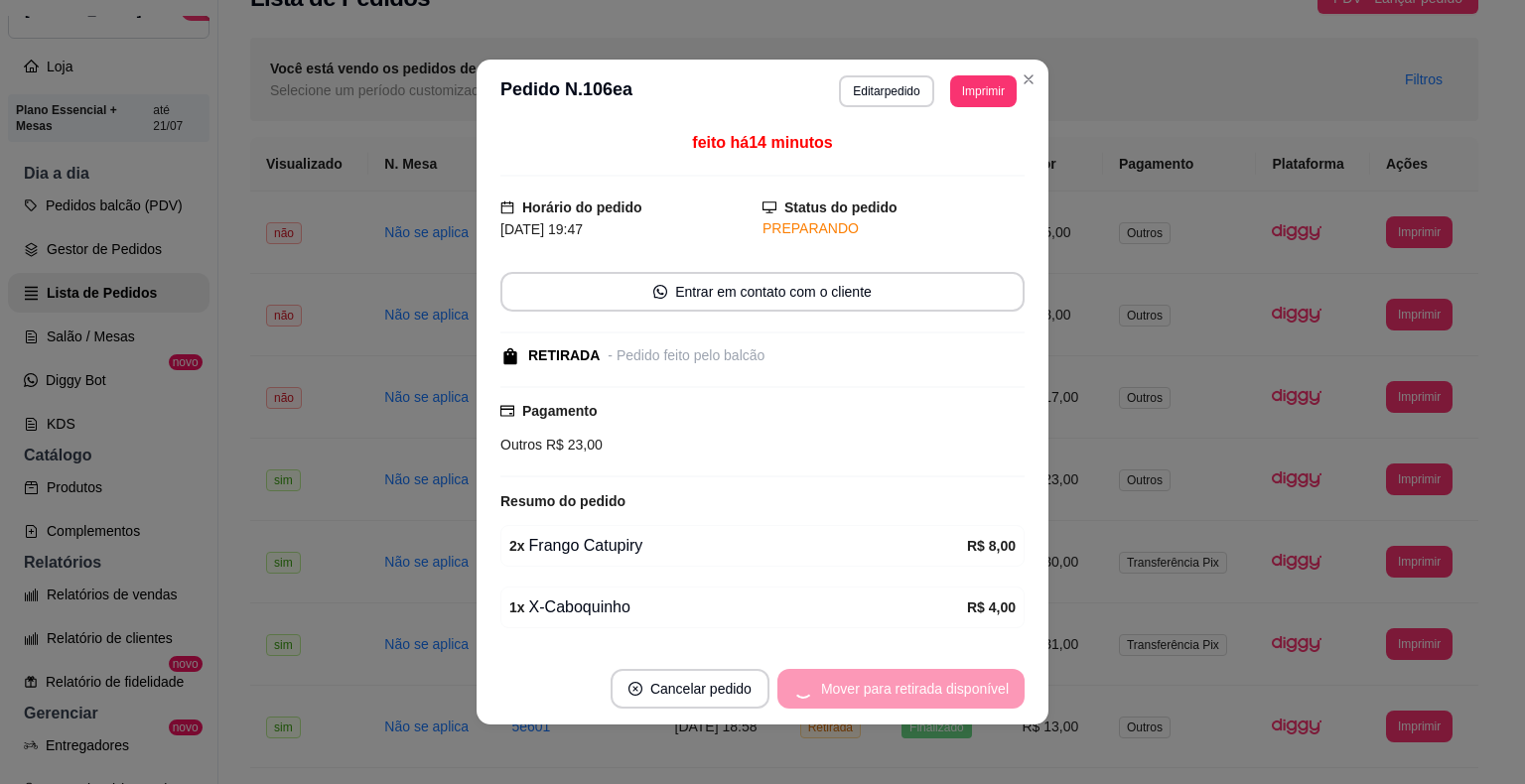 click on "Mover para retirada disponível" at bounding box center (901, 689) 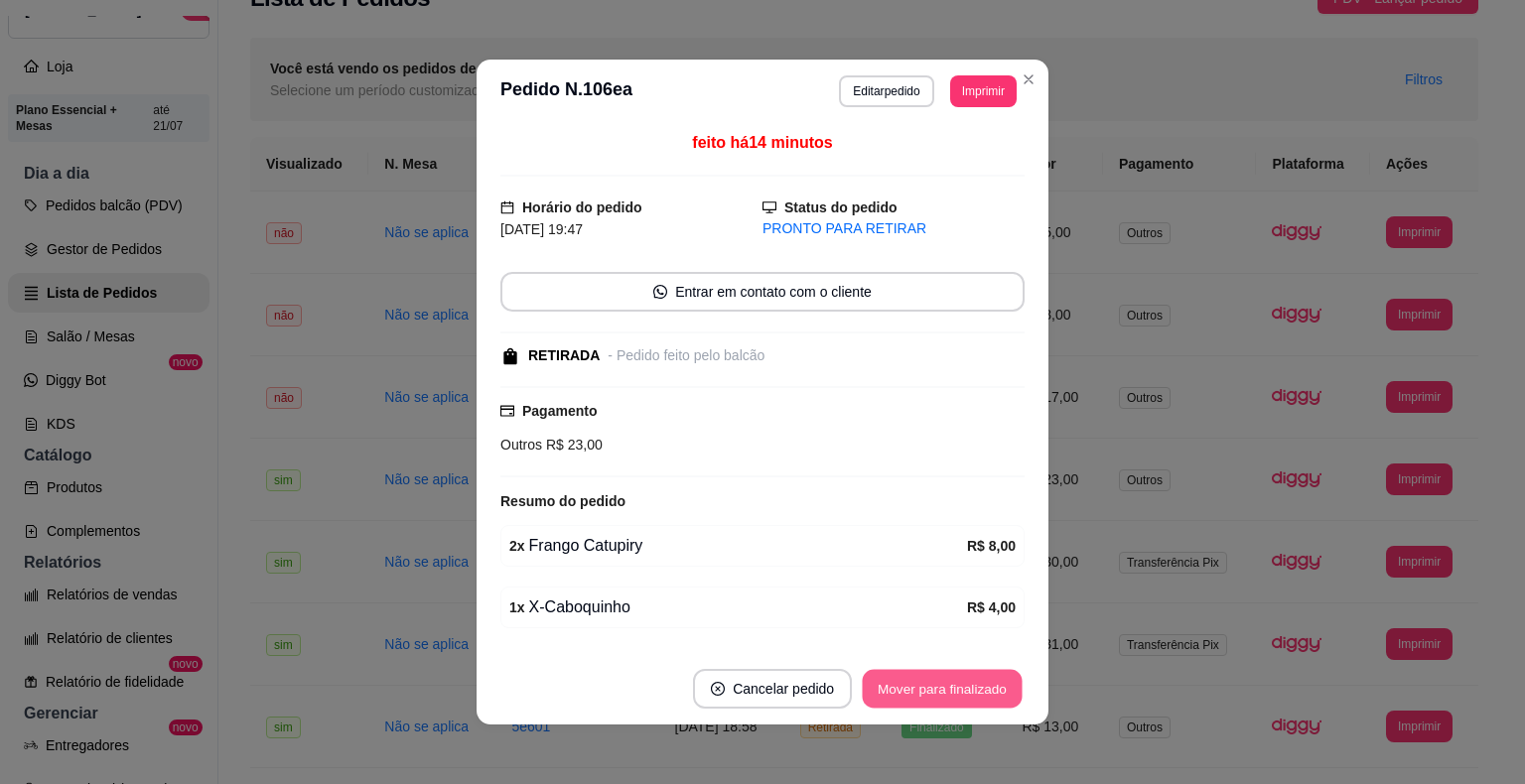 click on "Mover para finalizado" at bounding box center [942, 689] 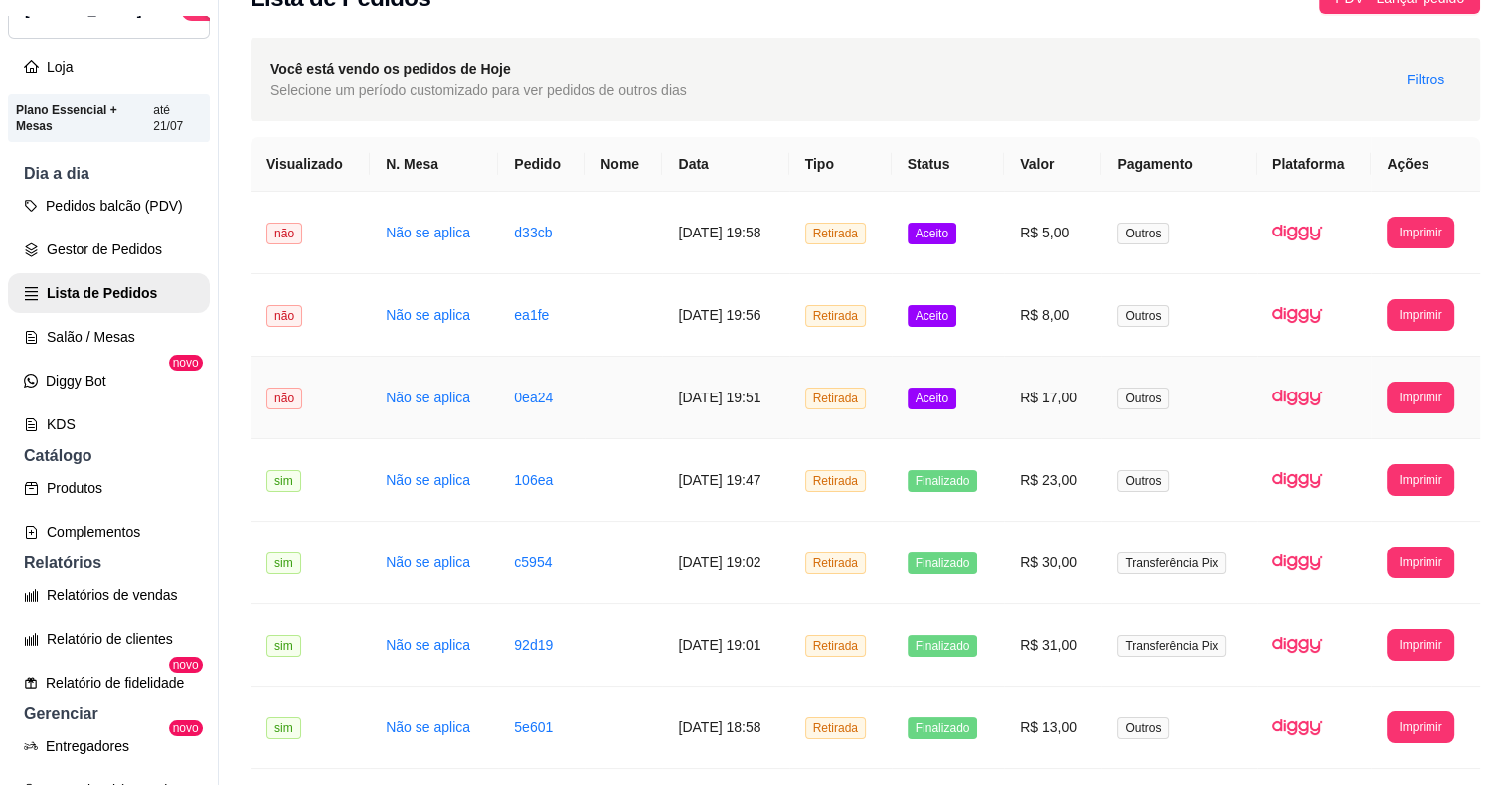 click on "Aceito" at bounding box center [931, 398] 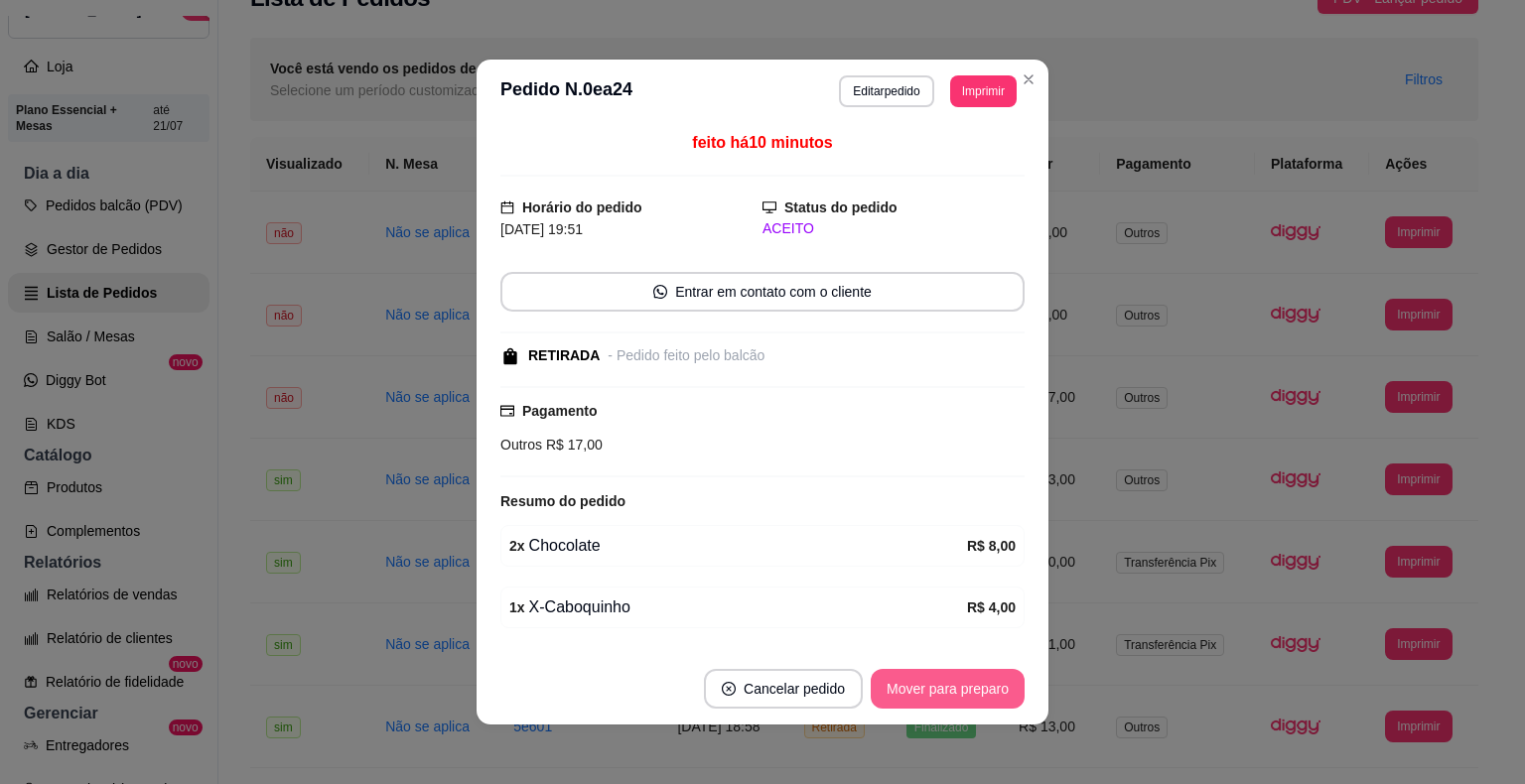 click on "Mover para preparo" at bounding box center (947, 689) 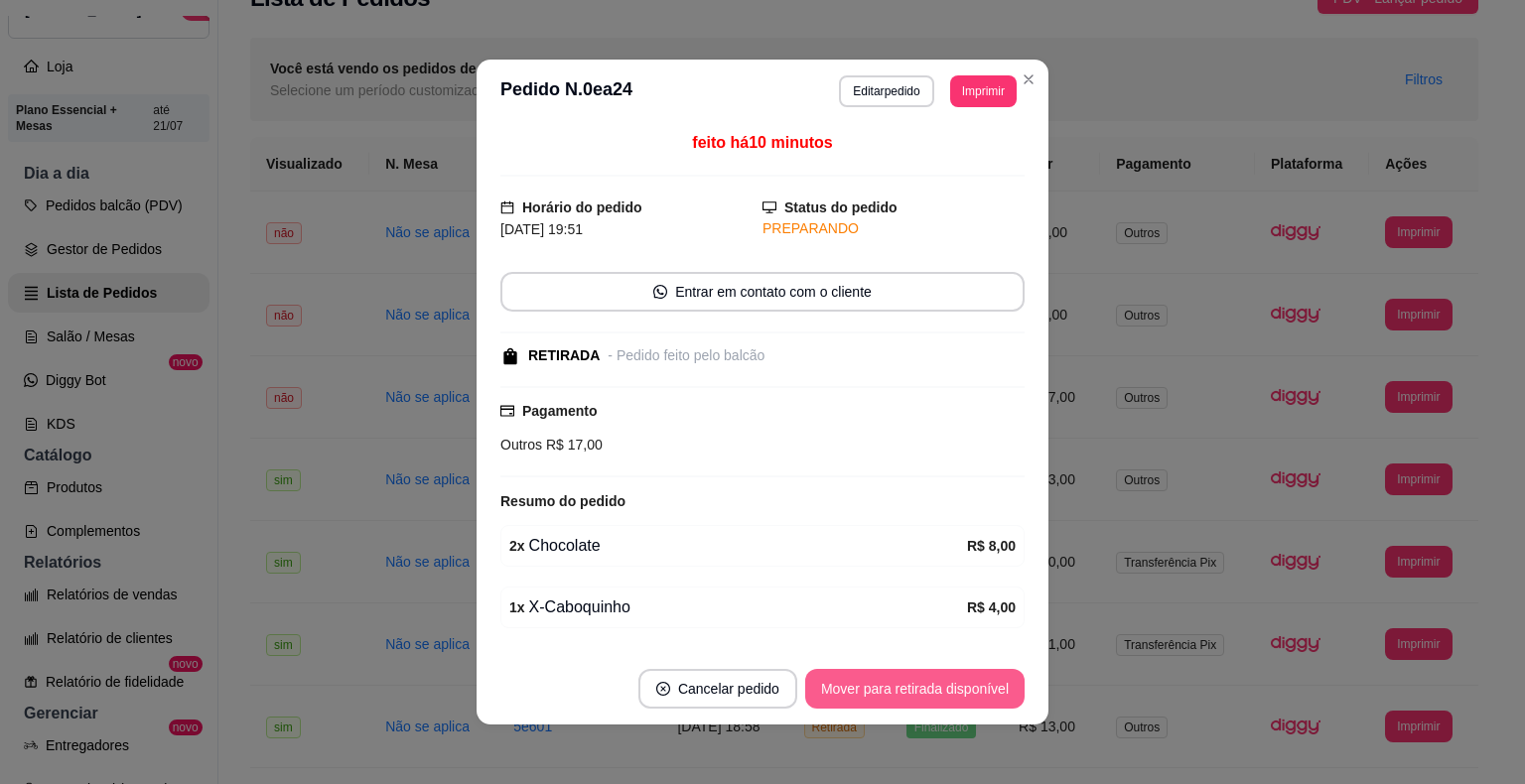 click on "Mover para retirada disponível" at bounding box center [914, 689] 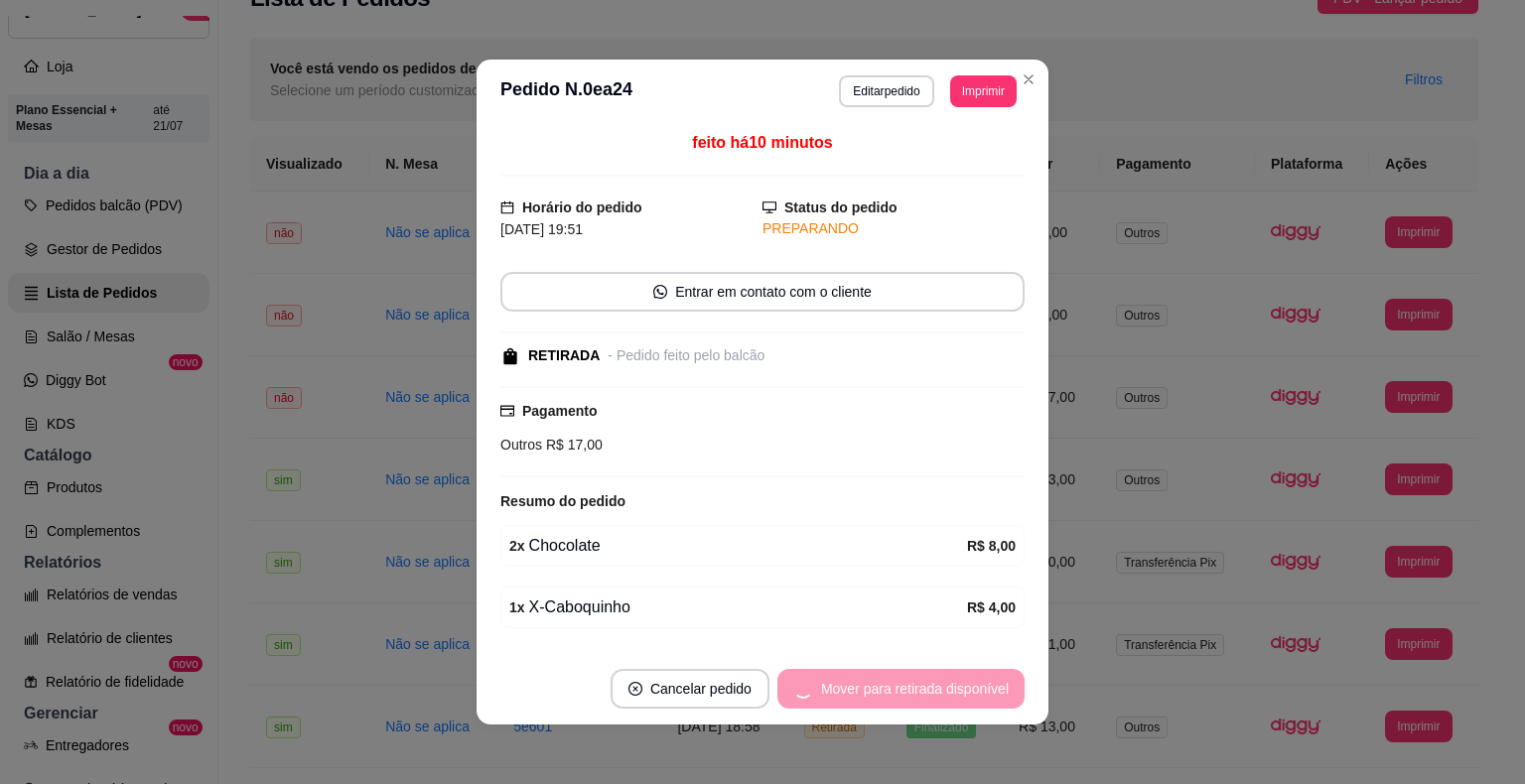 click on "Mover para retirada disponível" at bounding box center [901, 689] 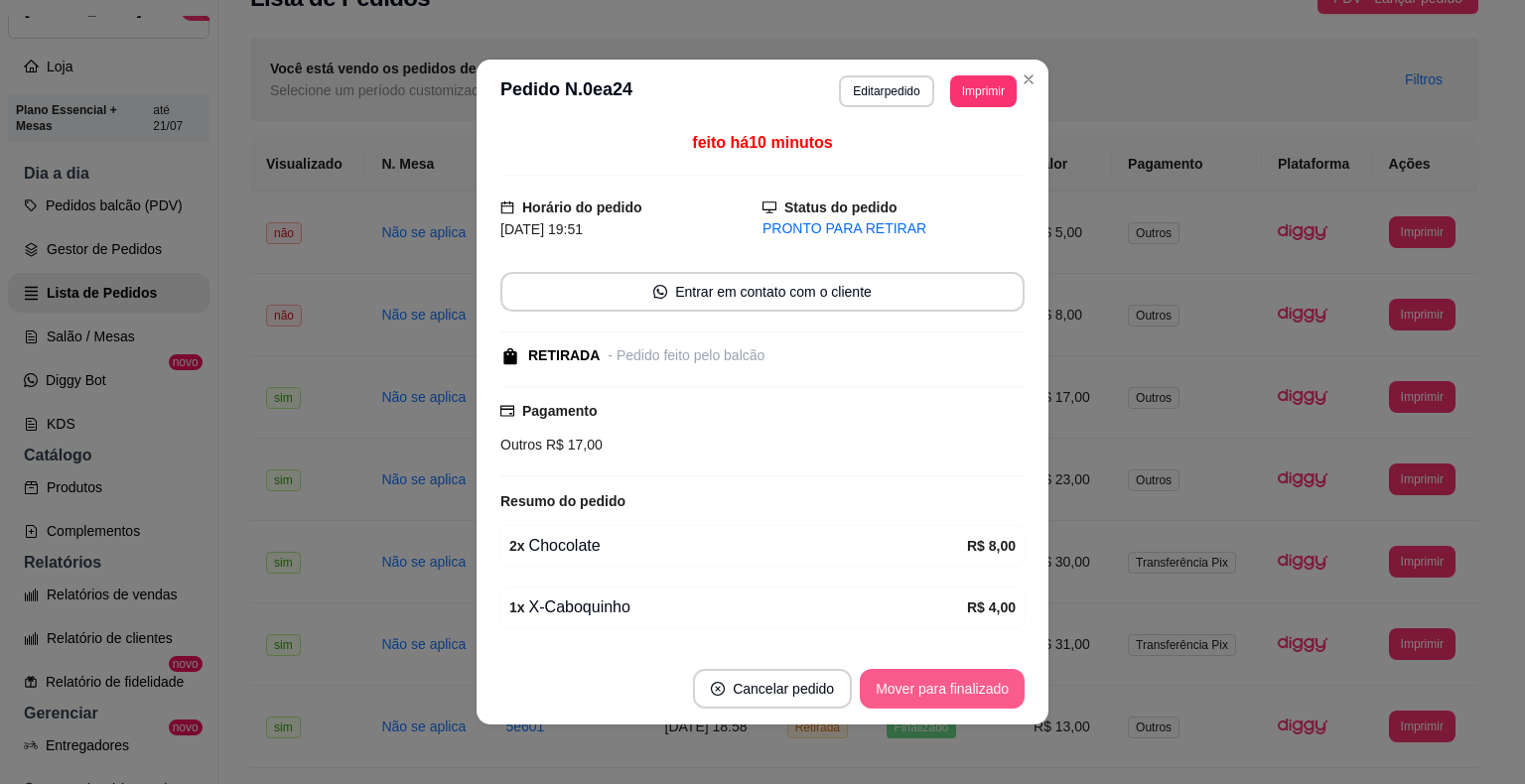 click on "Mover para finalizado" at bounding box center [942, 689] 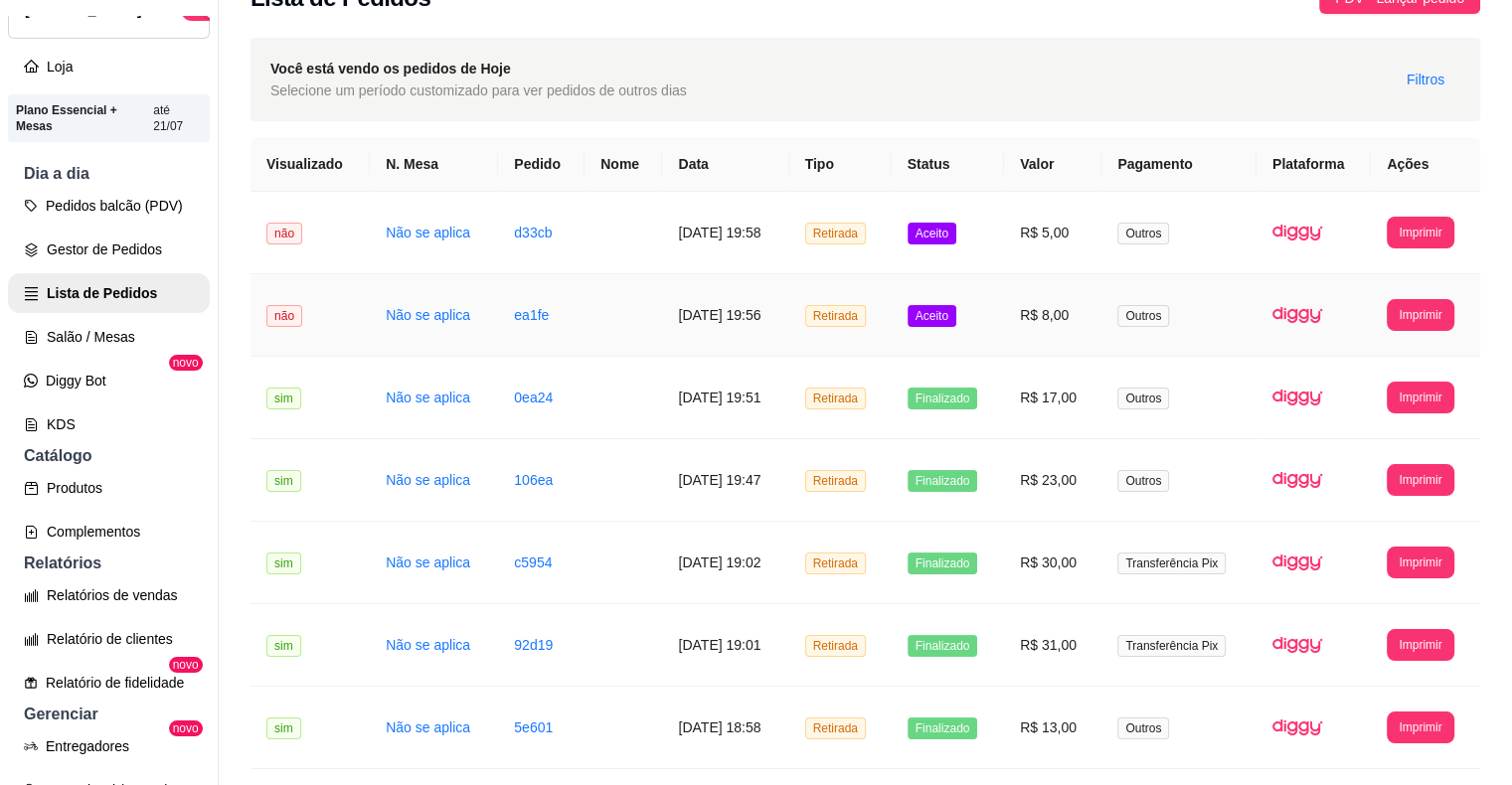 click on "Aceito" at bounding box center (947, 315) 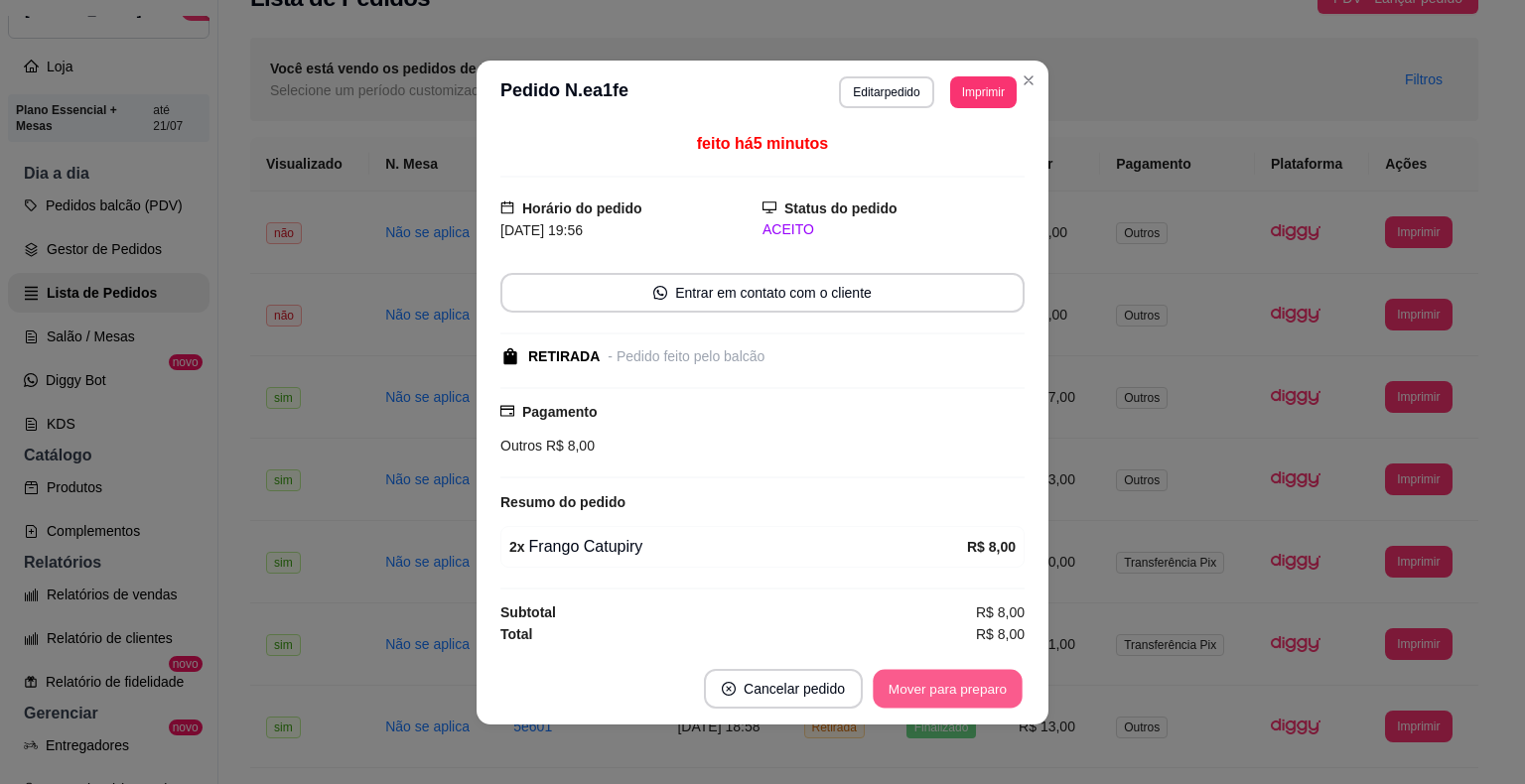 click on "Mover para preparo" at bounding box center [947, 688] 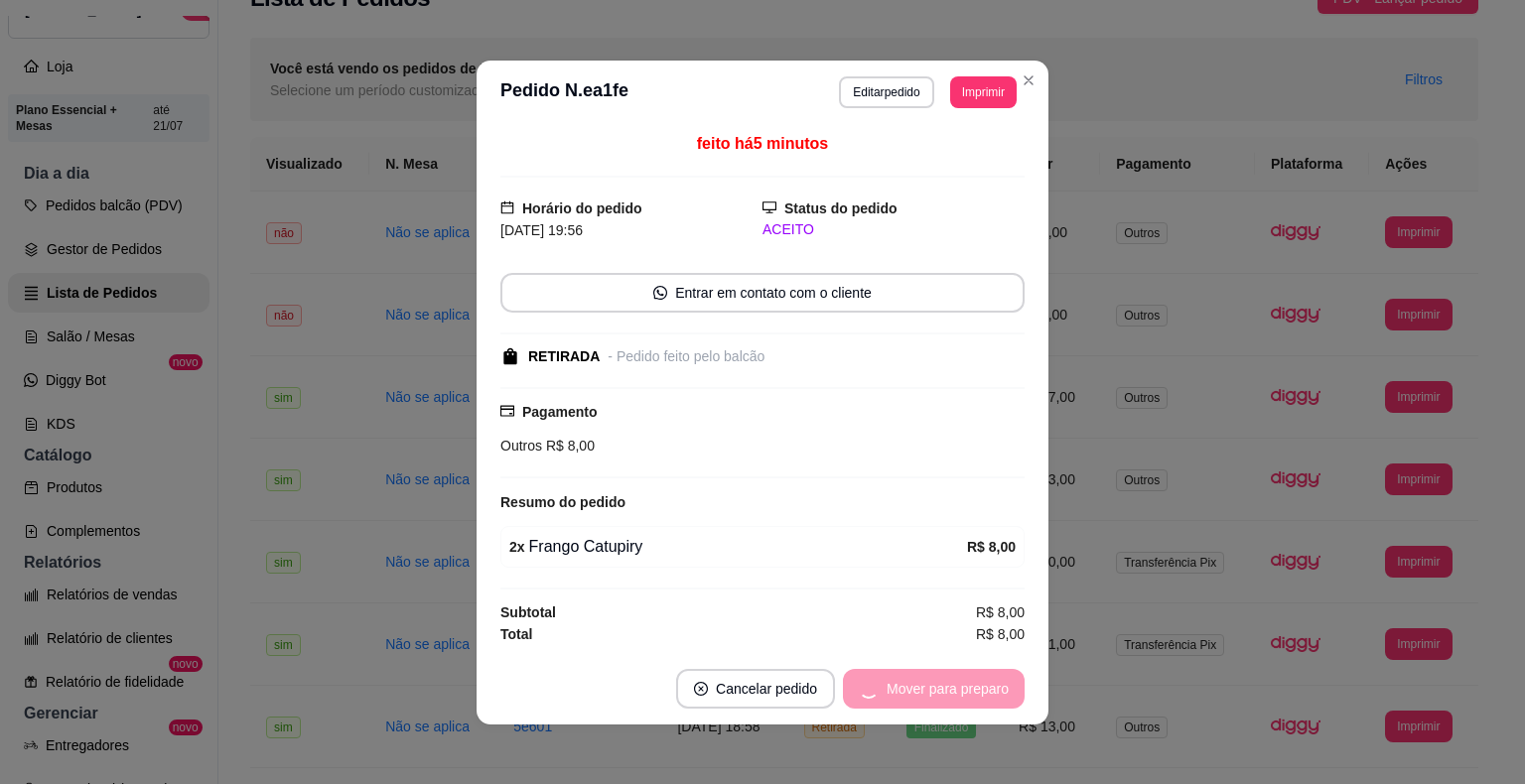 click on "Mover para preparo" at bounding box center [933, 689] 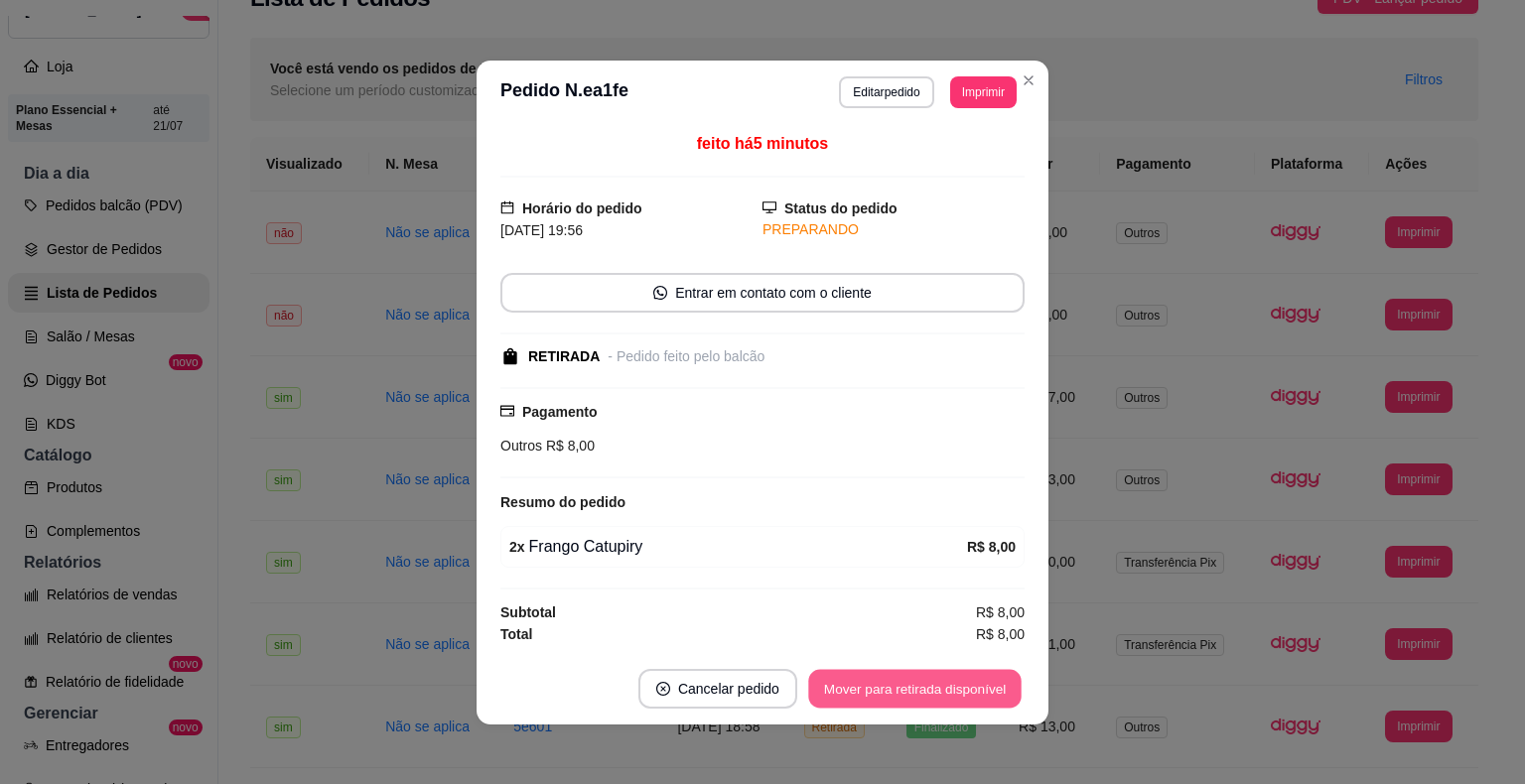 click on "Mover para retirada disponível" at bounding box center [914, 688] 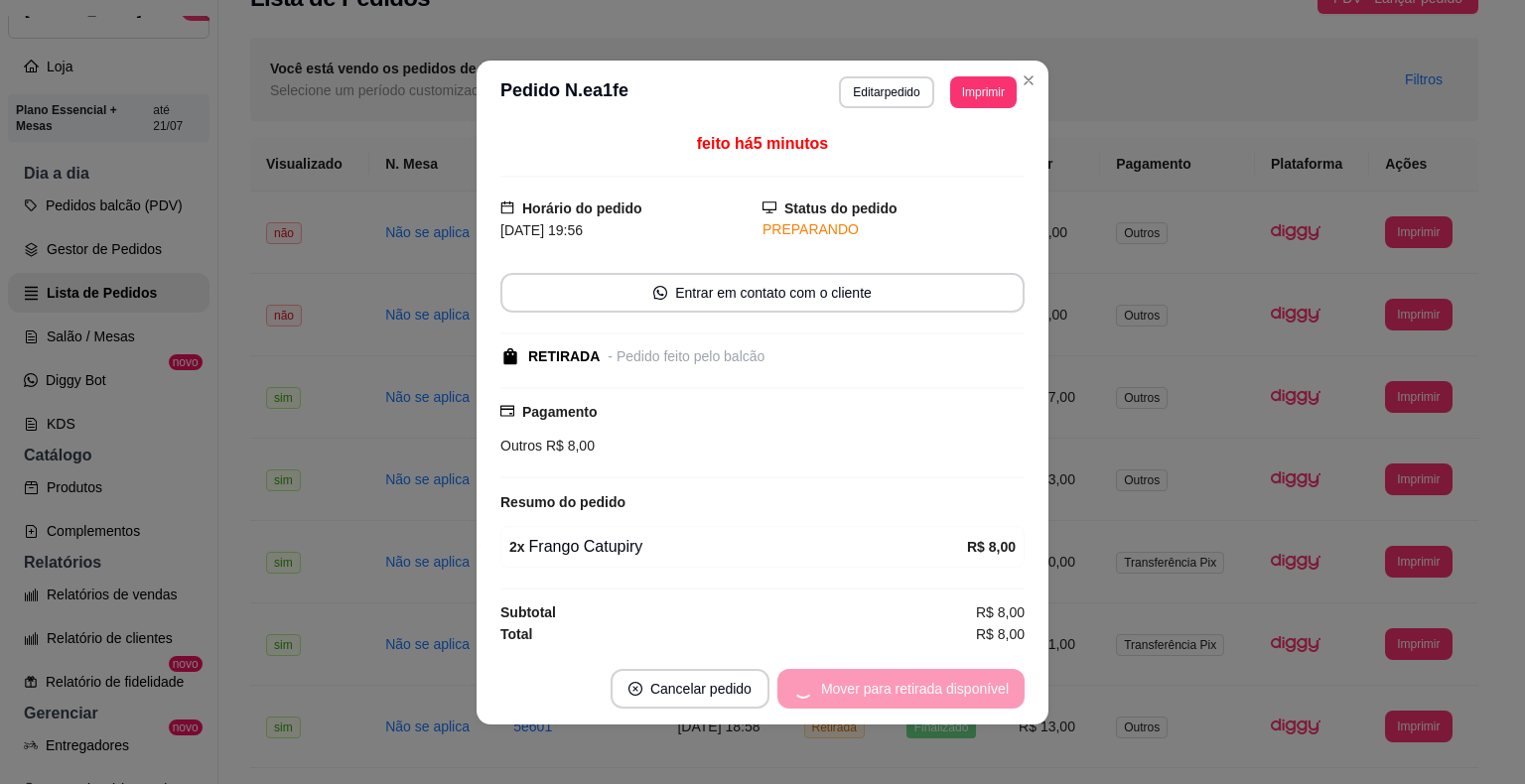 click on "Mover para retirada disponível" at bounding box center [901, 689] 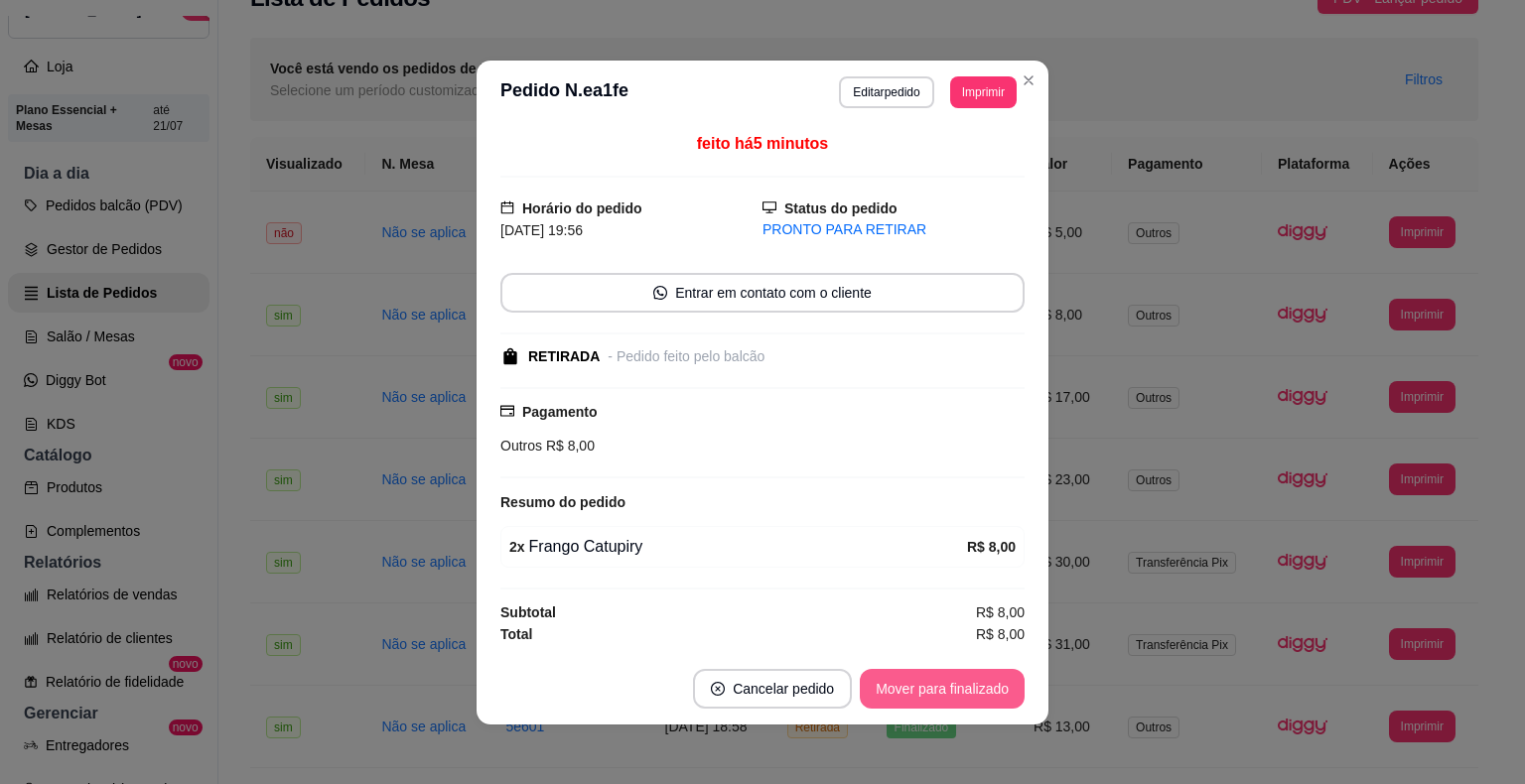 click on "Mover para finalizado" at bounding box center (942, 689) 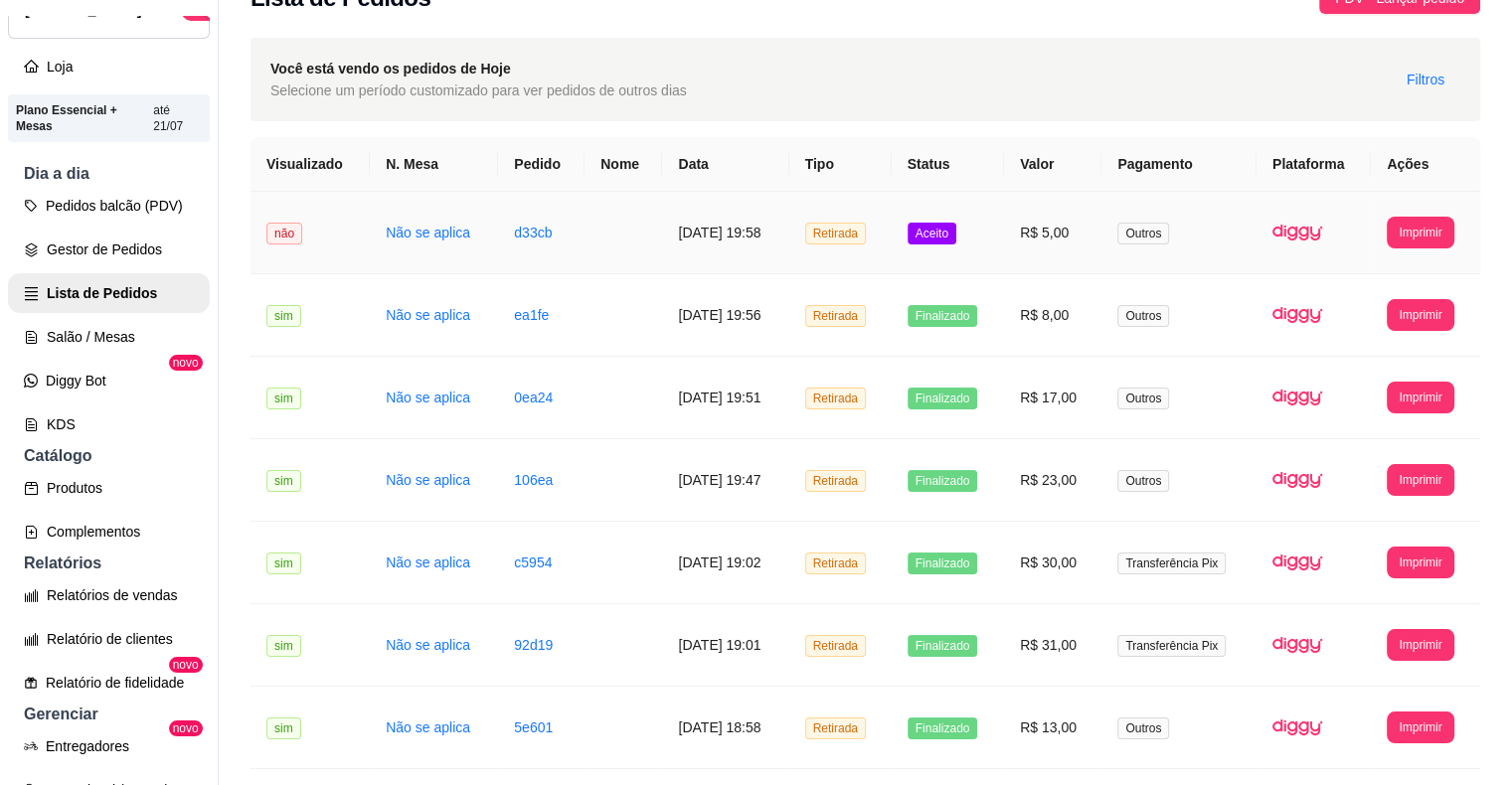 click on "Aceito" at bounding box center [931, 234] 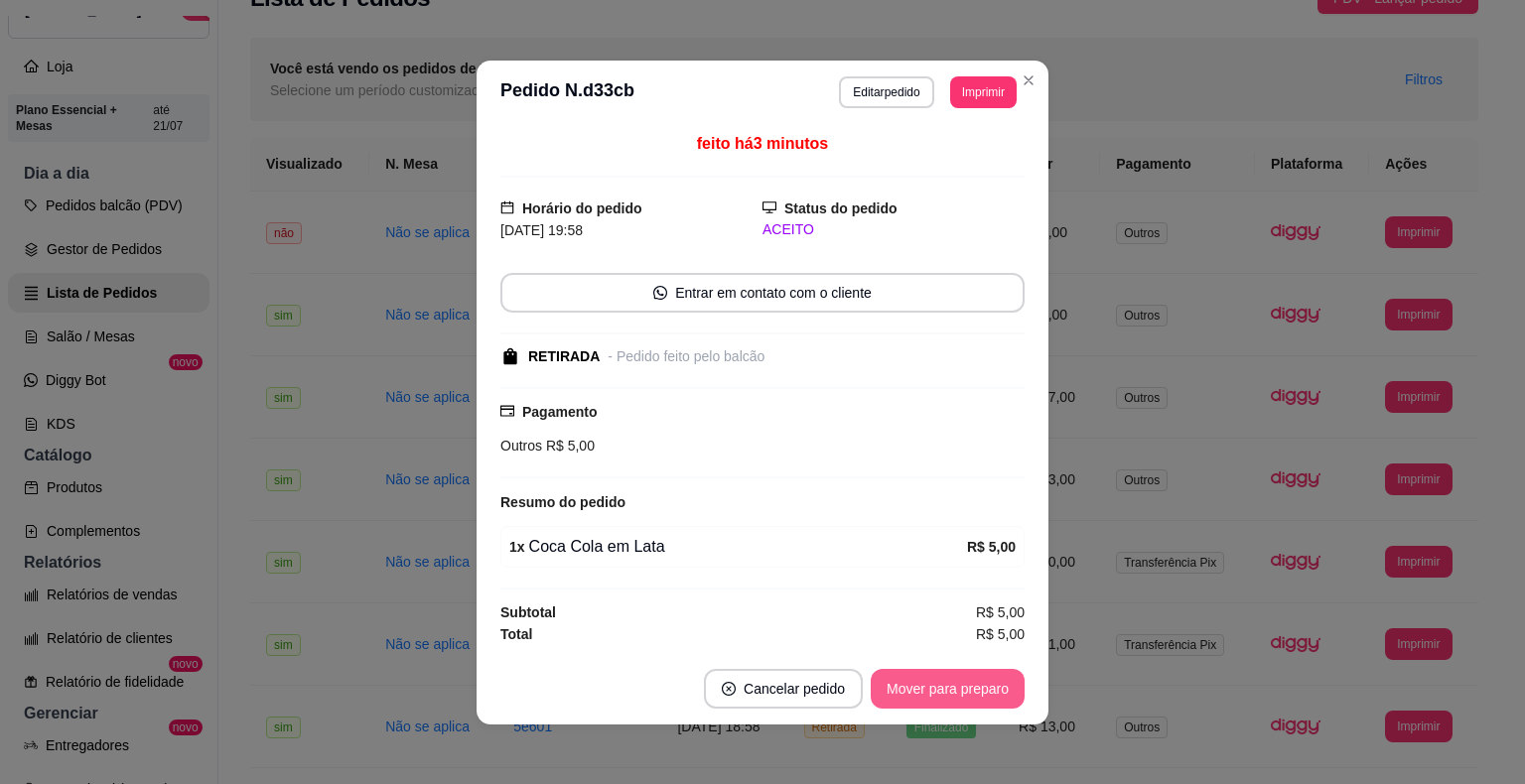 click on "Mover para preparo" at bounding box center [947, 689] 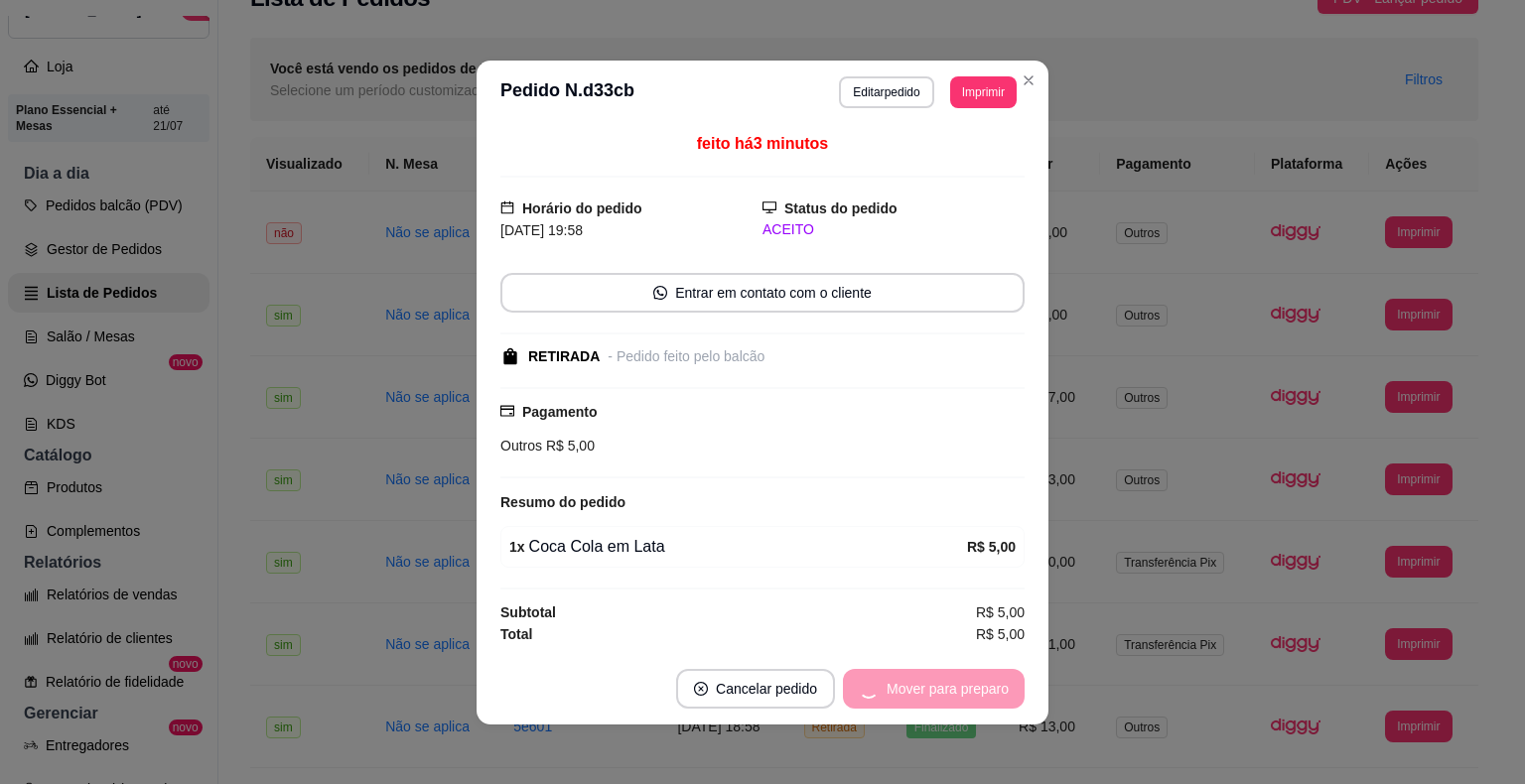 click on "Mover para preparo" at bounding box center [933, 689] 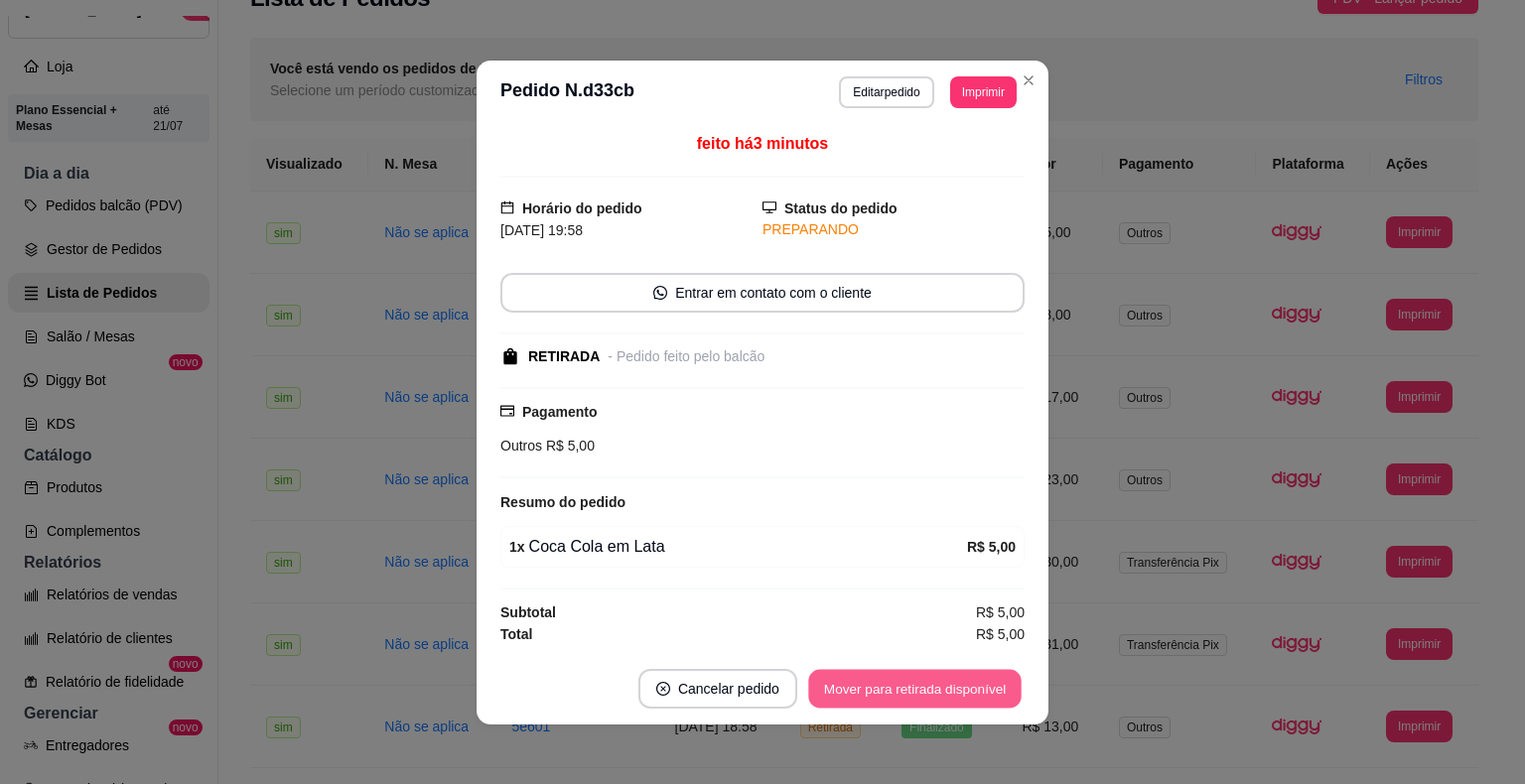 click on "Mover para retirada disponível" at bounding box center (914, 688) 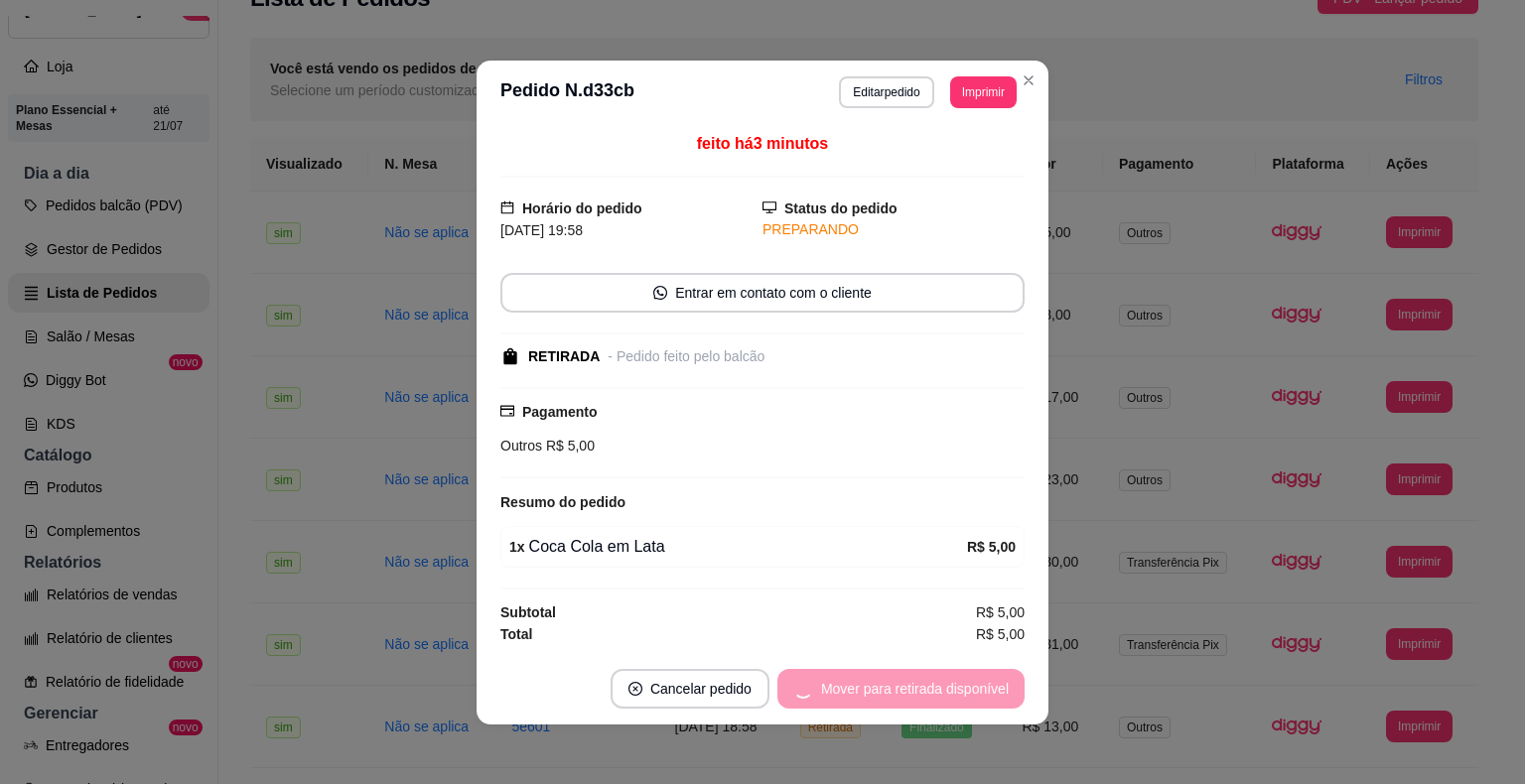 click on "Mover para retirada disponível" at bounding box center (901, 689) 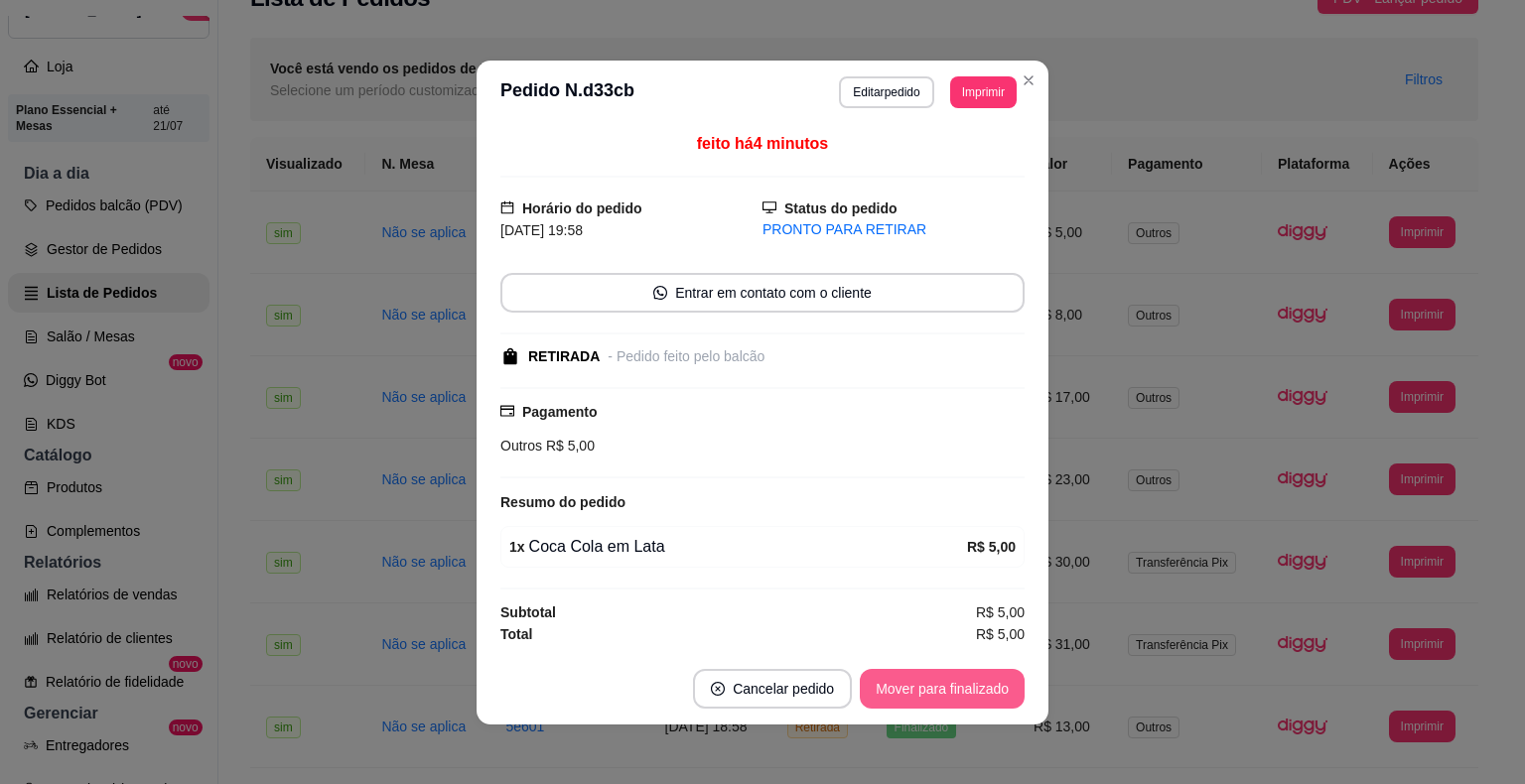 click on "Mover para finalizado" at bounding box center [942, 689] 